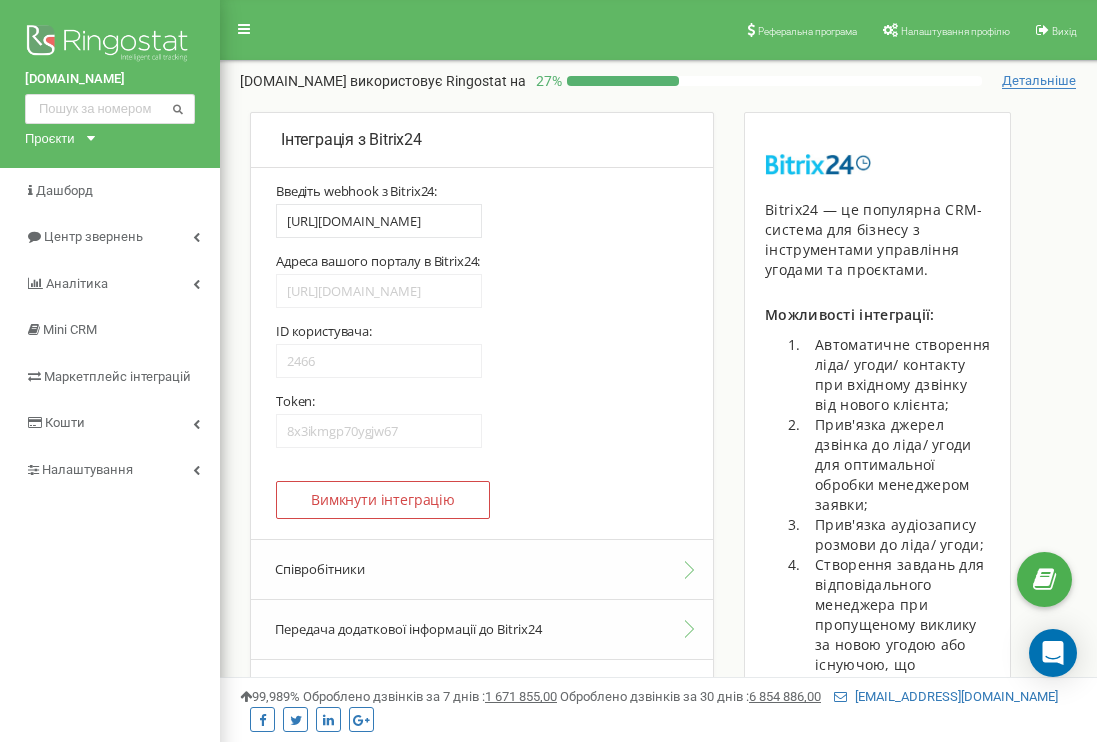 scroll, scrollTop: 0, scrollLeft: 0, axis: both 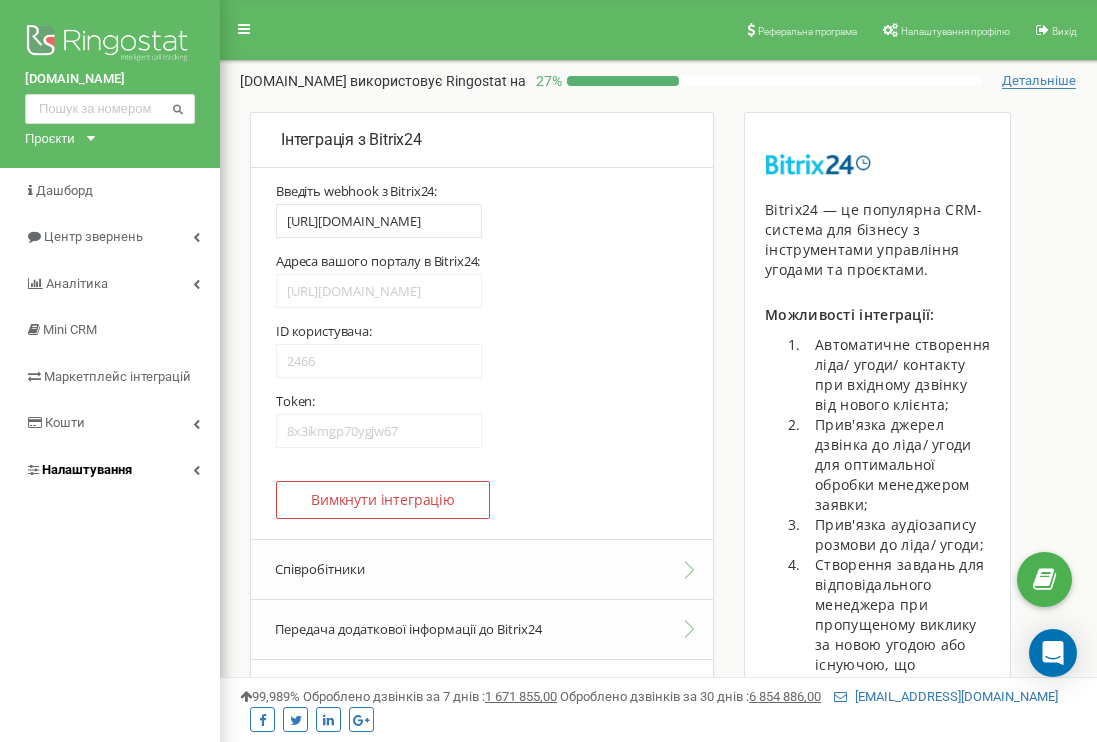 click on "Налаштування" at bounding box center (110, 470) 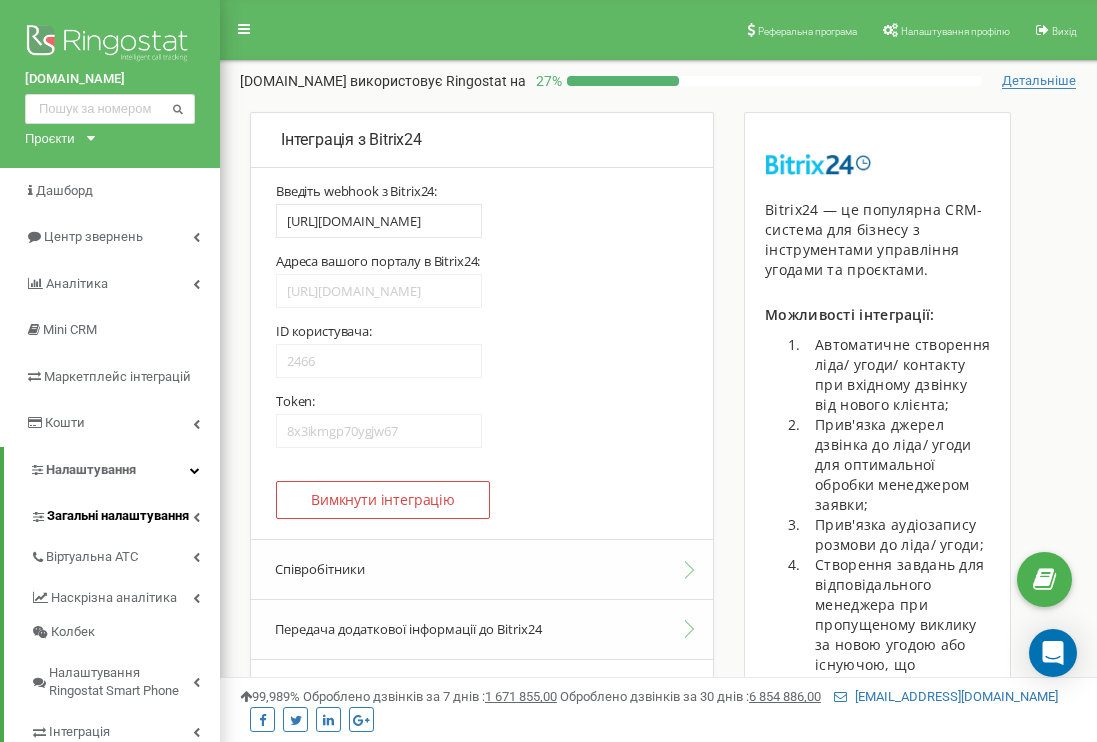 click on "Загальні налаштування" at bounding box center [125, 513] 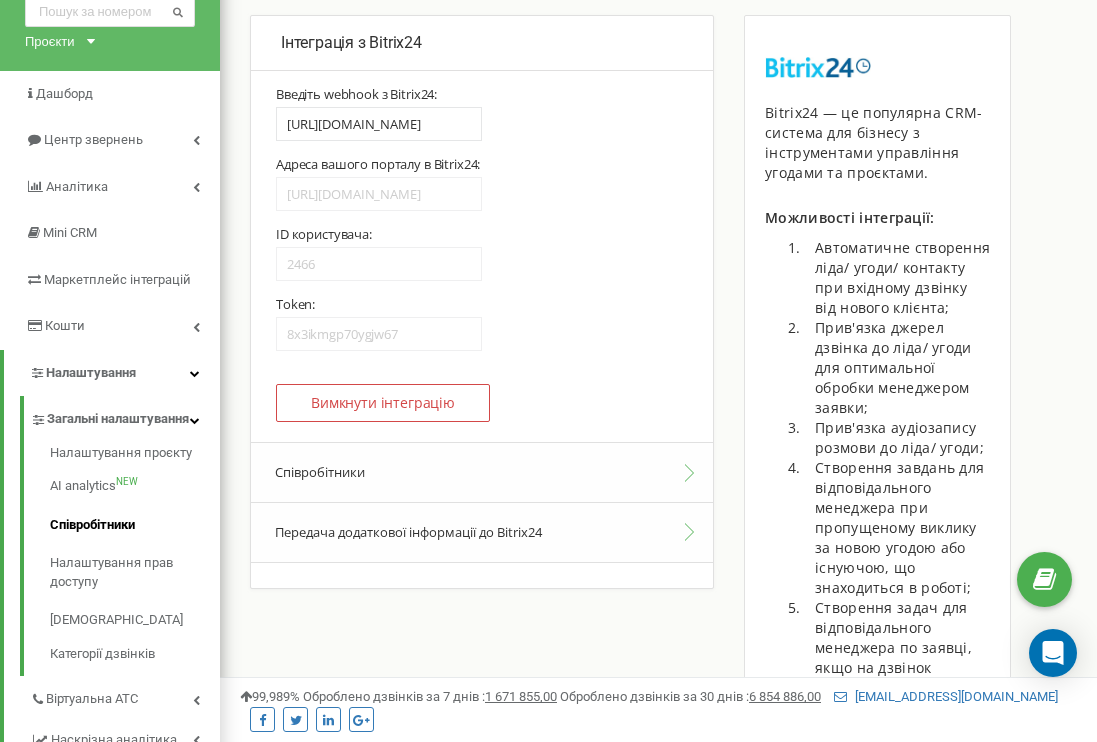 scroll, scrollTop: 120, scrollLeft: 0, axis: vertical 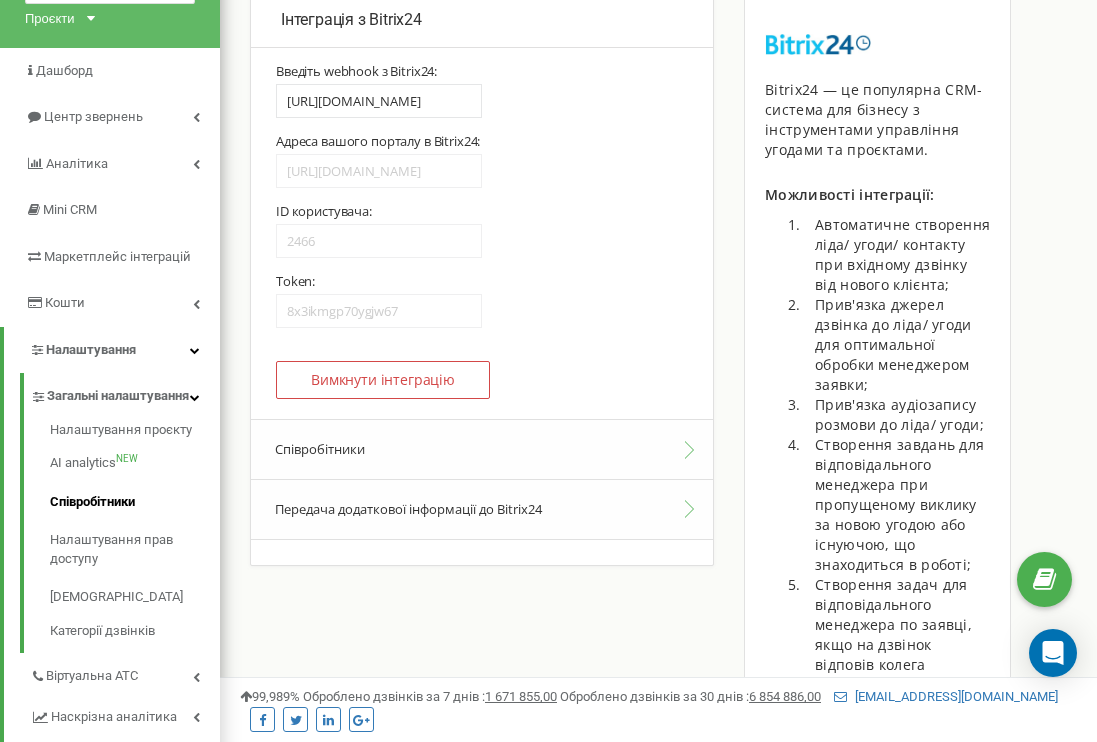 click on "Співробітники" at bounding box center [135, 502] 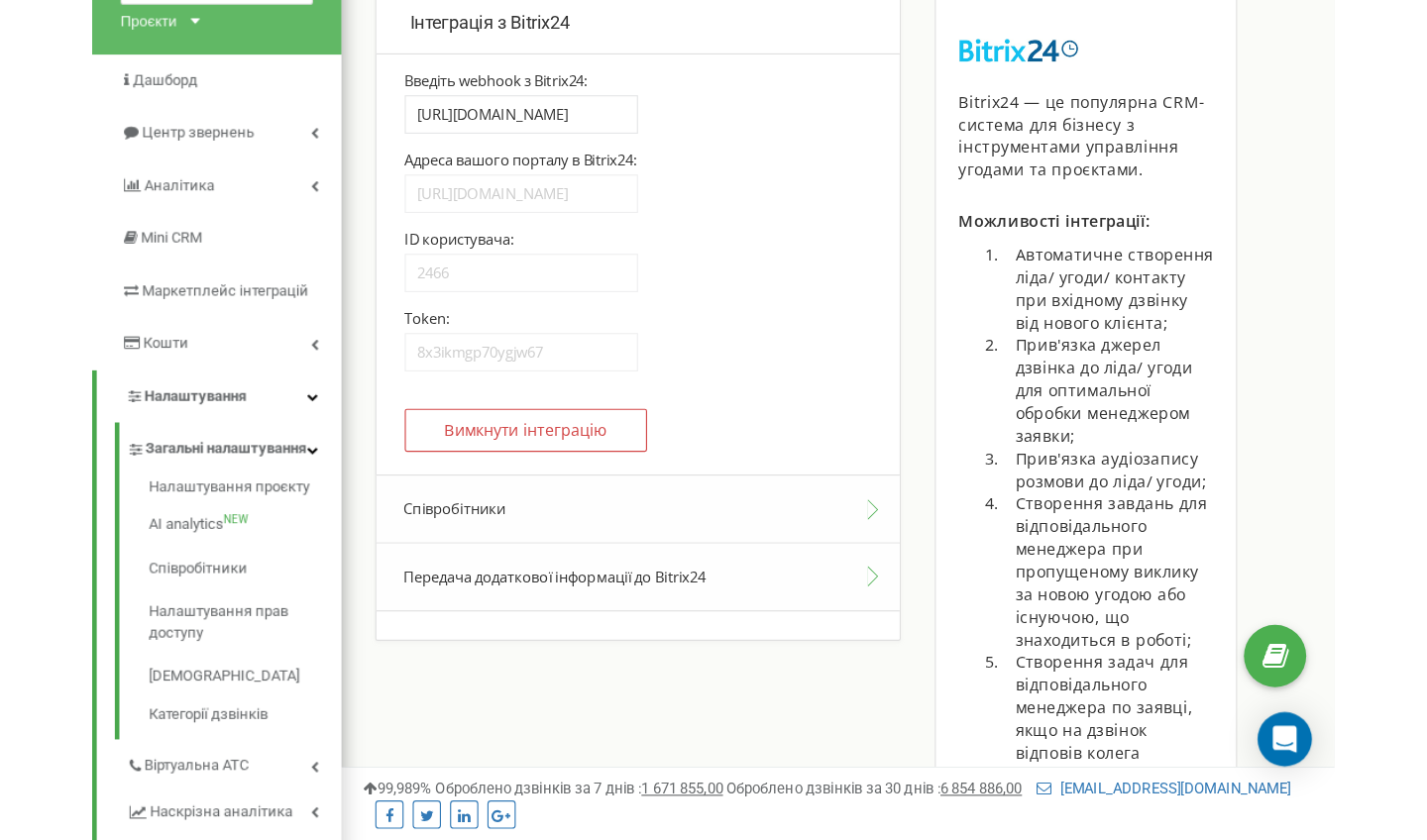 scroll, scrollTop: 117, scrollLeft: 0, axis: vertical 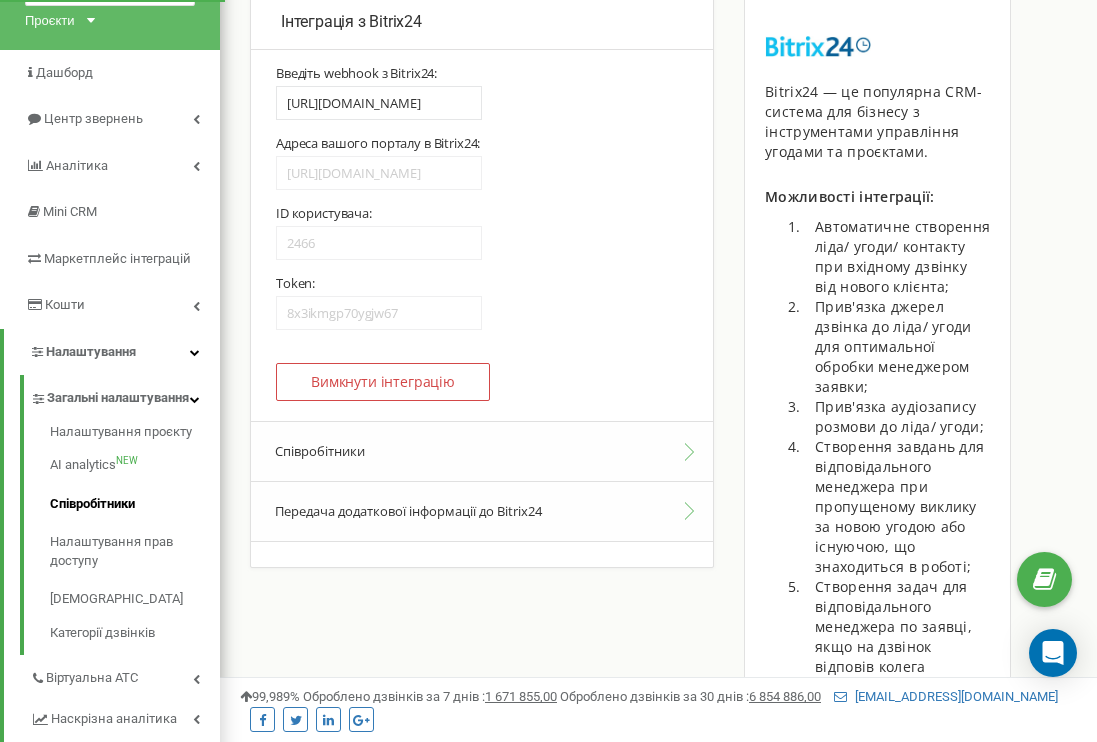 click on "Співробітники" at bounding box center (135, 504) 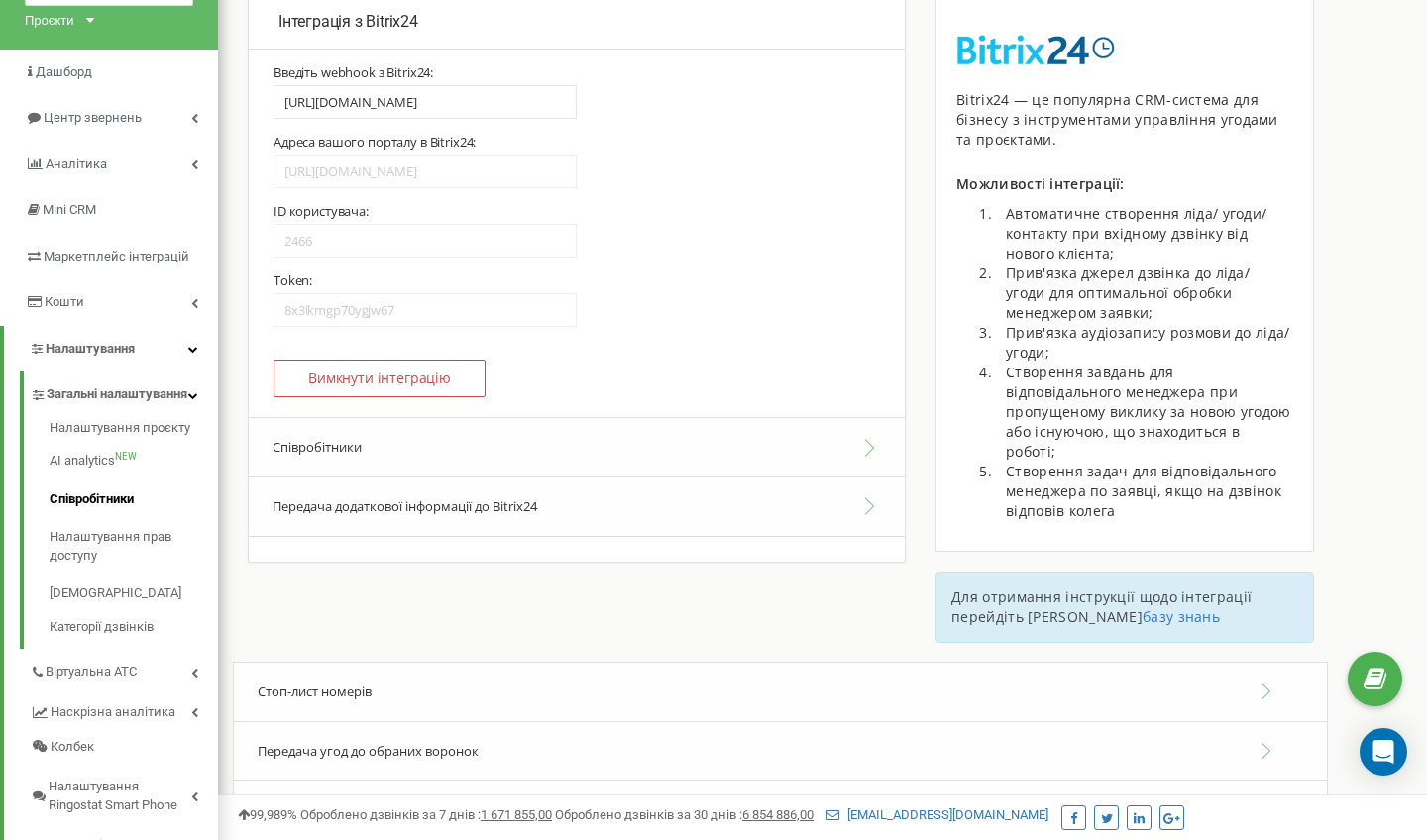 click on "Співробітники" at bounding box center [134, 499] 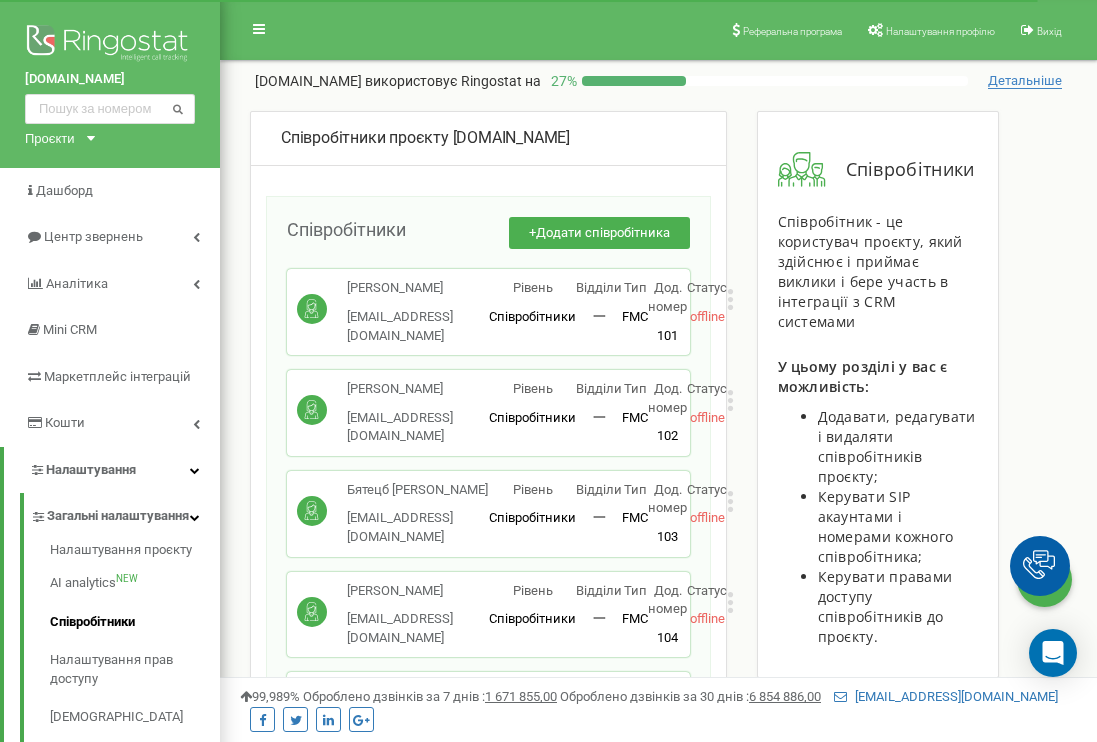 scroll, scrollTop: 0, scrollLeft: 0, axis: both 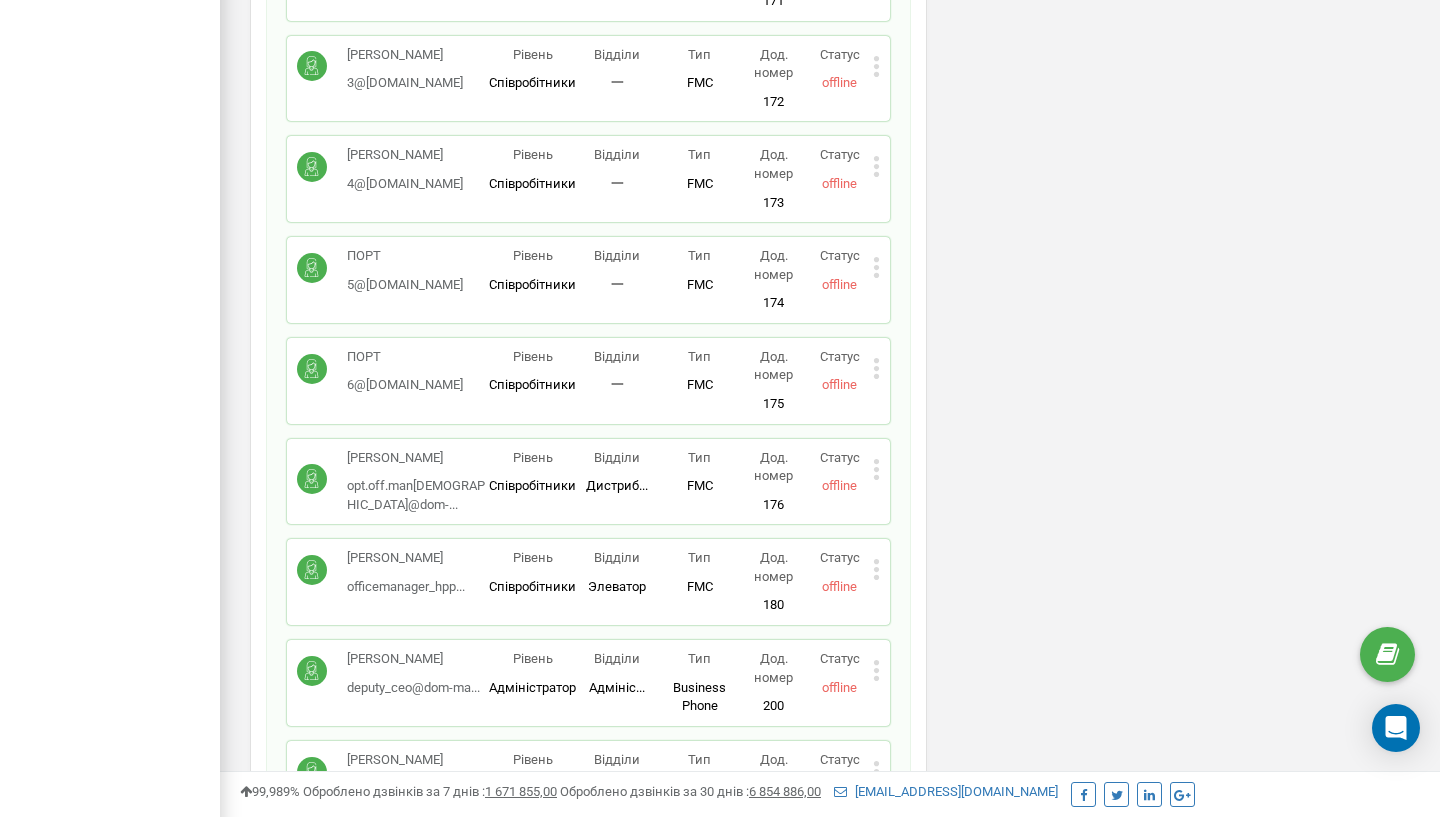 click on "Співробітники проєкту    dom-market.com Співробітники +  Додати співробітника Бібік Світлана bibik@secret.ua Рівень Співробітники Відділи 一 Тип FMC Робоче місце дозволяє використовувати співробітнику лише номер FMC. При додаванні SIP-облікового запису або прив'язці зовнішнього номера телефону, це робоче місце буде змінено на стандартний Business phone з усіма можливостями. Дод. номер 101 Статус offline Редагувати   Видалити співробітника Копіювати Email Копіювати ID ( 411386 ) Великодна Лариса man1_pt@secret.ua Рівень Співробітники Відділи 一 Тип FMC Дод. номер 102 Статус offline Редагувати   Копіювати ID" at bounding box center (830, -2432) 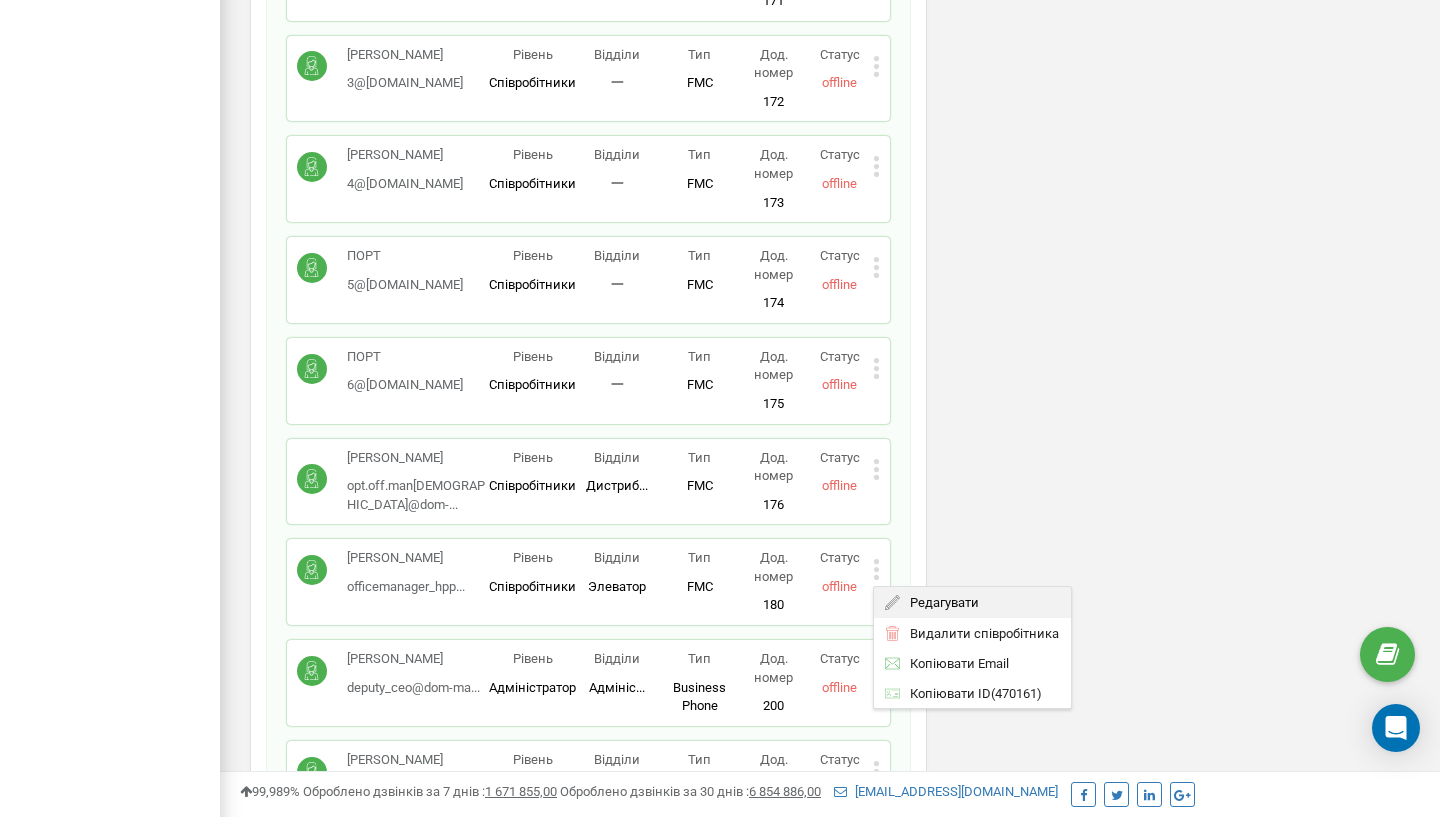 click on "Редагувати" at bounding box center [939, 602] 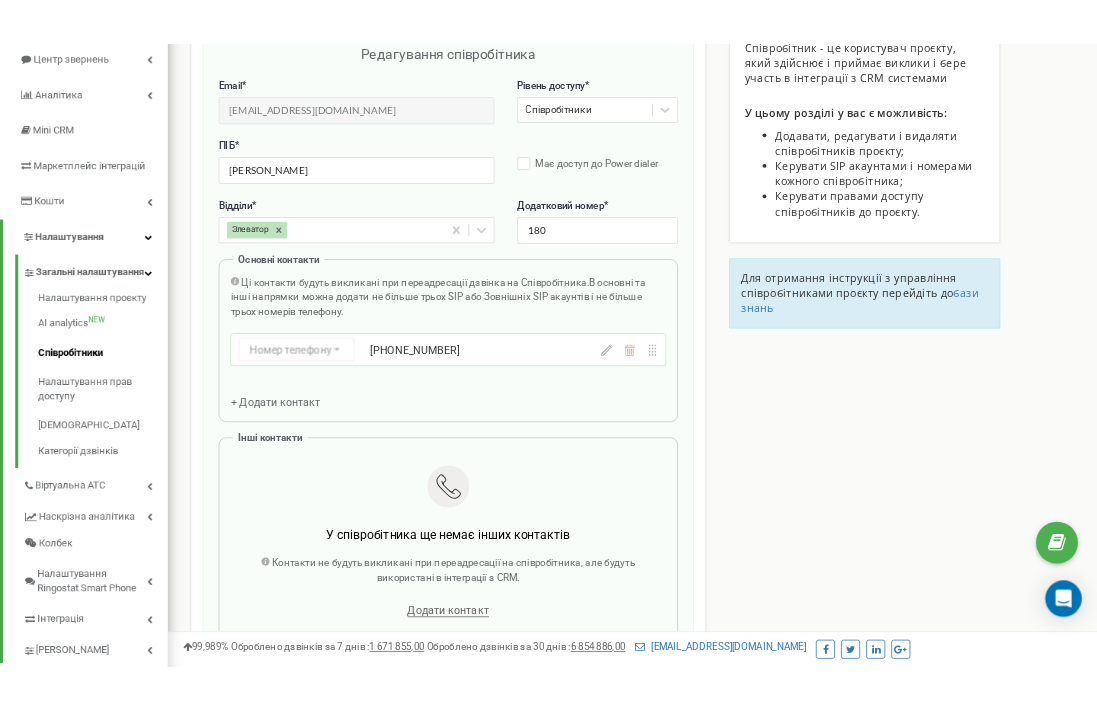 scroll, scrollTop: 179, scrollLeft: 0, axis: vertical 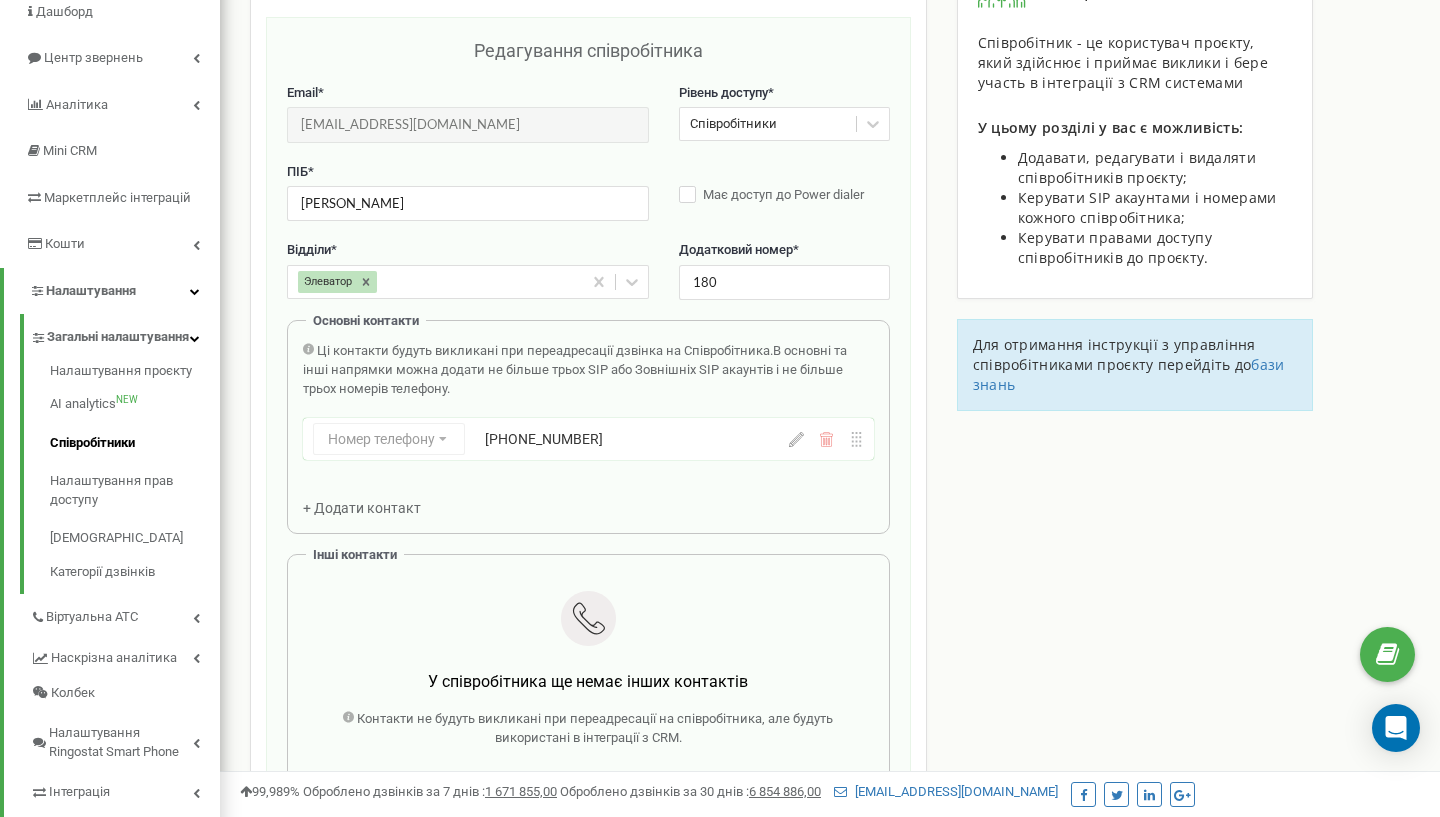 click on "+380672806965" at bounding box center [625, 439] 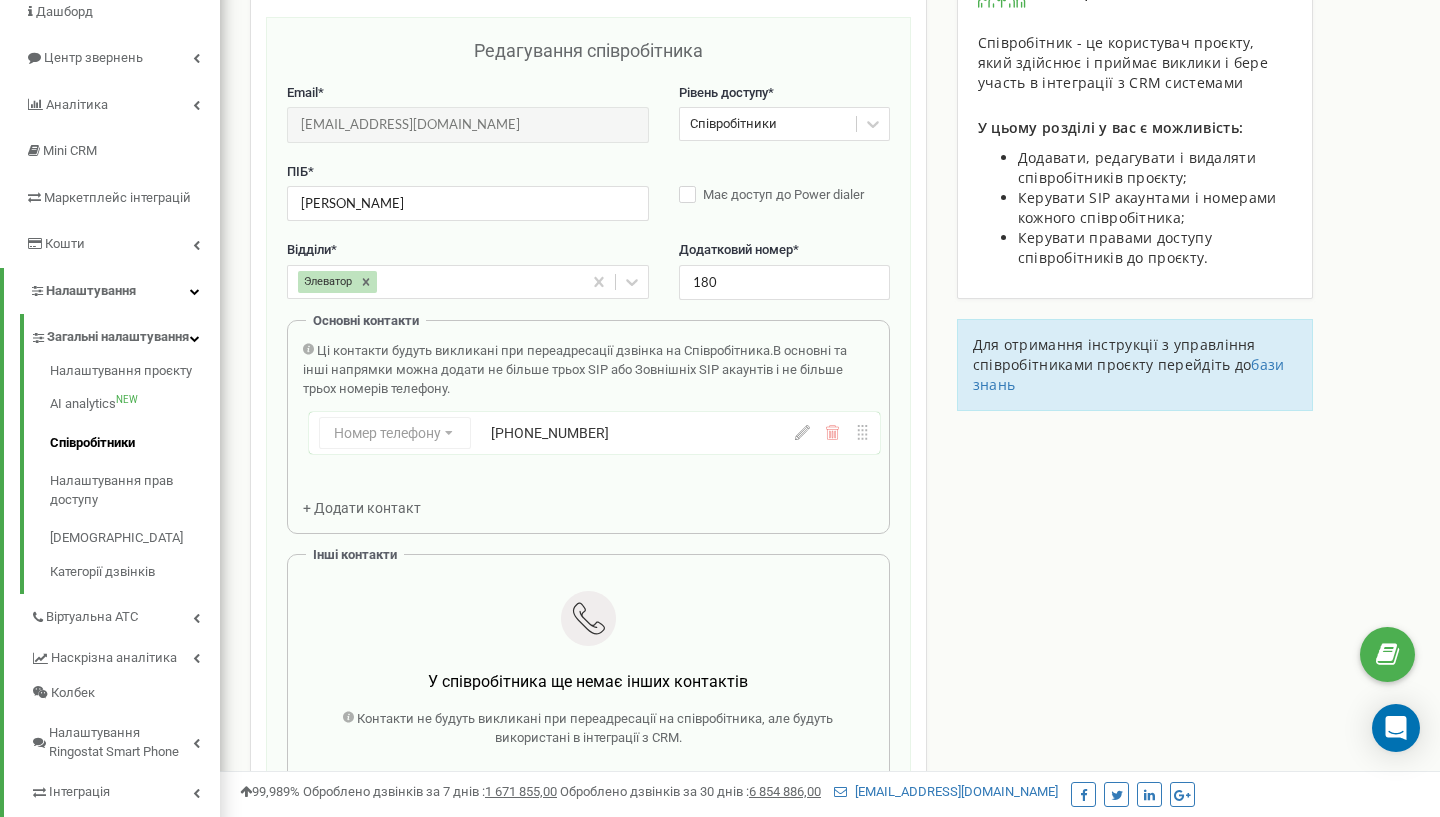 drag, startPoint x: 553, startPoint y: 435, endPoint x: 595, endPoint y: 432, distance: 42.107006 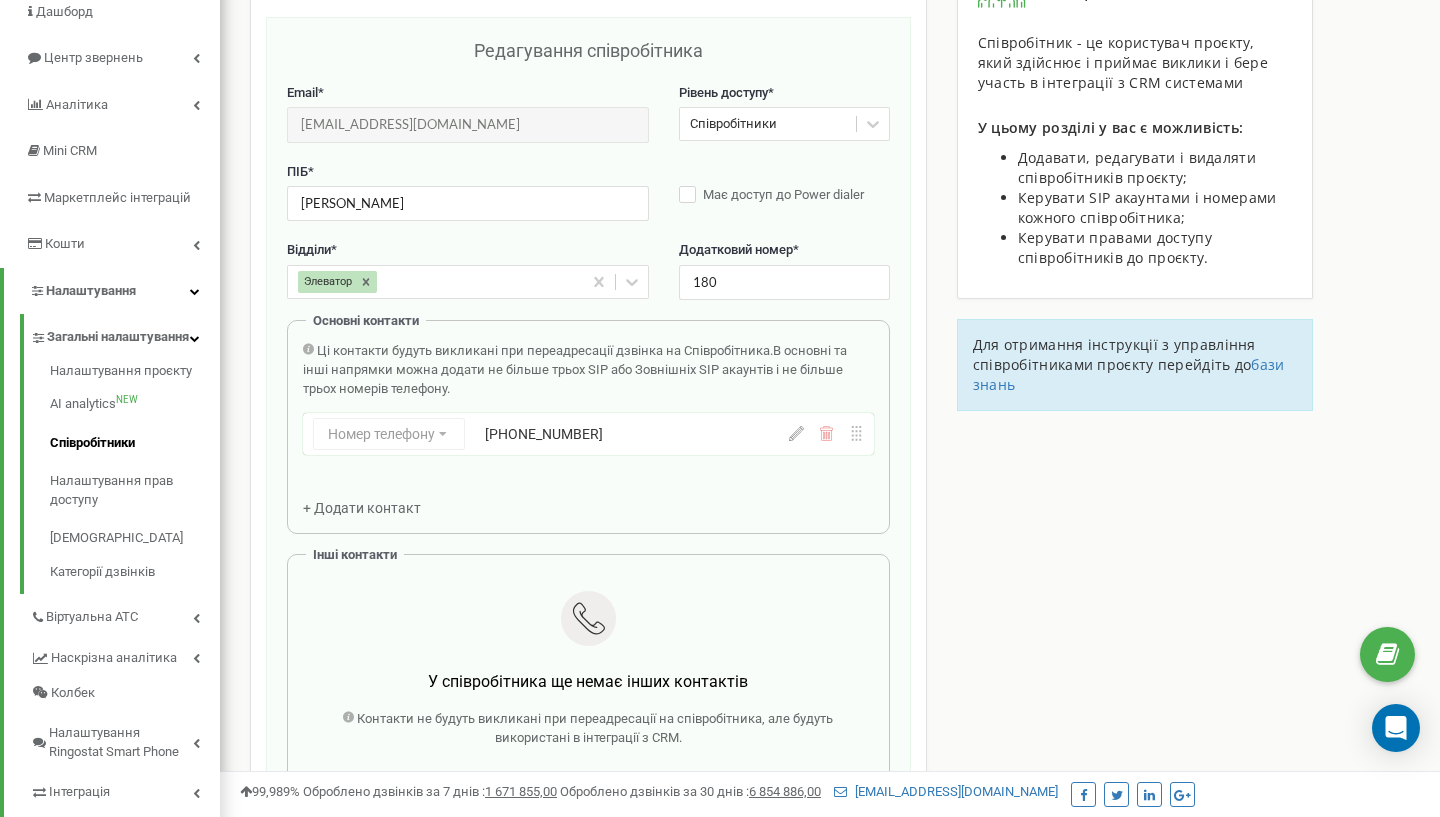 click on "Номер телефону Номер телефону SIP Зовнішній SIP +380672806965" at bounding box center (588, 443) 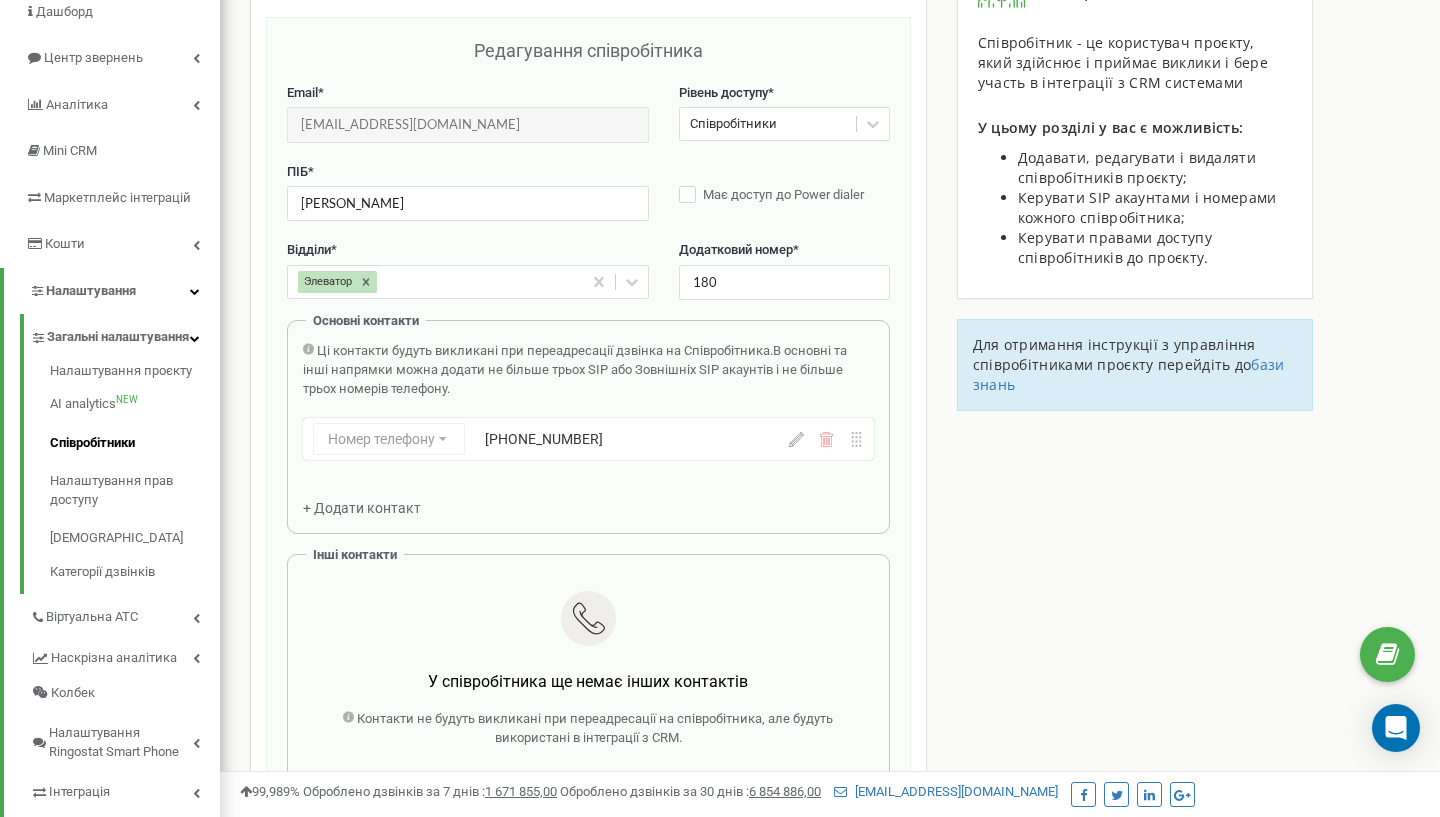 click on "+380672806965" at bounding box center (625, 439) 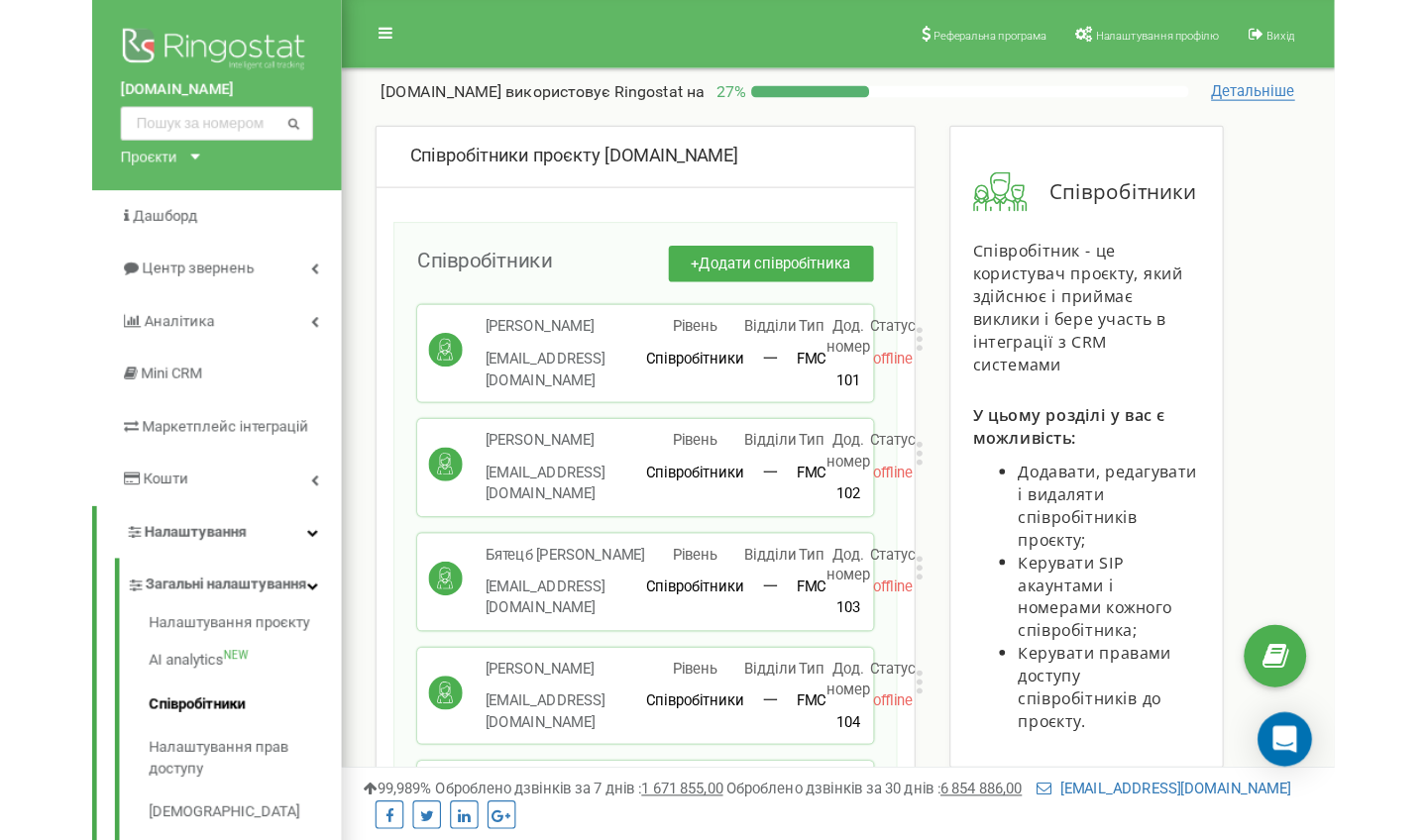 scroll, scrollTop: 0, scrollLeft: 0, axis: both 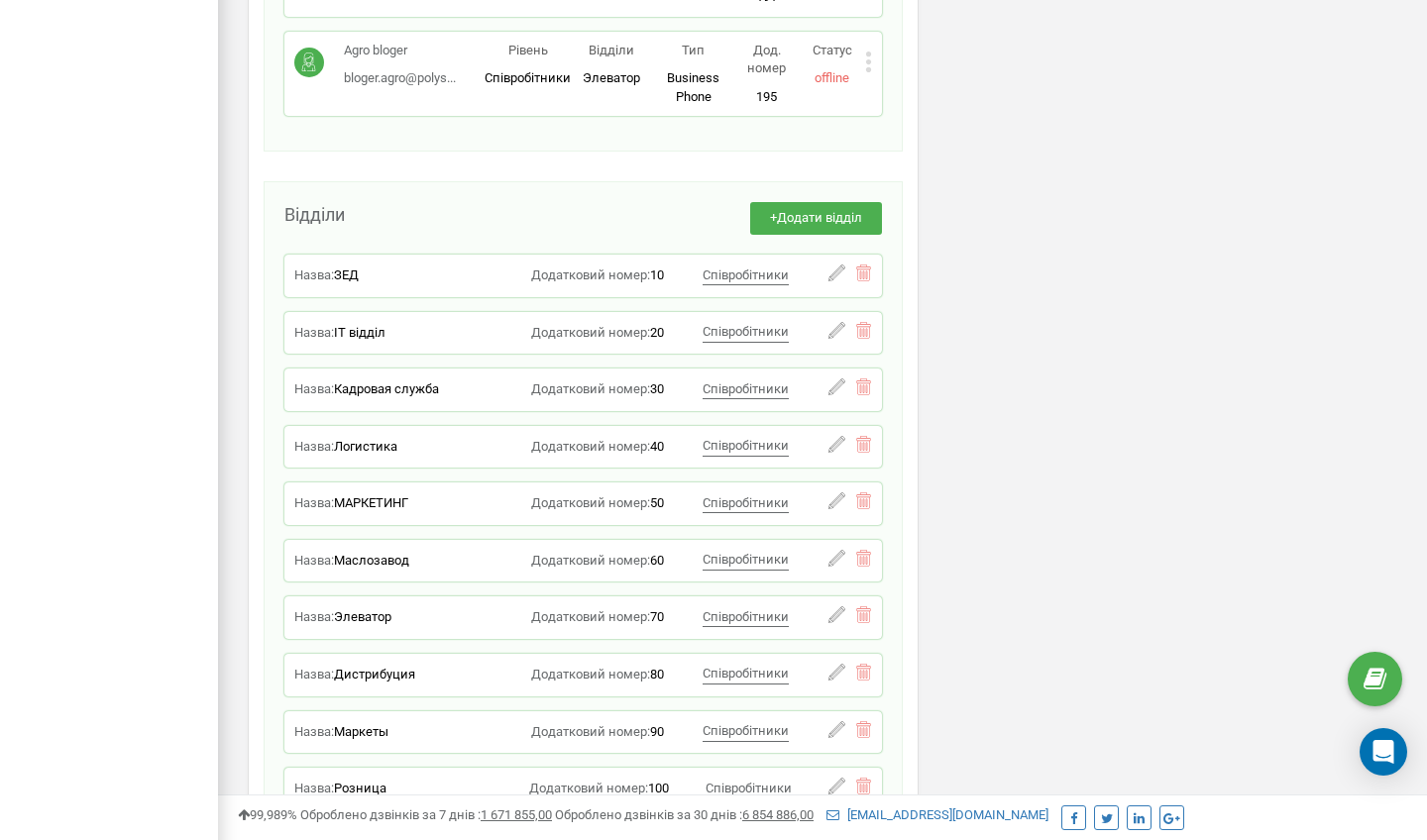 click on "Элеватор" at bounding box center [363, 616] 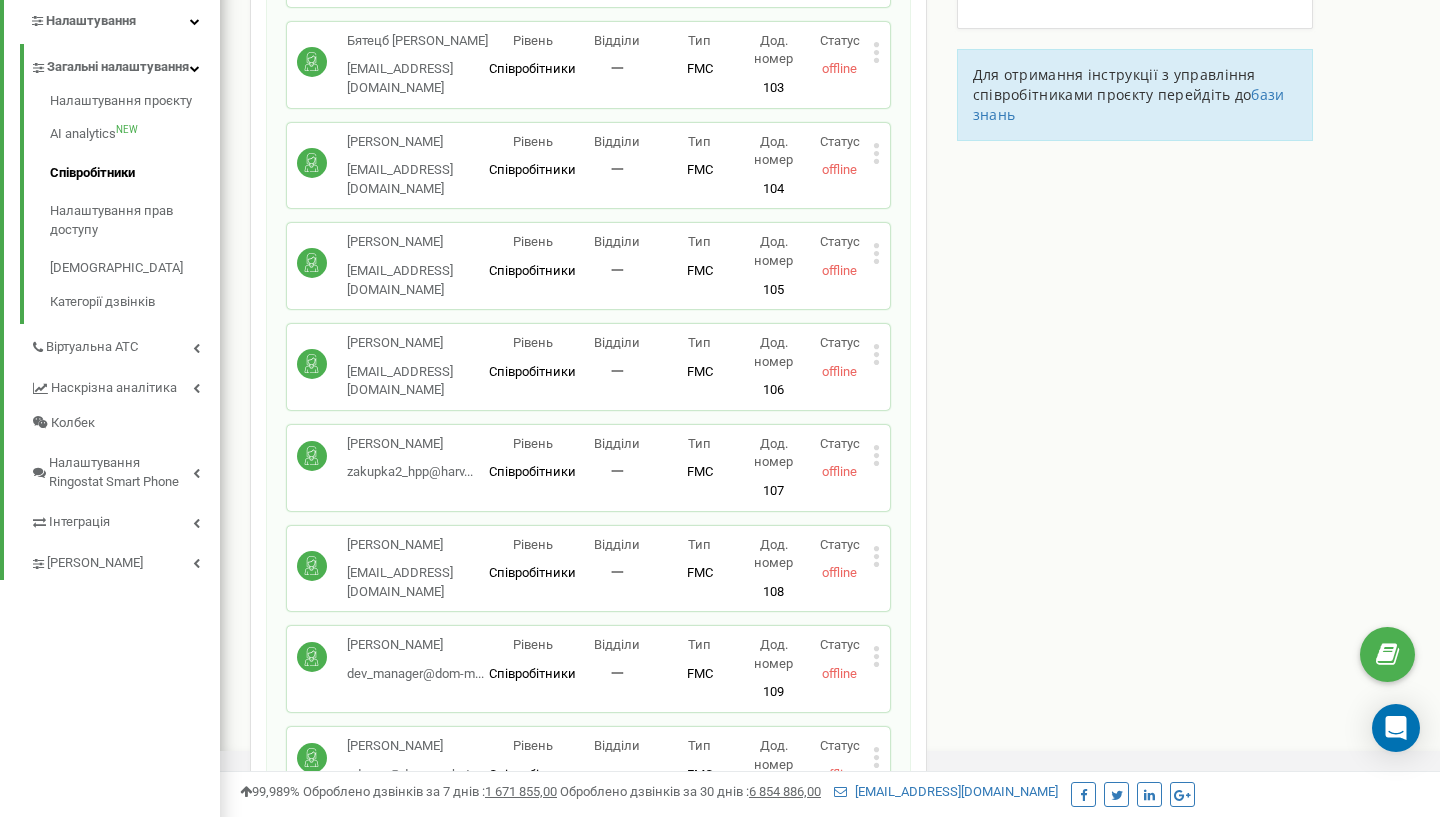 scroll, scrollTop: 454, scrollLeft: 0, axis: vertical 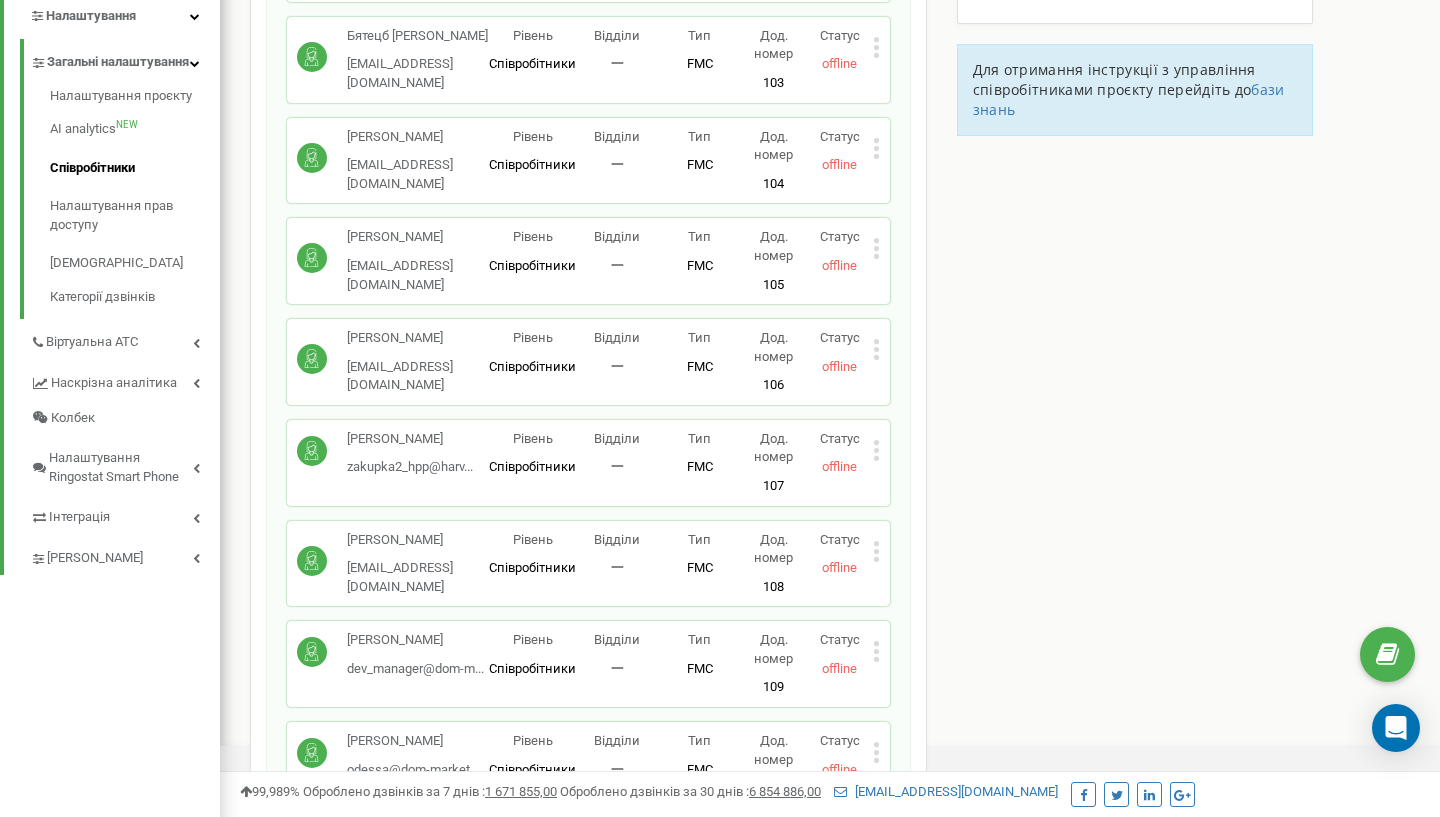 click 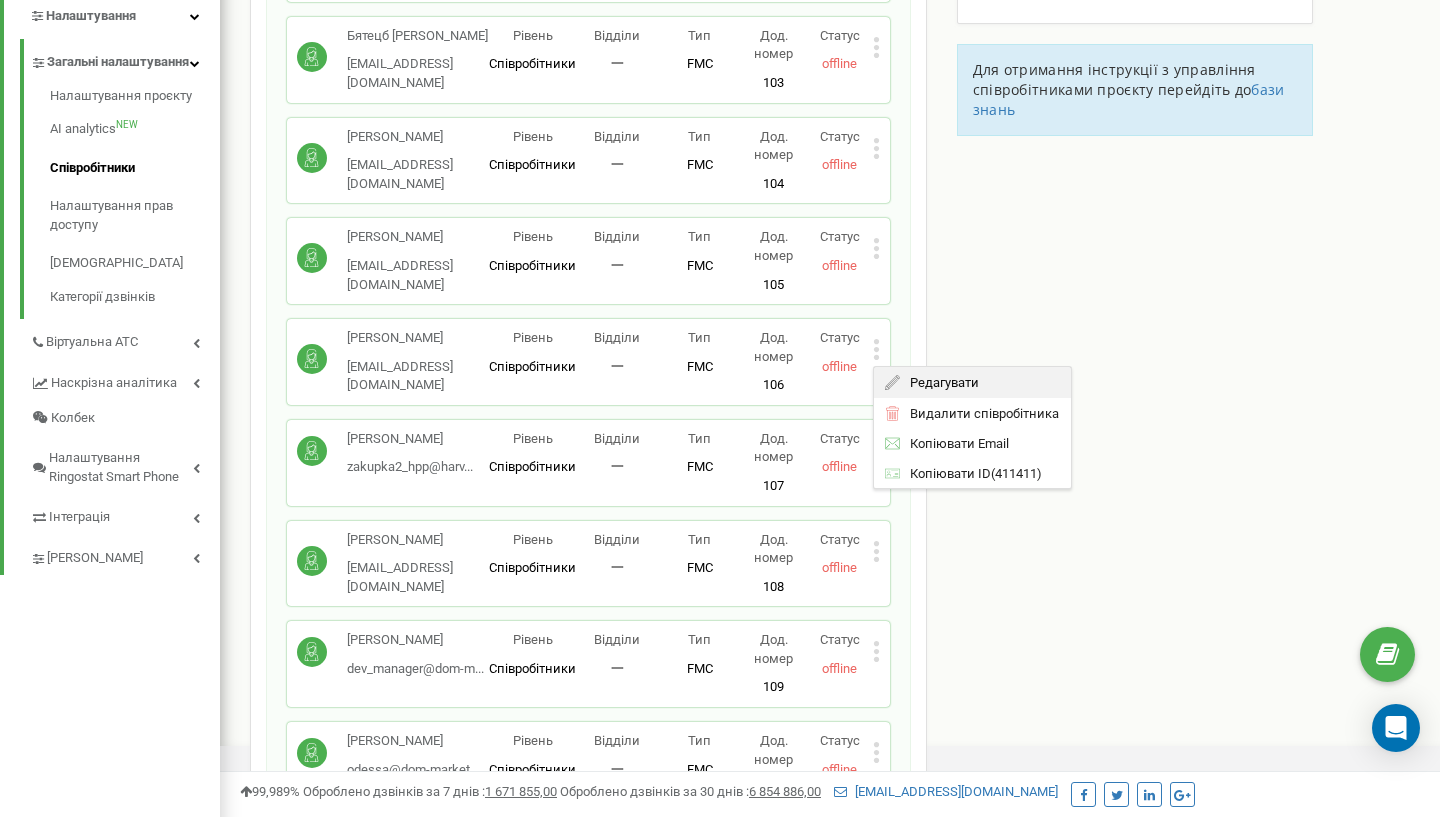 click 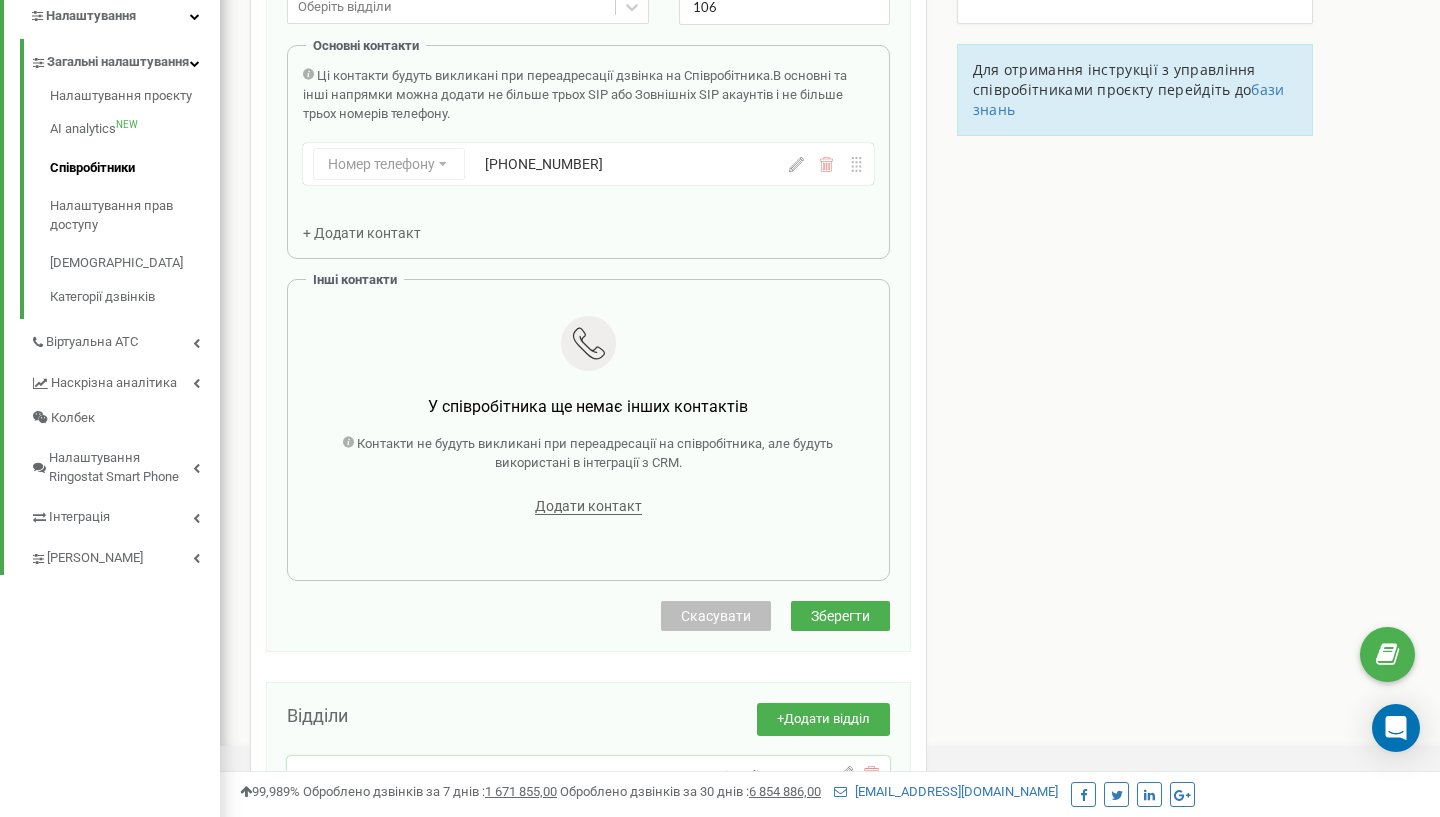 scroll, scrollTop: 200, scrollLeft: 0, axis: vertical 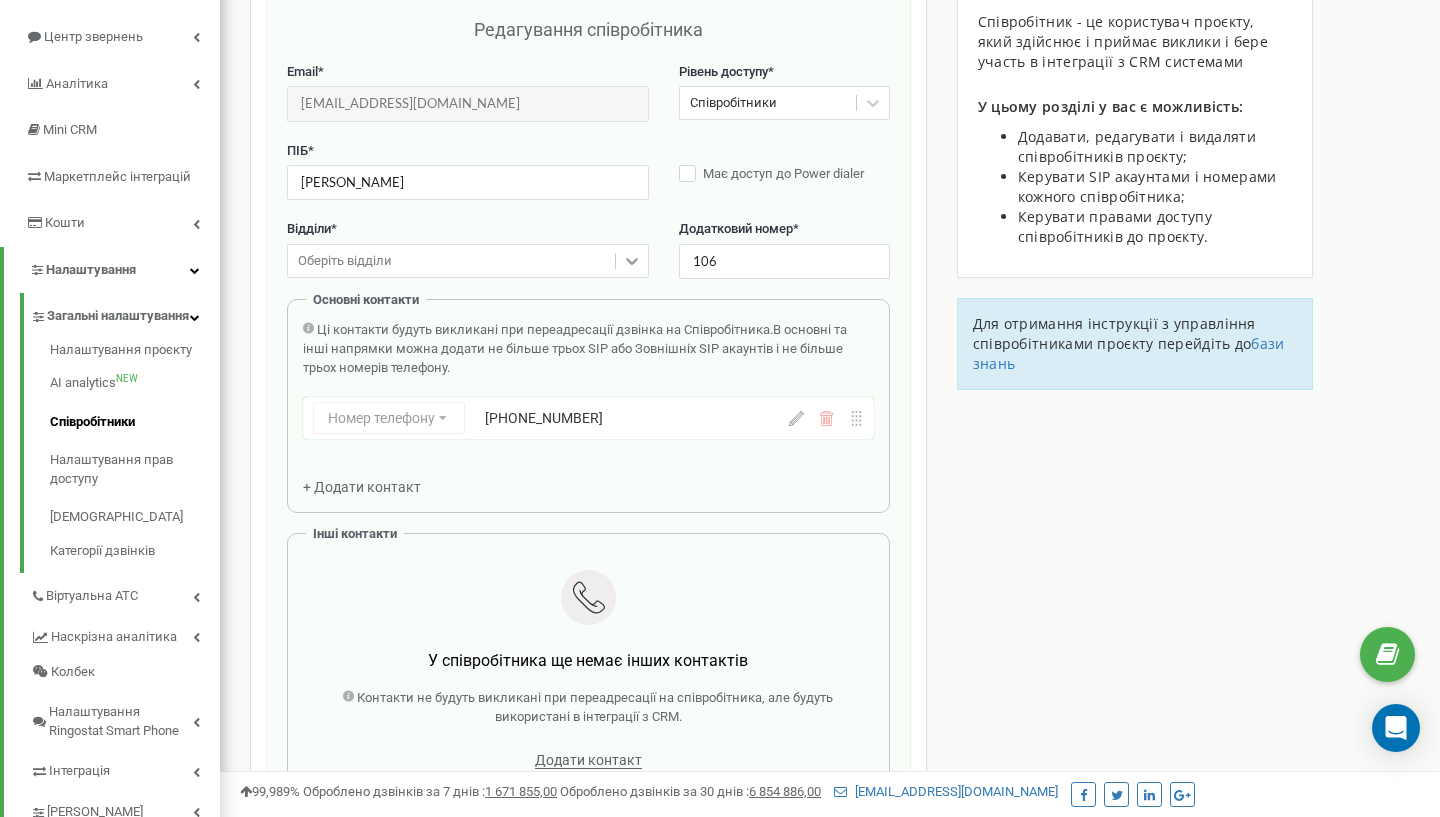 click 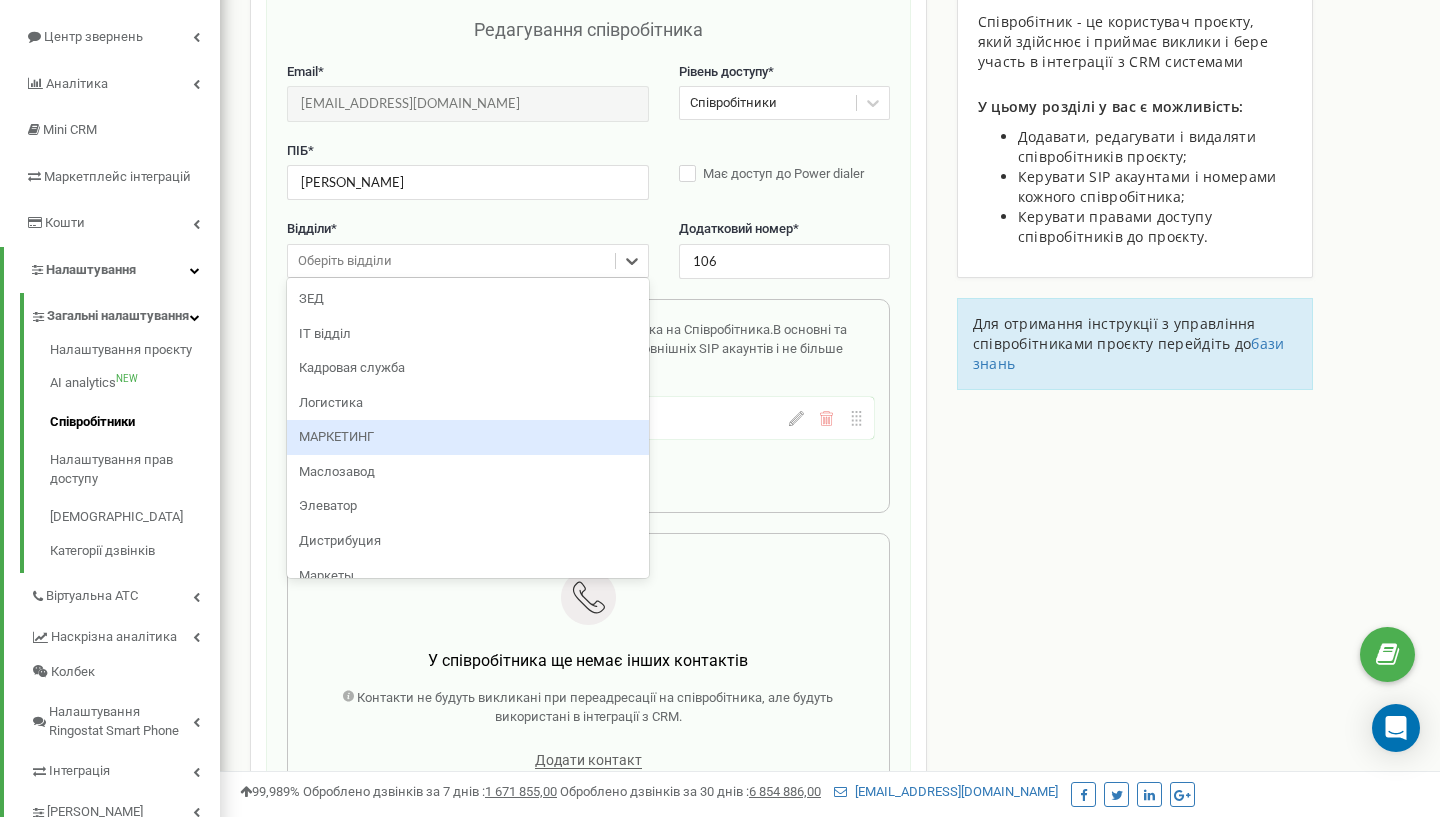 scroll, scrollTop: 11, scrollLeft: 0, axis: vertical 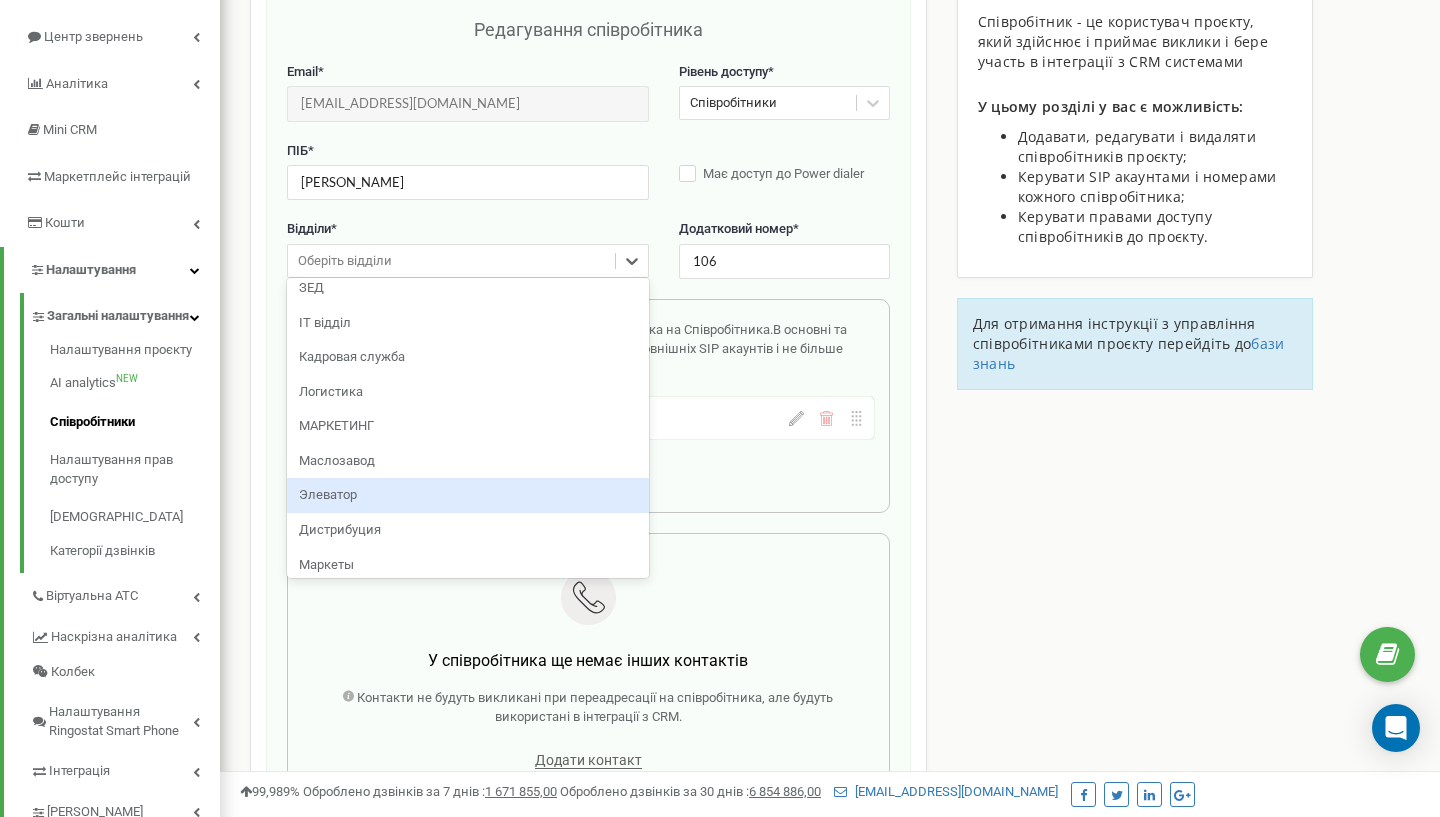 click on "Элеватор" at bounding box center (468, 495) 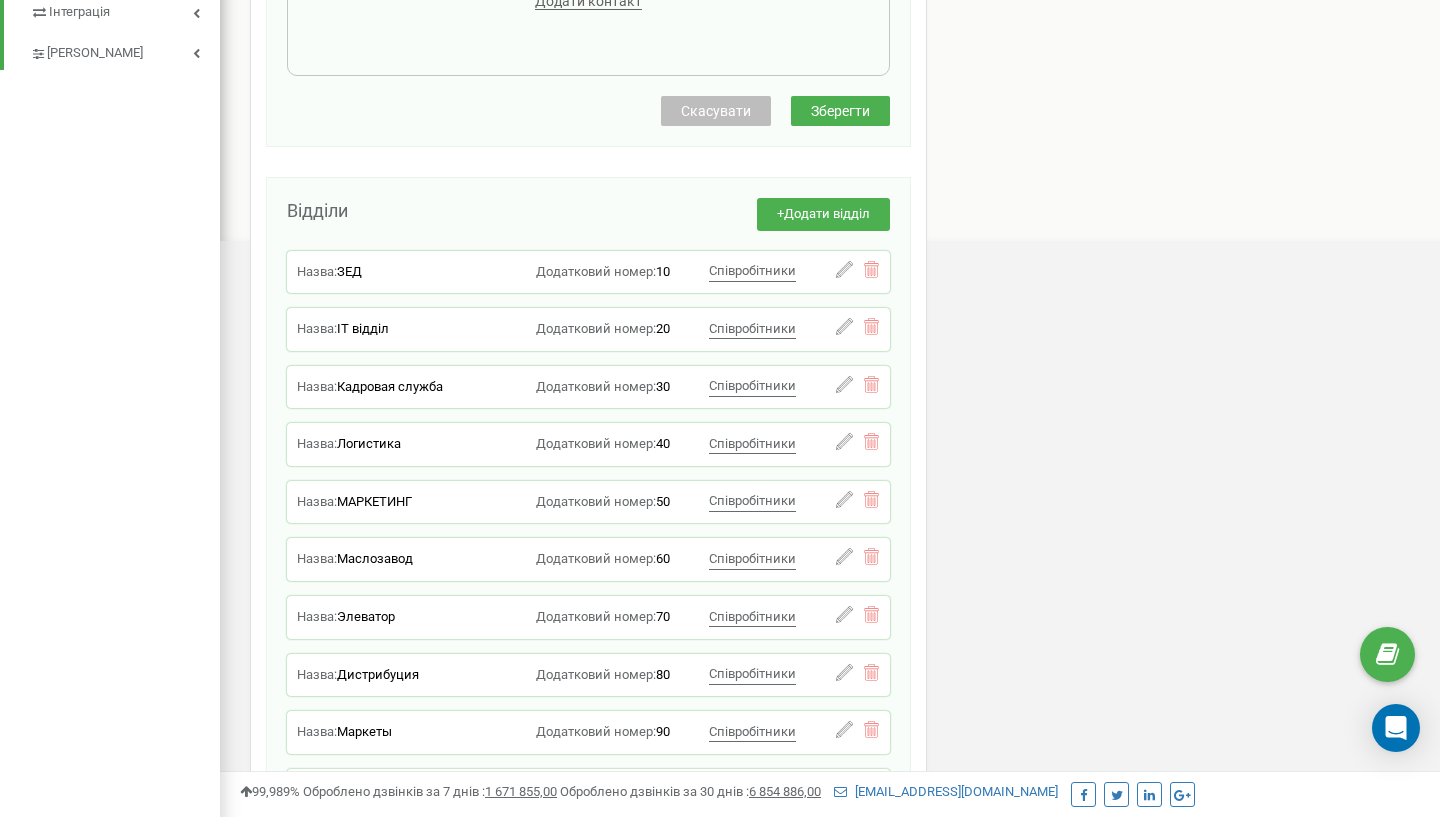 scroll, scrollTop: 1016, scrollLeft: 0, axis: vertical 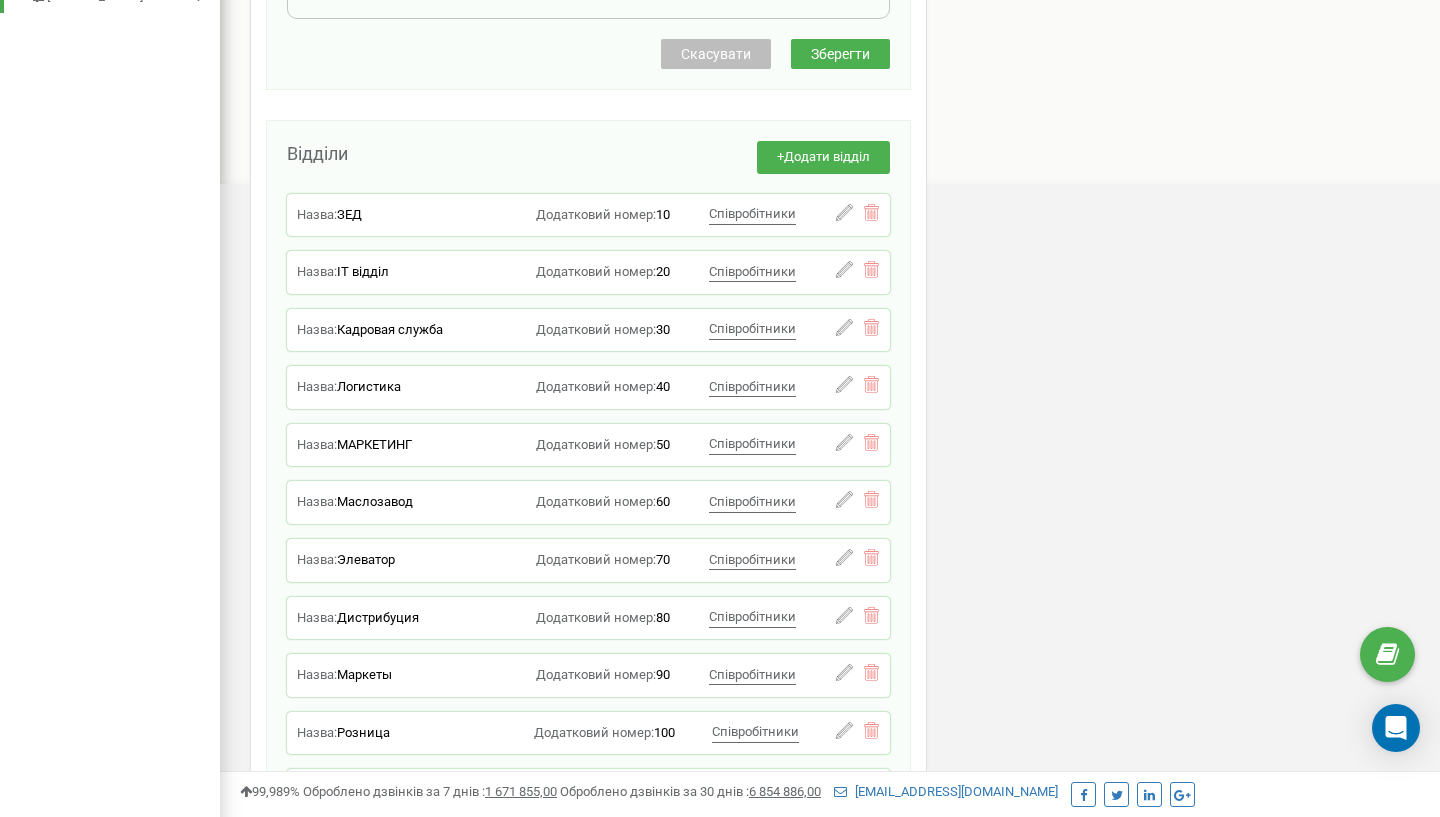 click on "Зберегти" at bounding box center (840, 54) 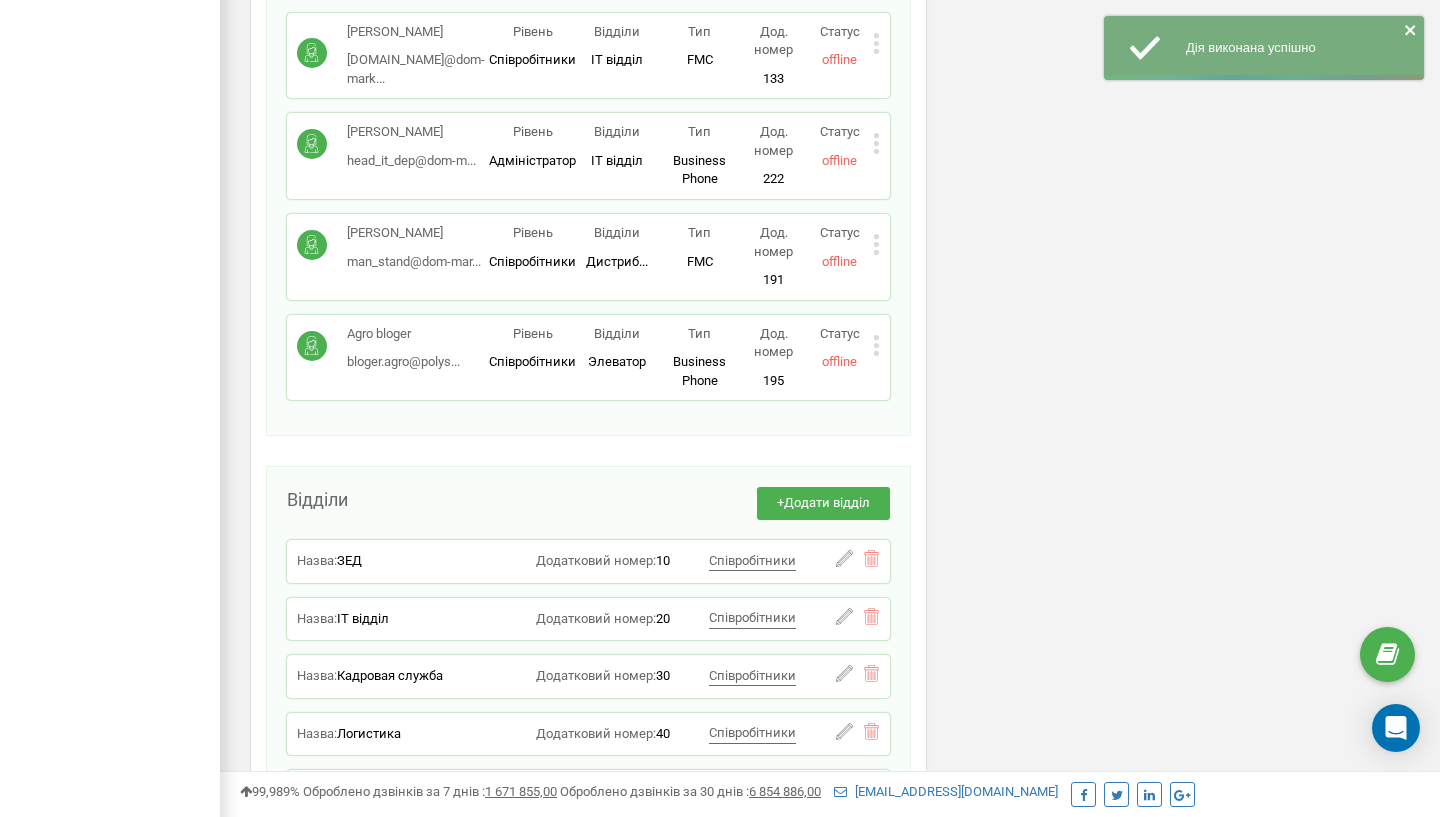 scroll, scrollTop: 8029, scrollLeft: 0, axis: vertical 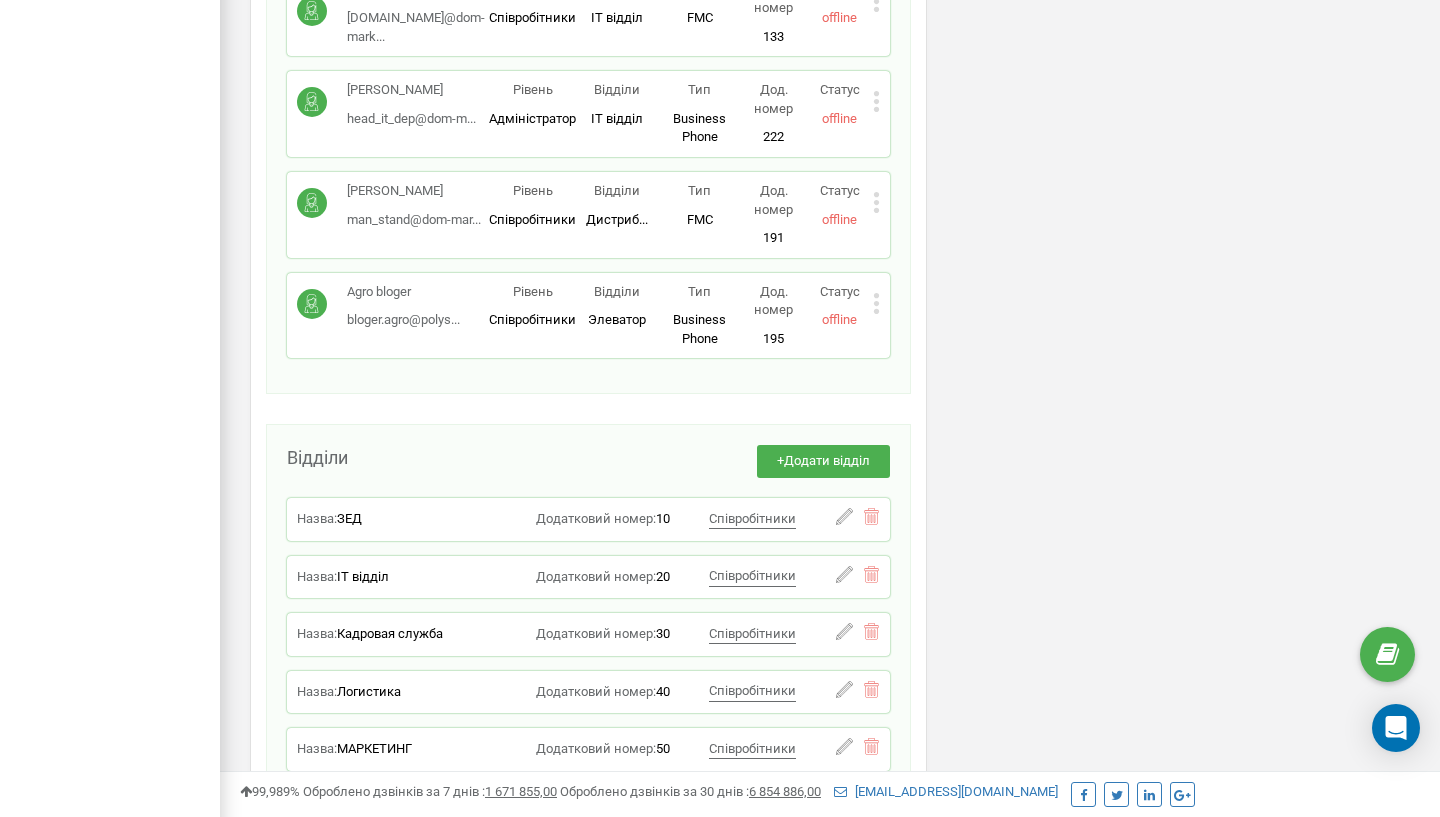 click 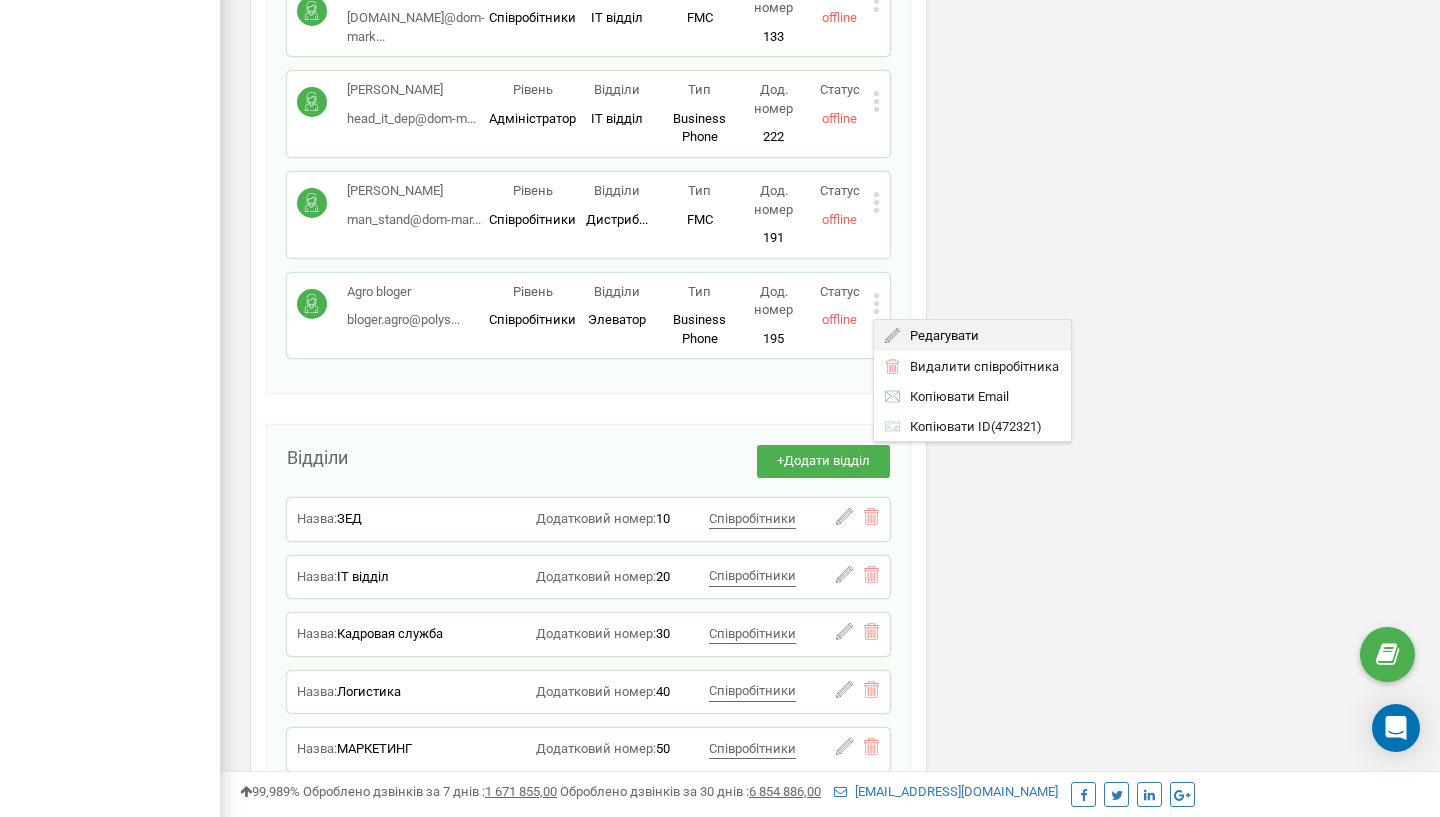 click on "Редагувати" at bounding box center (939, 335) 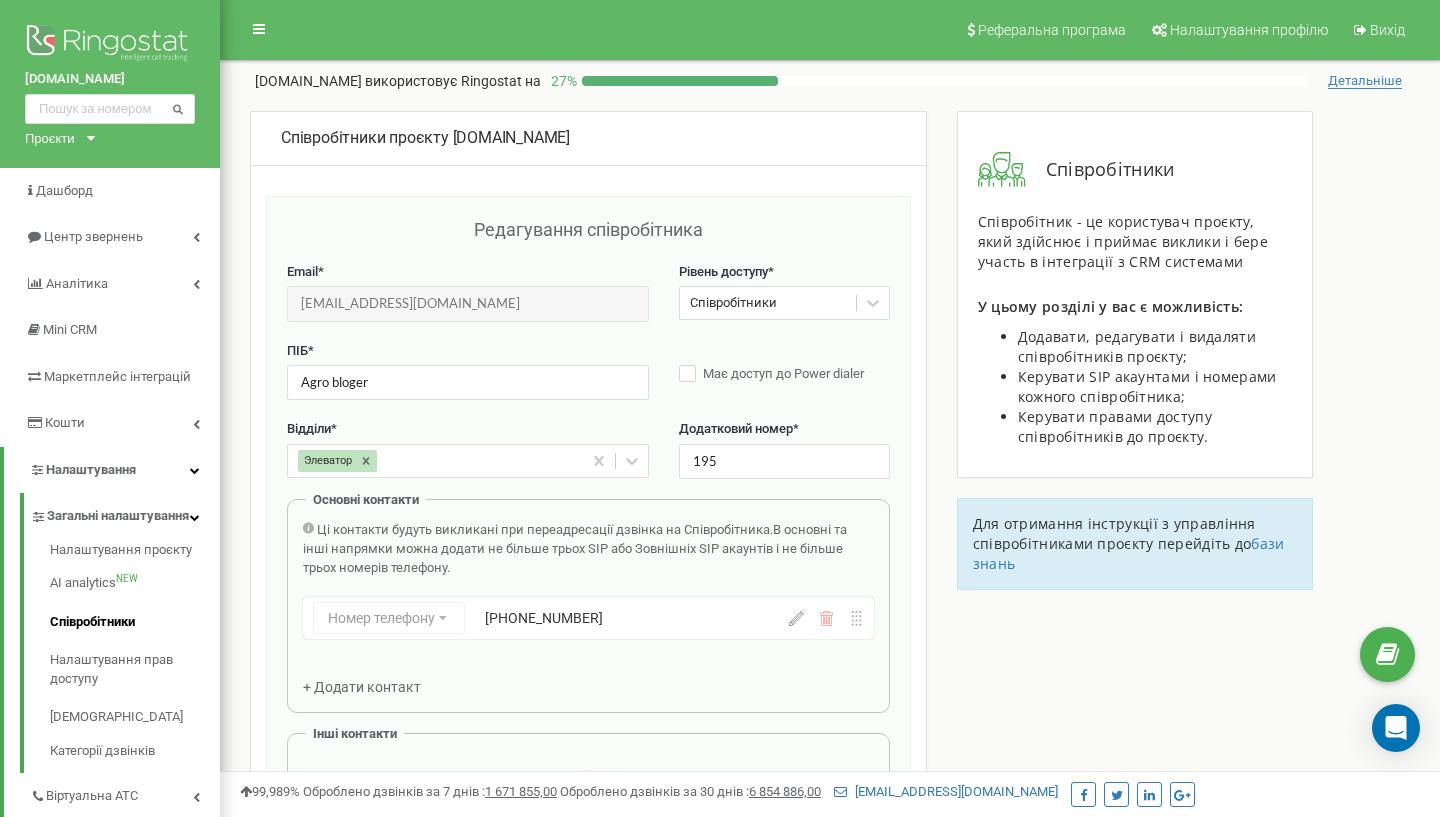 scroll, scrollTop: 0, scrollLeft: 0, axis: both 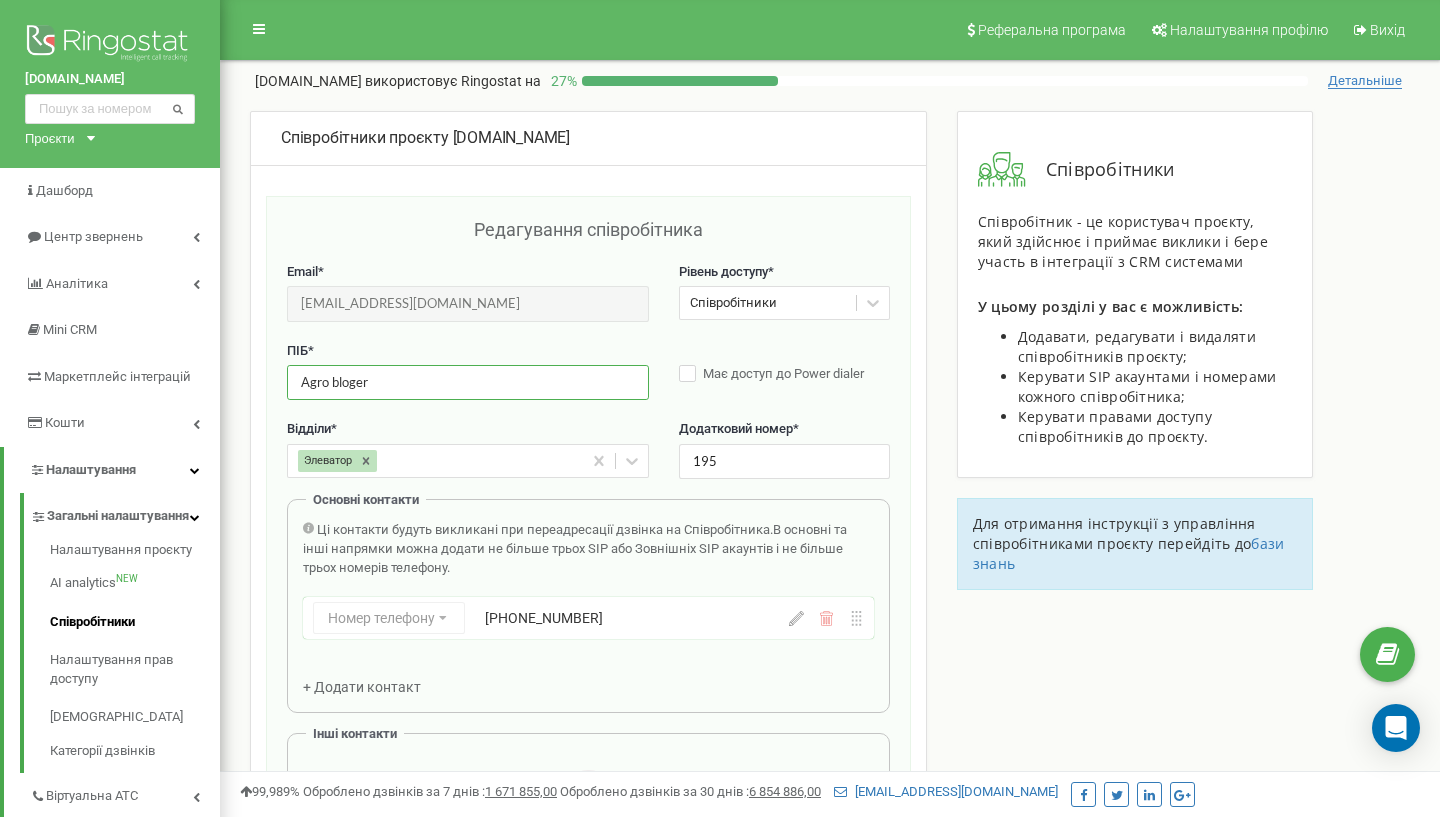 click on "Agro bloger" at bounding box center [468, 382] 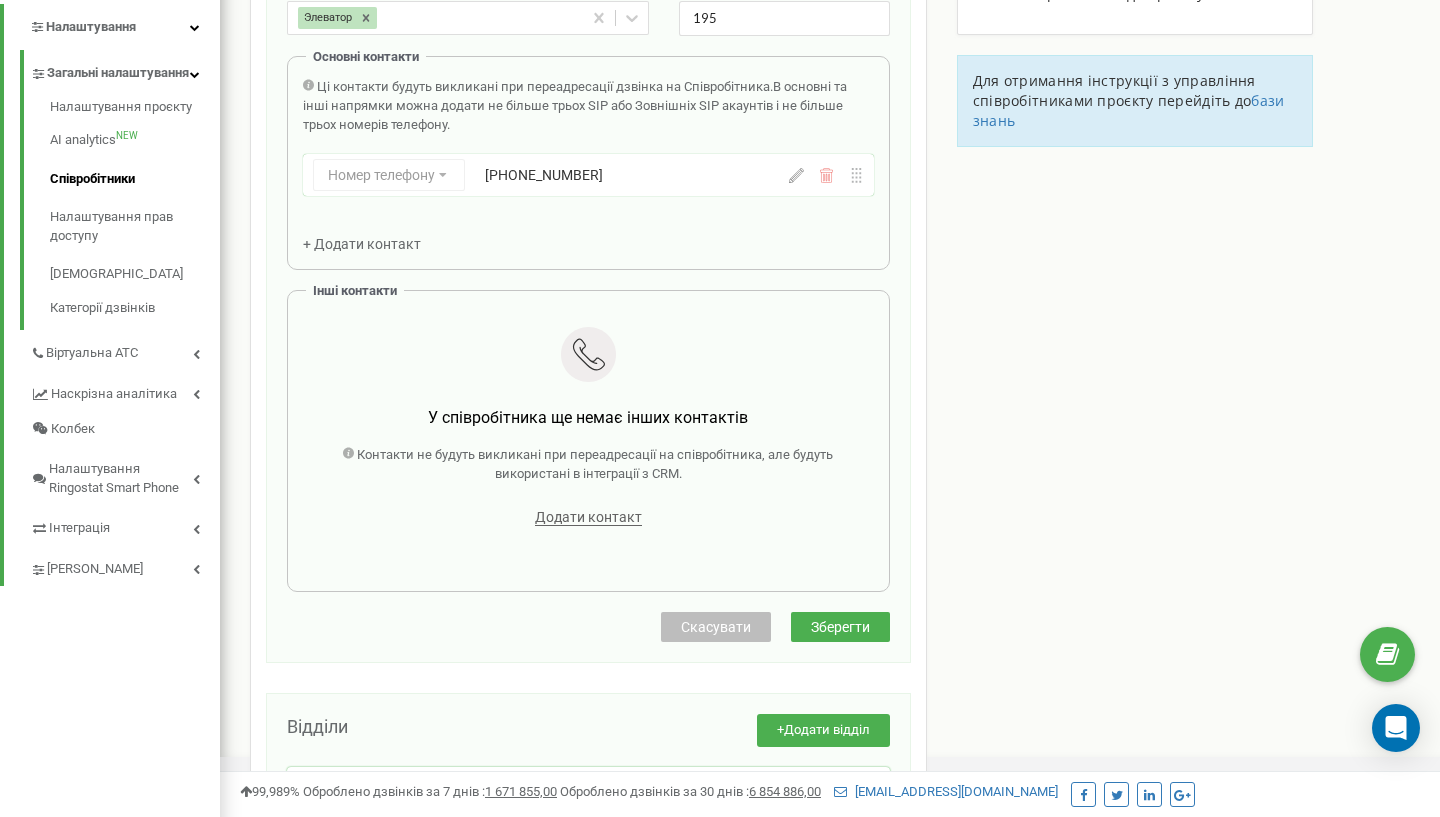scroll, scrollTop: 482, scrollLeft: 0, axis: vertical 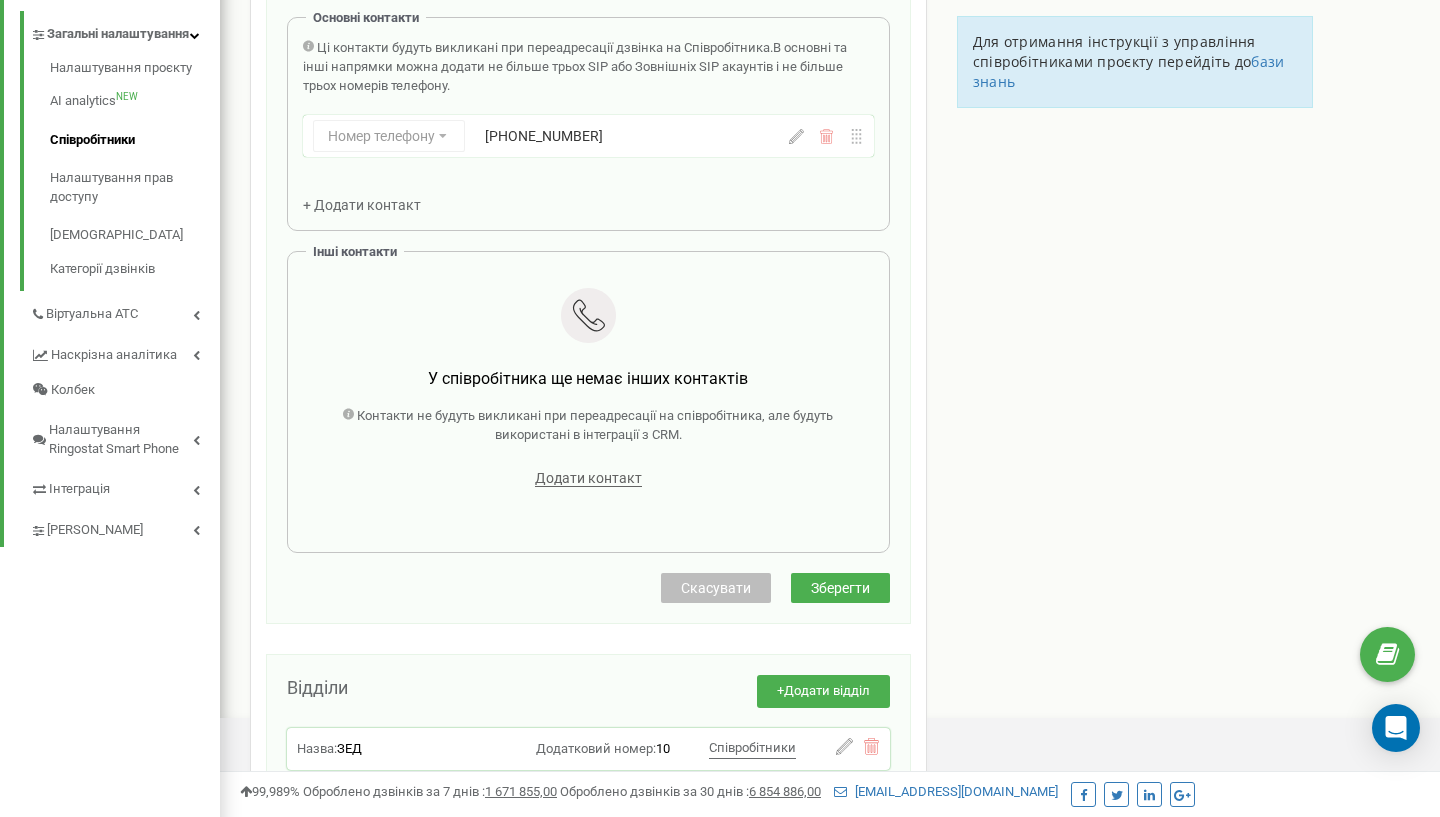 type on "[PERSON_NAME] [PERSON_NAME]" 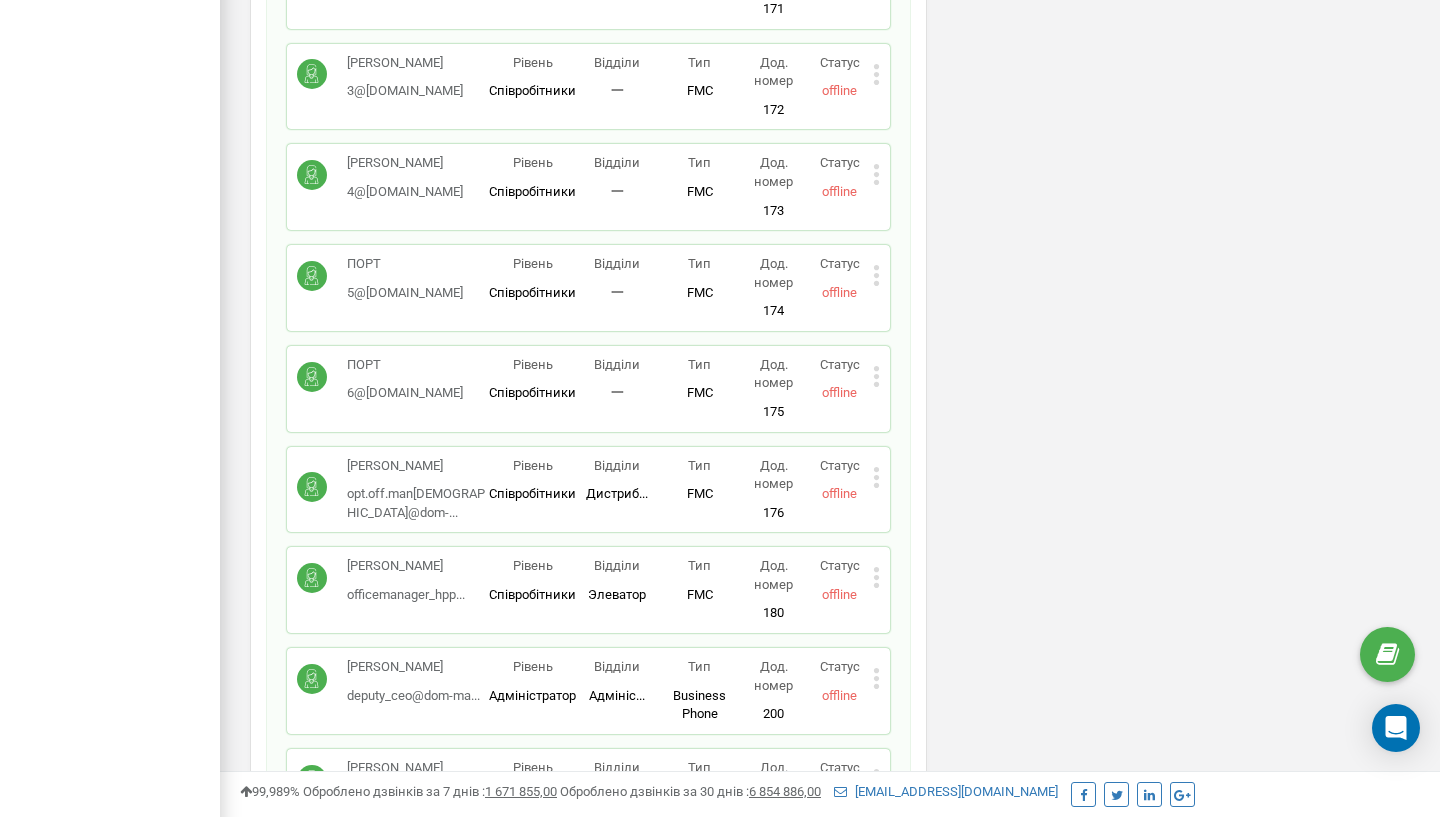 scroll, scrollTop: 7155, scrollLeft: 0, axis: vertical 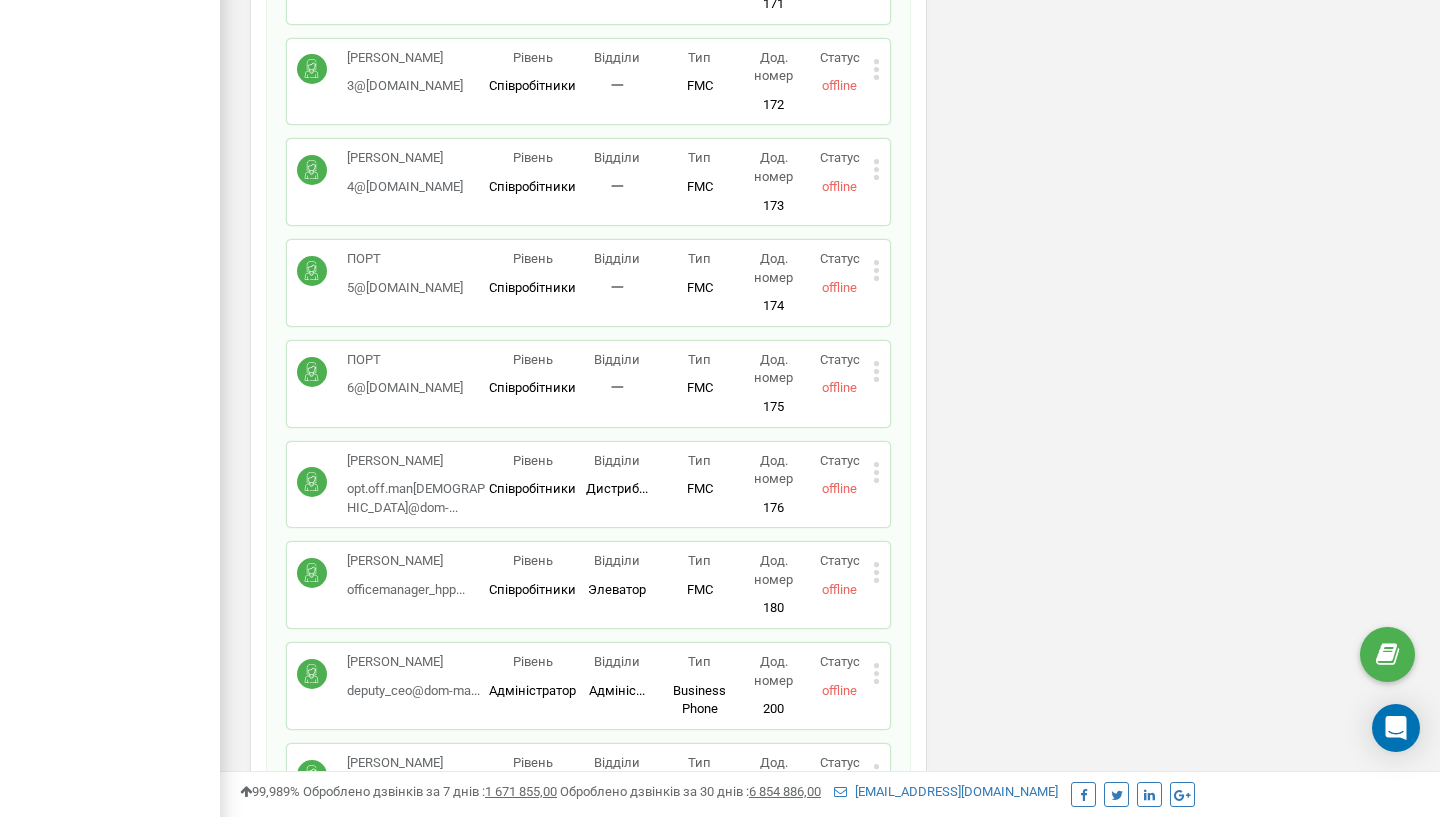 click 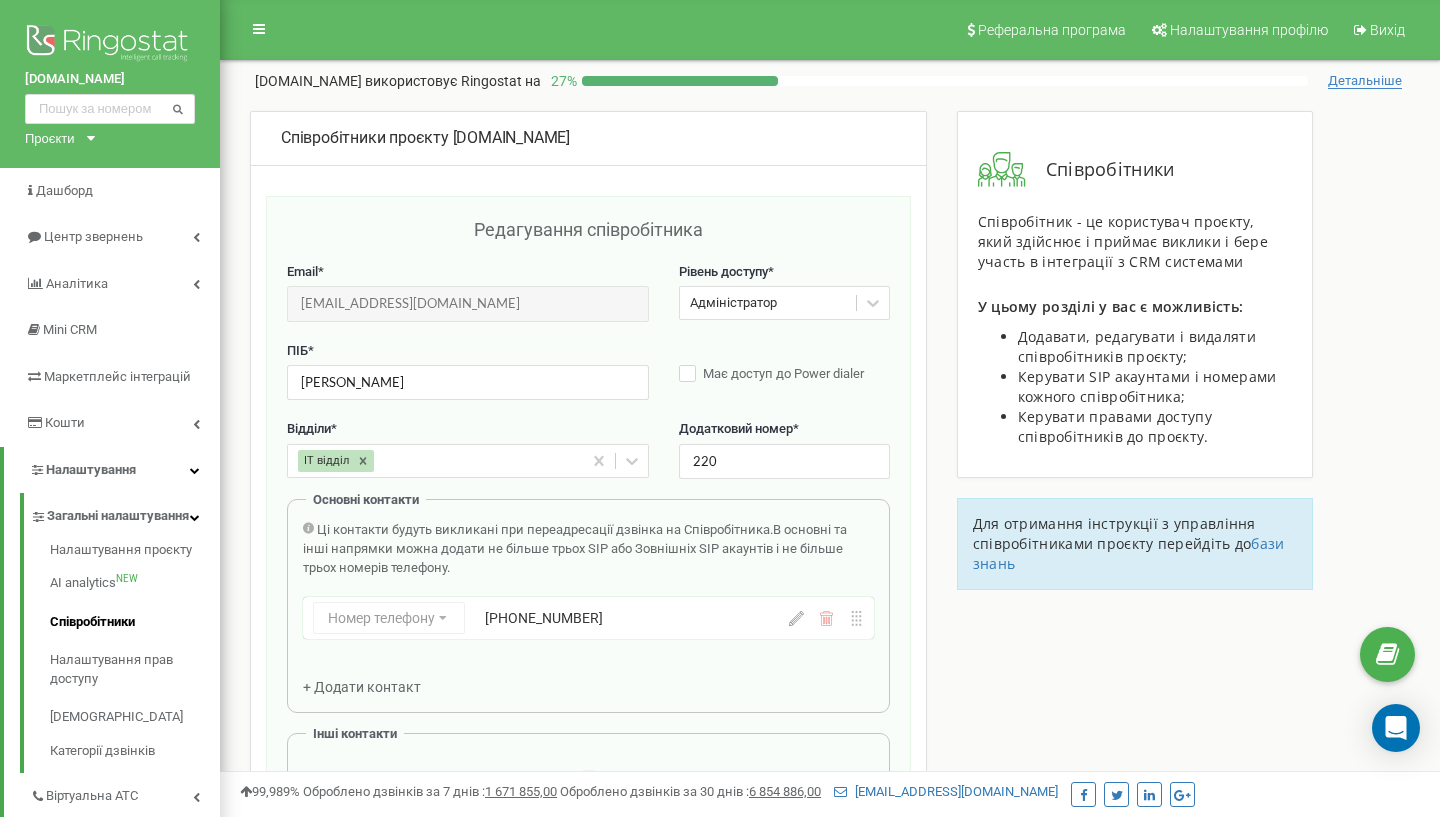 scroll, scrollTop: 0, scrollLeft: 0, axis: both 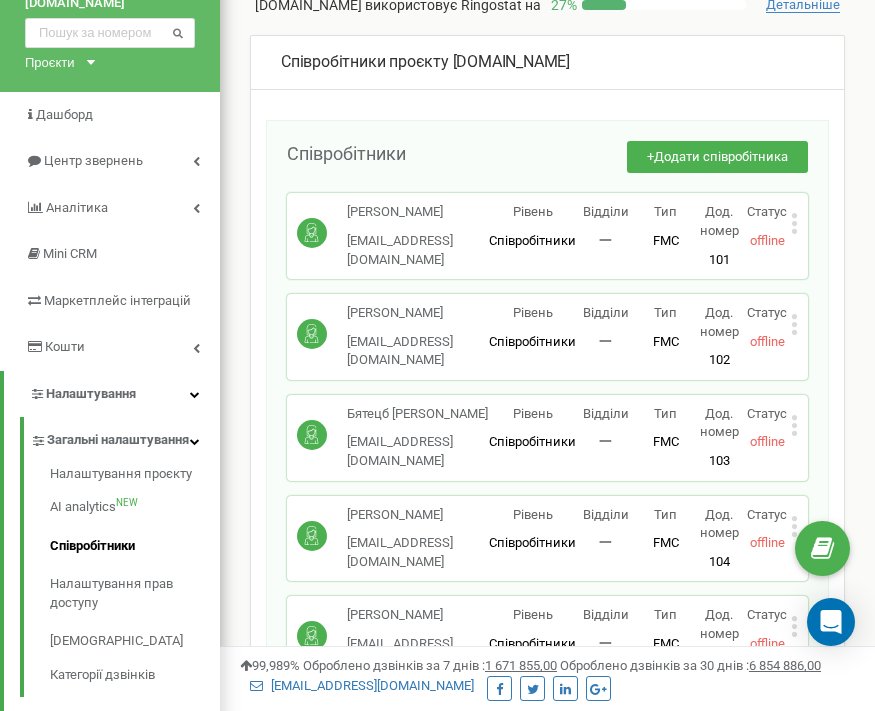 click 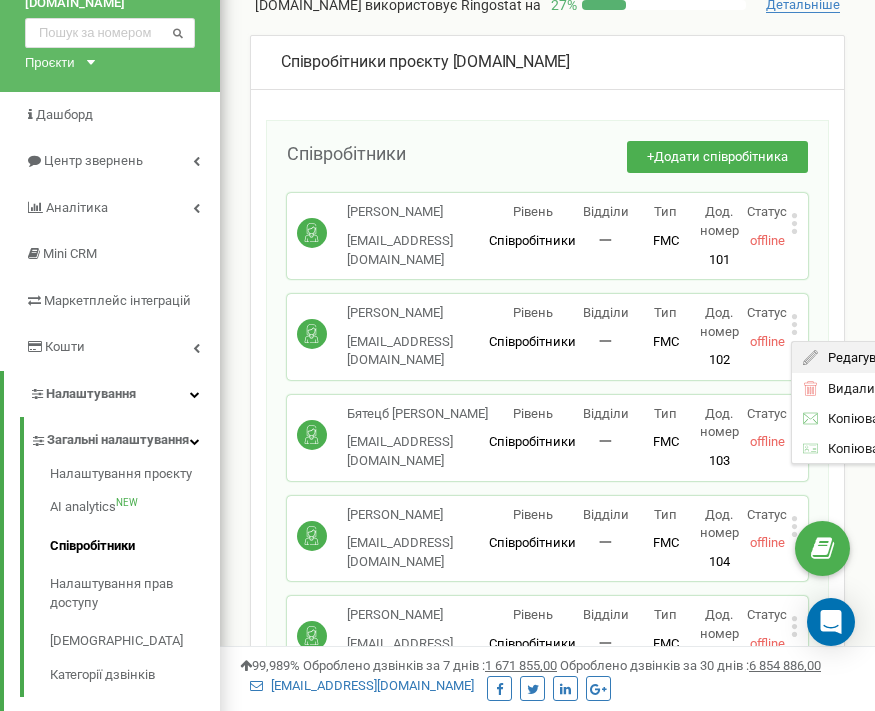 click 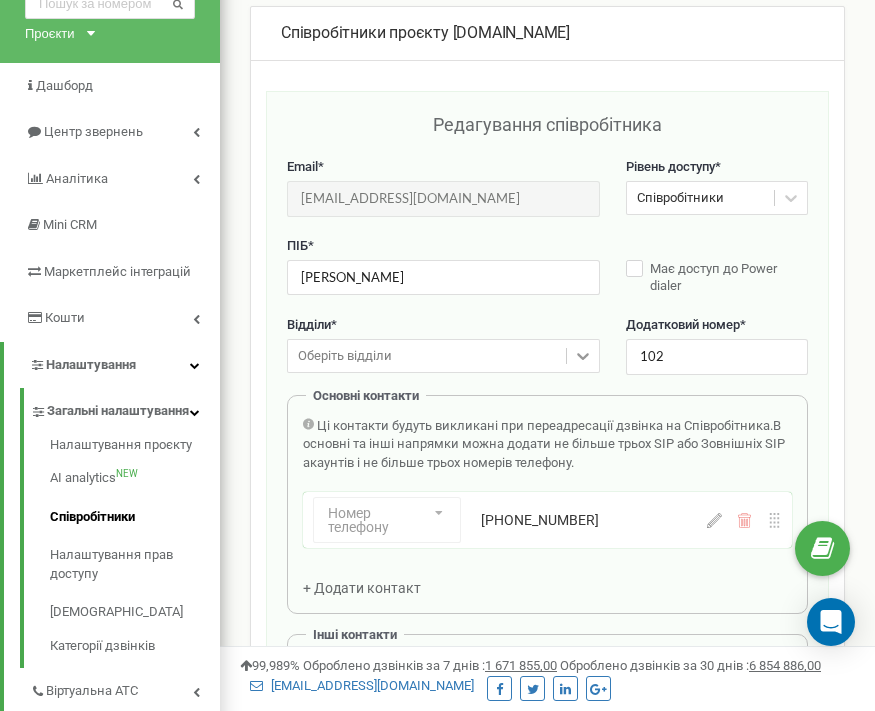 scroll, scrollTop: 79, scrollLeft: 0, axis: vertical 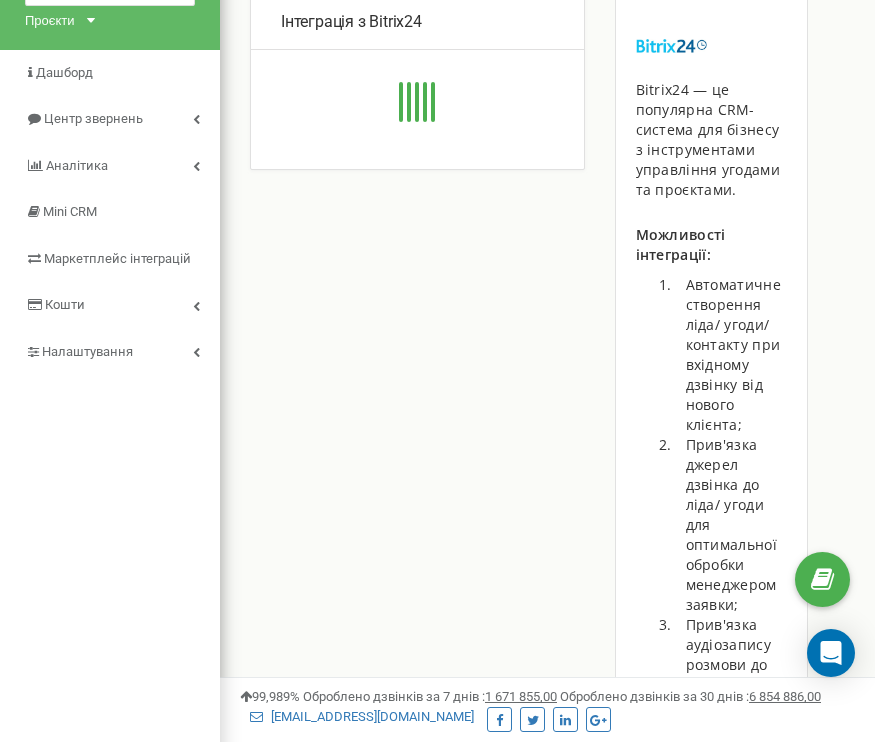 type on "[URL][DOMAIN_NAME]" 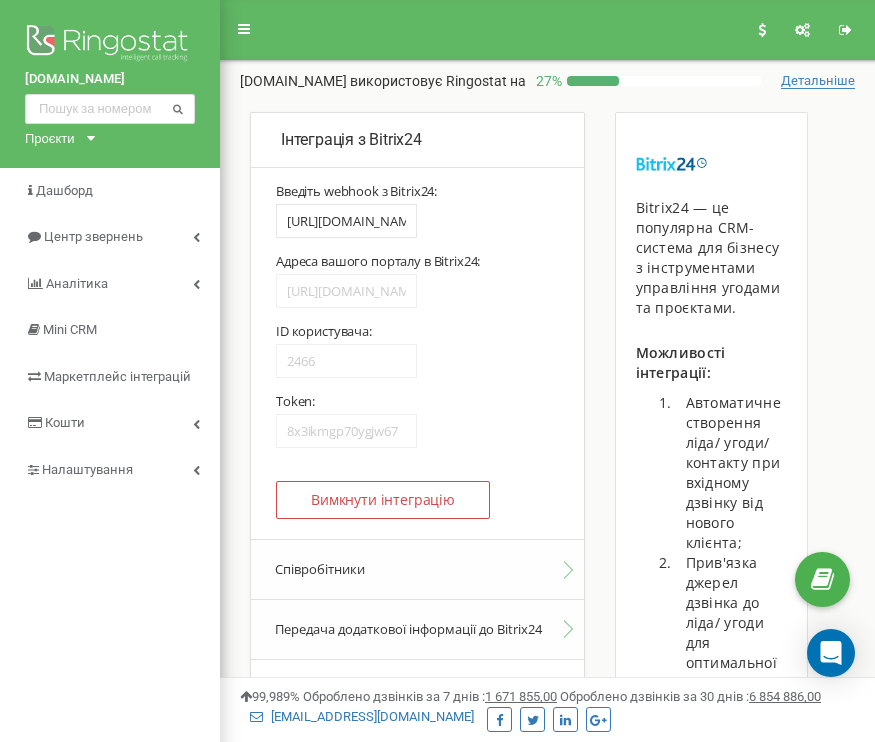 scroll, scrollTop: 0, scrollLeft: 0, axis: both 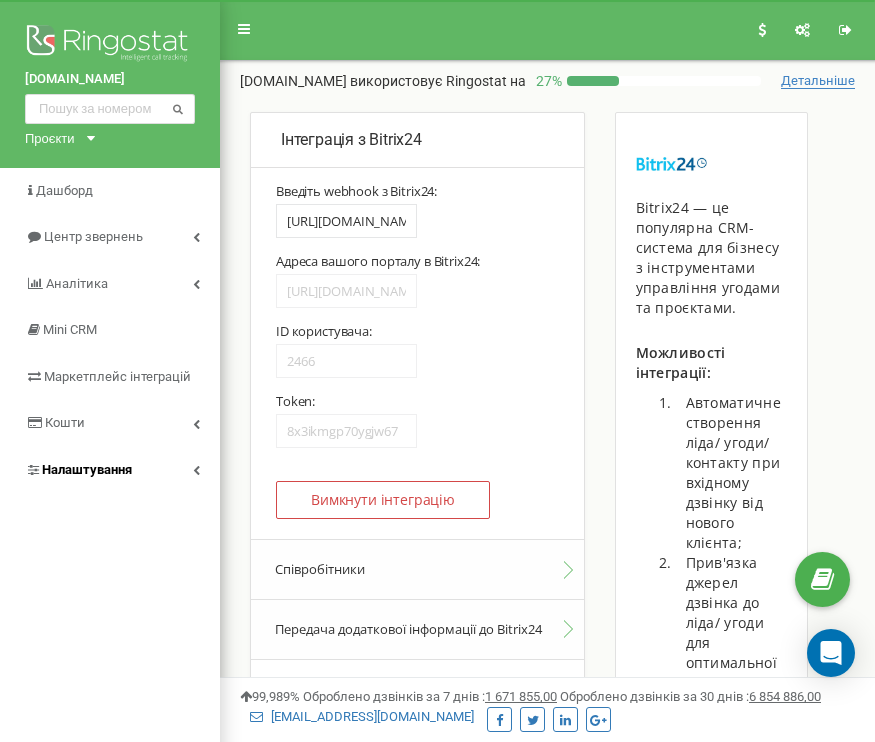 click on "Налаштування" at bounding box center (110, 470) 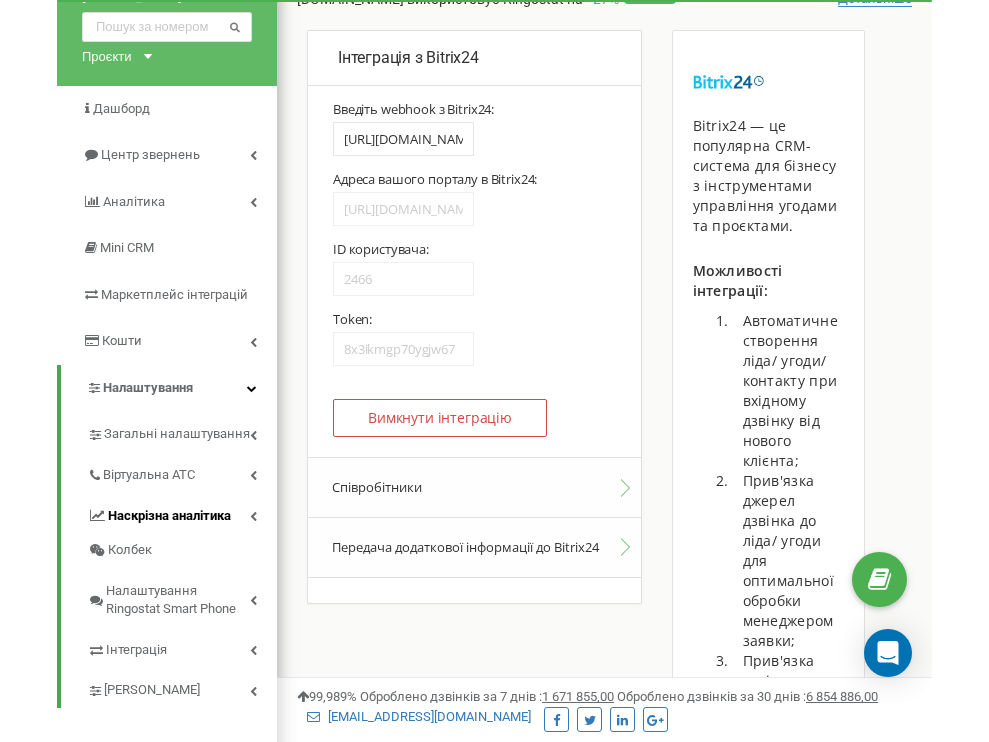 scroll, scrollTop: 83, scrollLeft: 0, axis: vertical 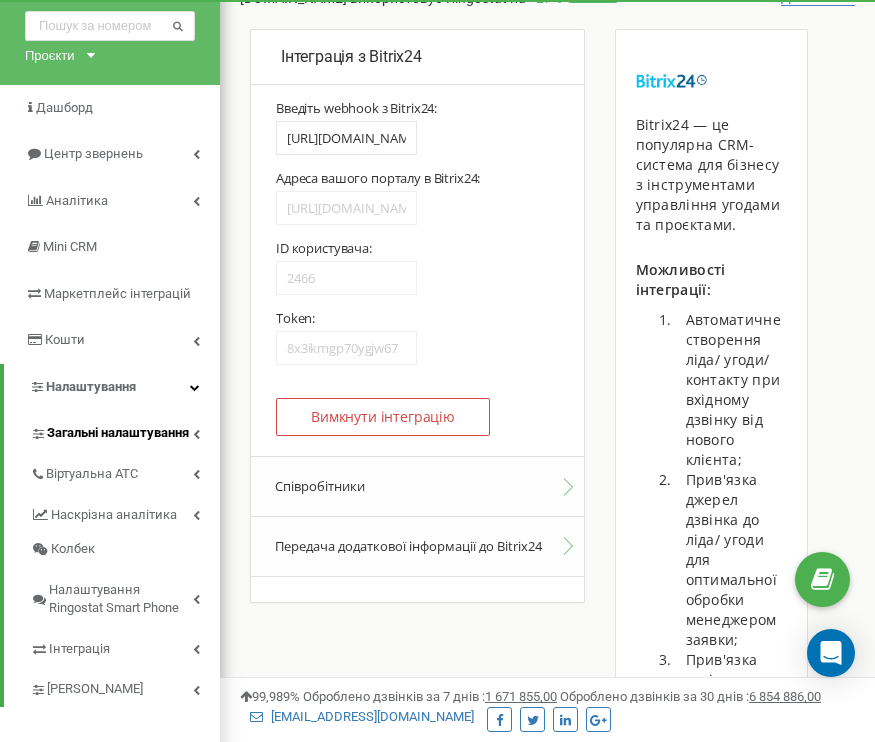 click on "Загальні налаштування" at bounding box center [125, 430] 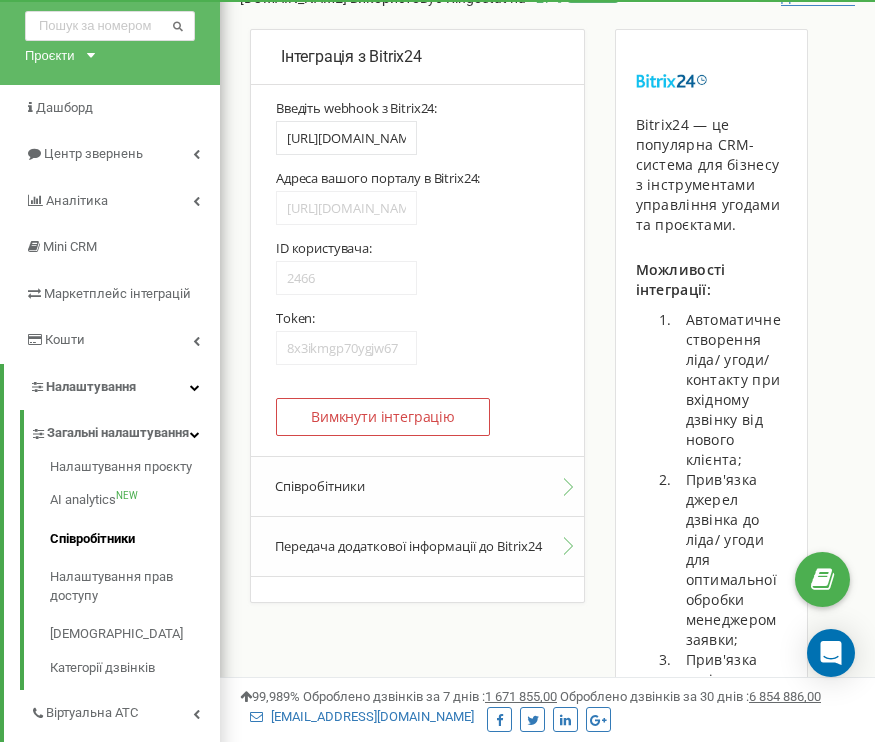 click on "Співробітники" at bounding box center (135, 539) 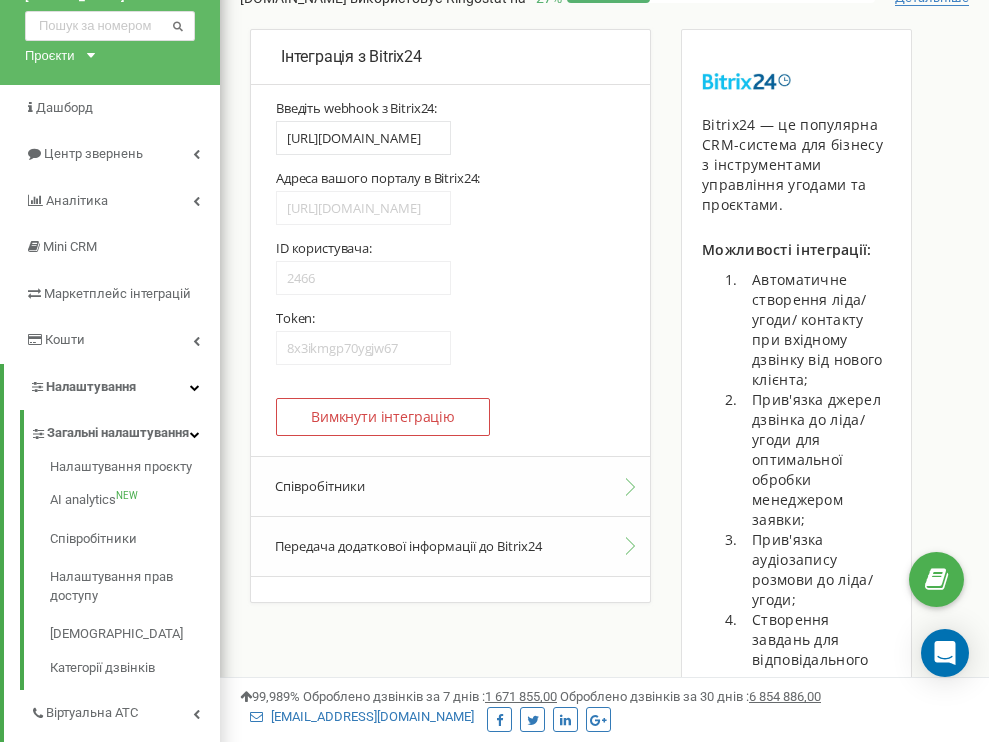 click on "Співробітники" at bounding box center [450, 486] 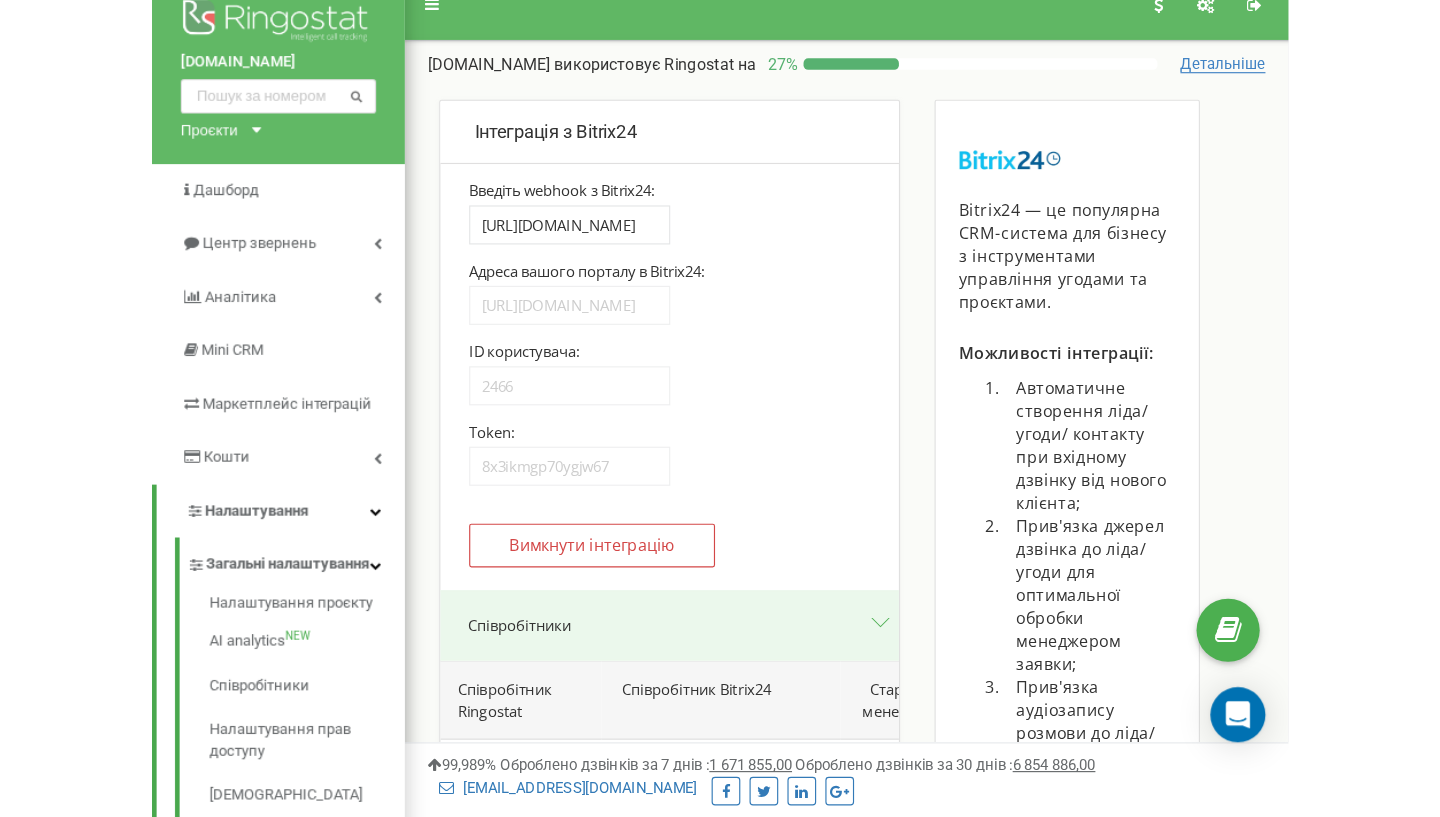 scroll, scrollTop: 328, scrollLeft: 0, axis: vertical 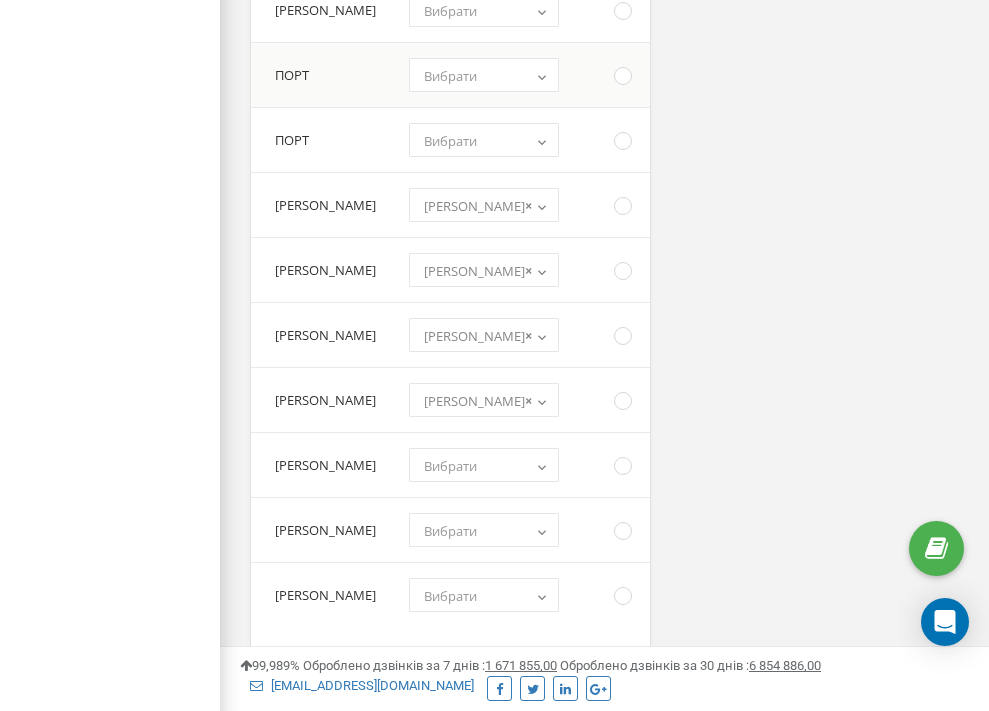click on "ПОРТ" at bounding box center (321, 75) 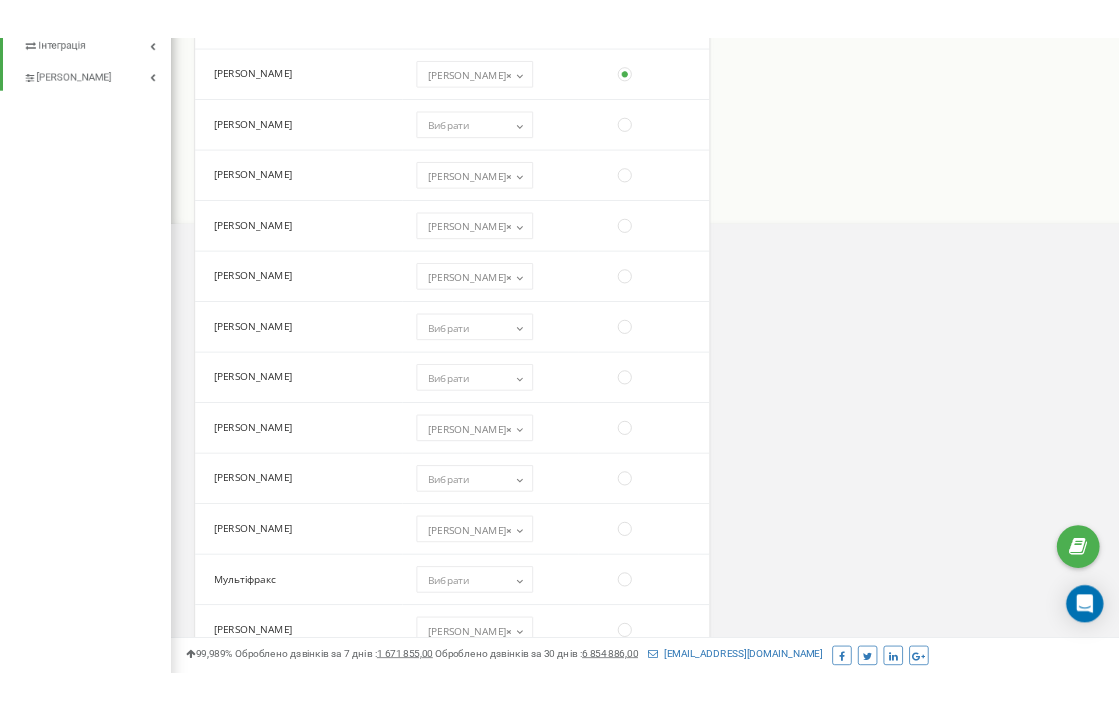 scroll, scrollTop: 951, scrollLeft: 0, axis: vertical 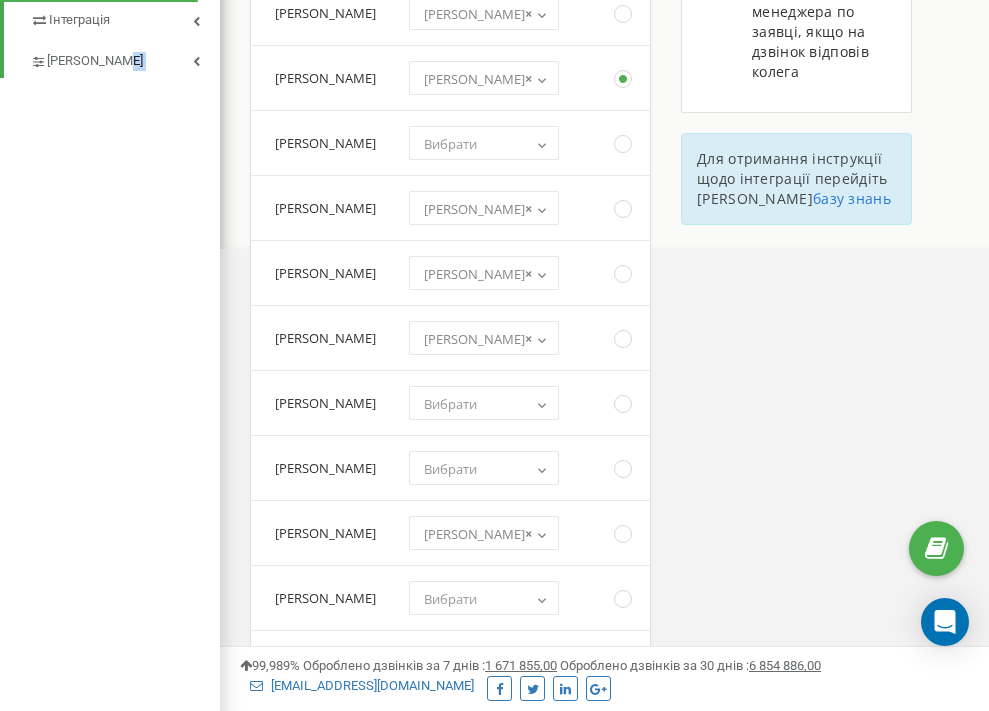 drag, startPoint x: 3, startPoint y: 310, endPoint x: -130, endPoint y: 317, distance: 133.18408 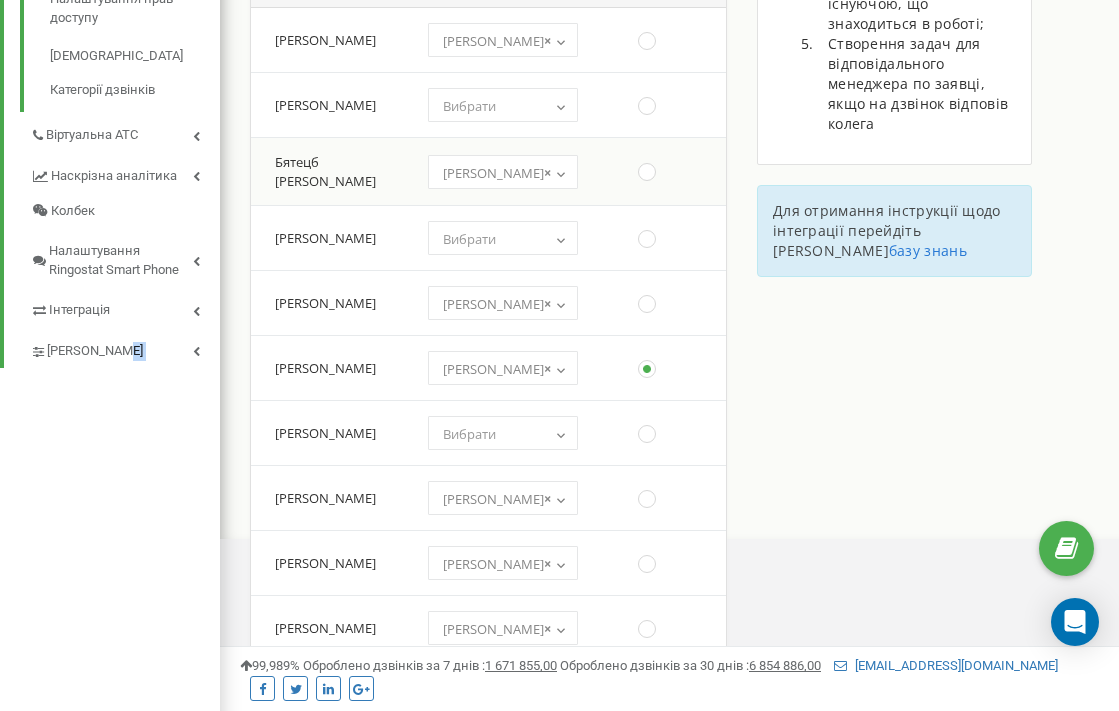 scroll, scrollTop: 563, scrollLeft: 0, axis: vertical 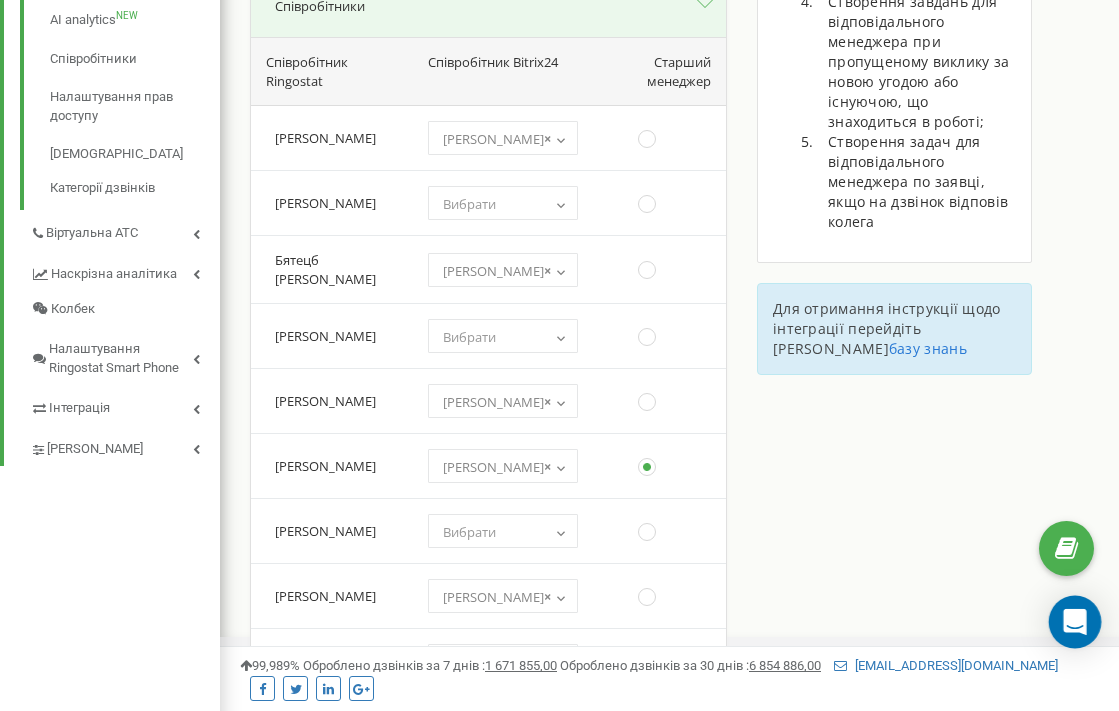 click 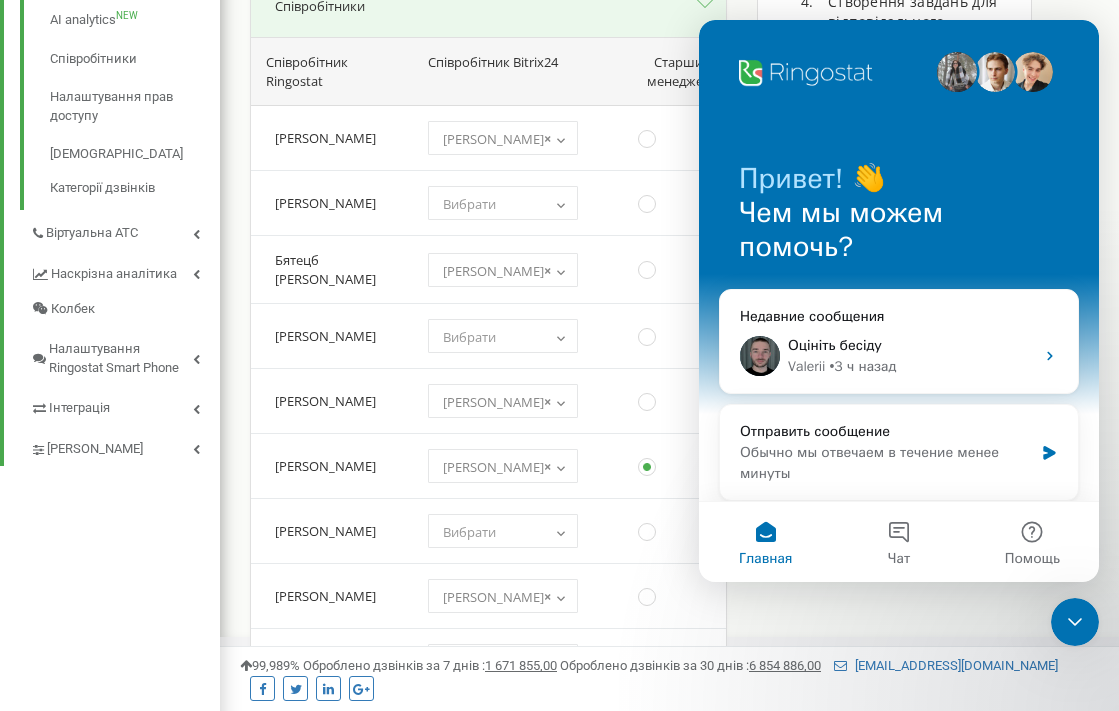 scroll, scrollTop: 0, scrollLeft: 0, axis: both 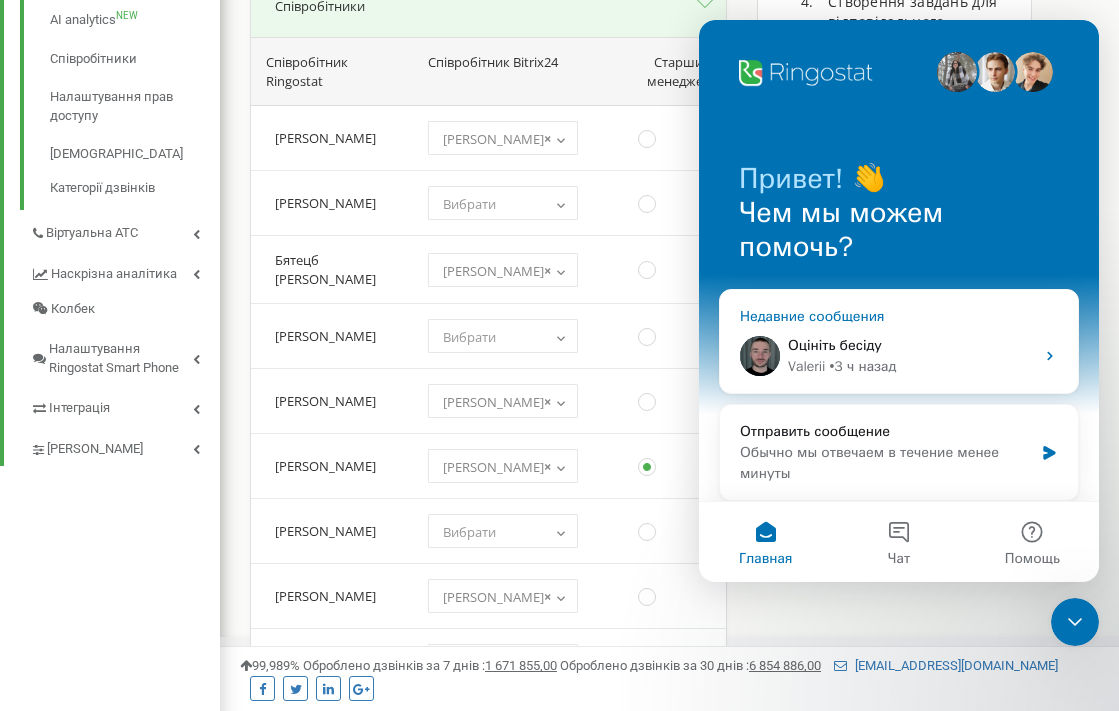 click on "•  3 ч назад" at bounding box center [862, 366] 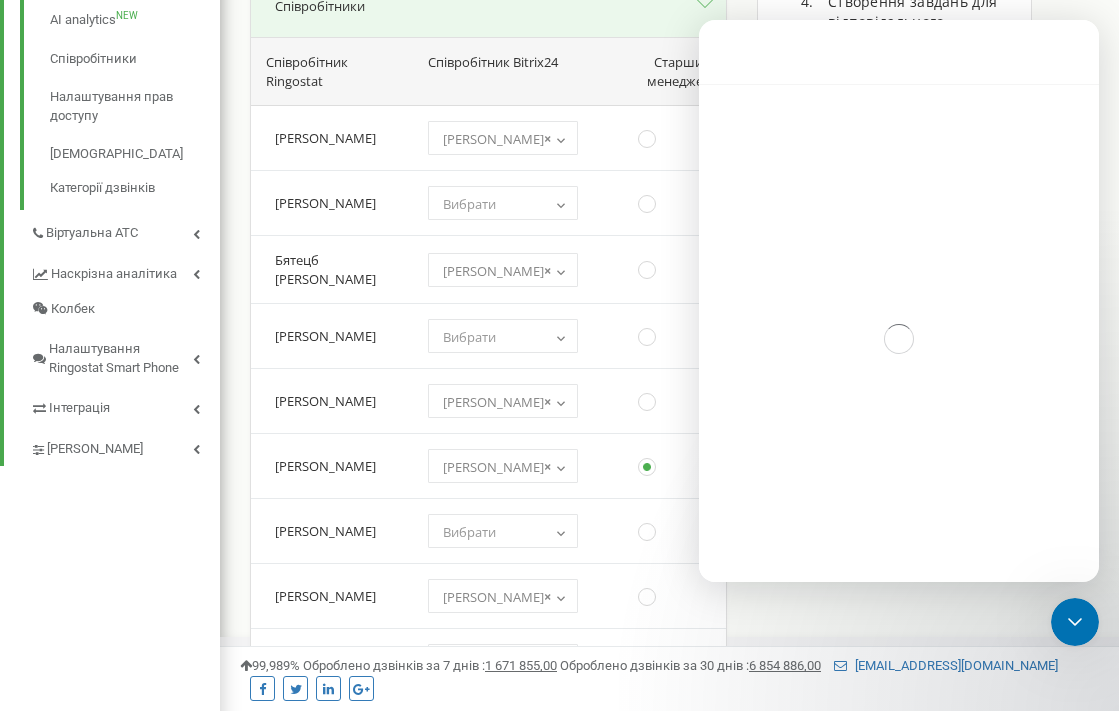 scroll, scrollTop: 362, scrollLeft: 0, axis: vertical 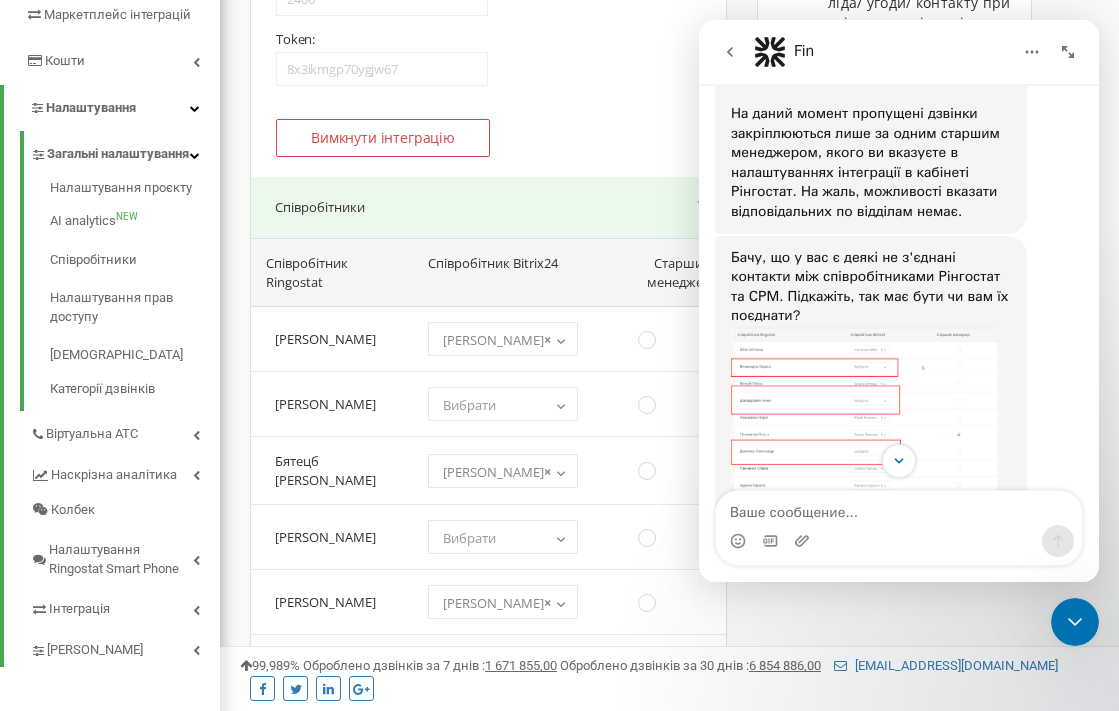 click at bounding box center [865, 453] 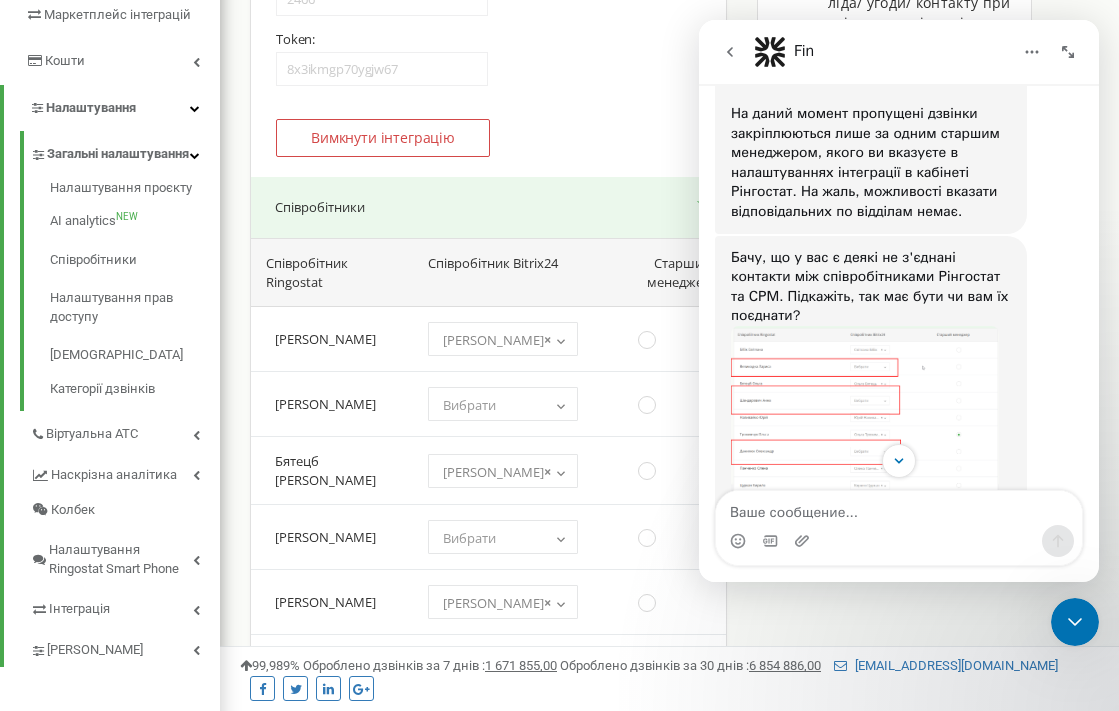 scroll, scrollTop: 0, scrollLeft: 0, axis: both 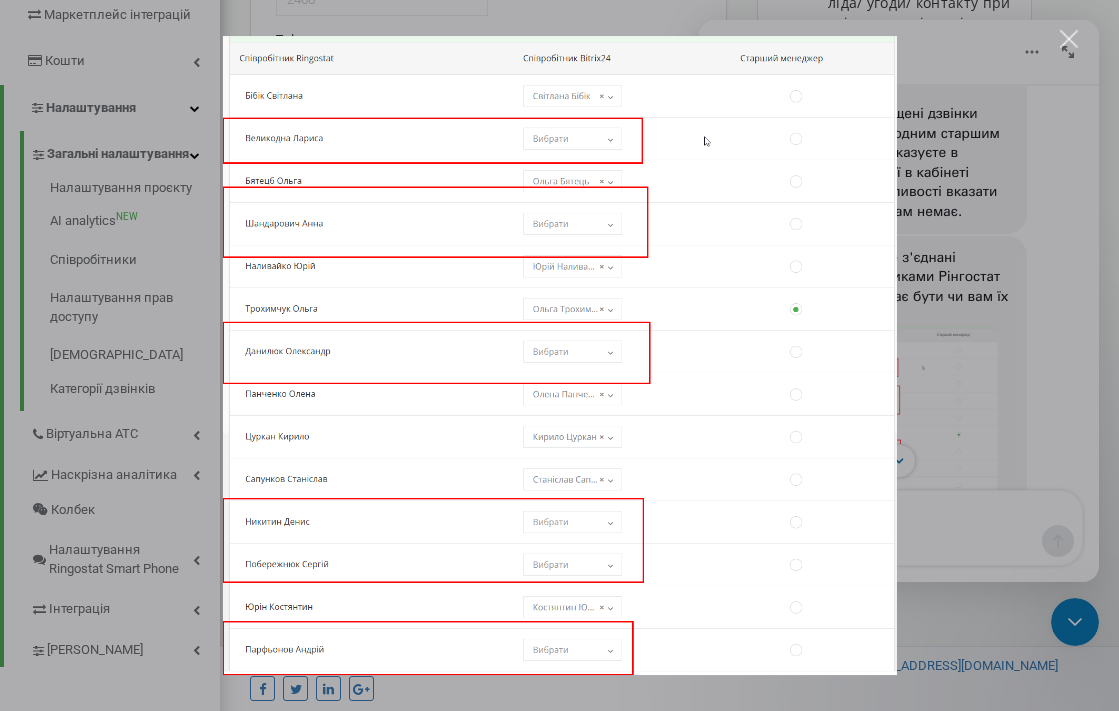click at bounding box center (559, 355) 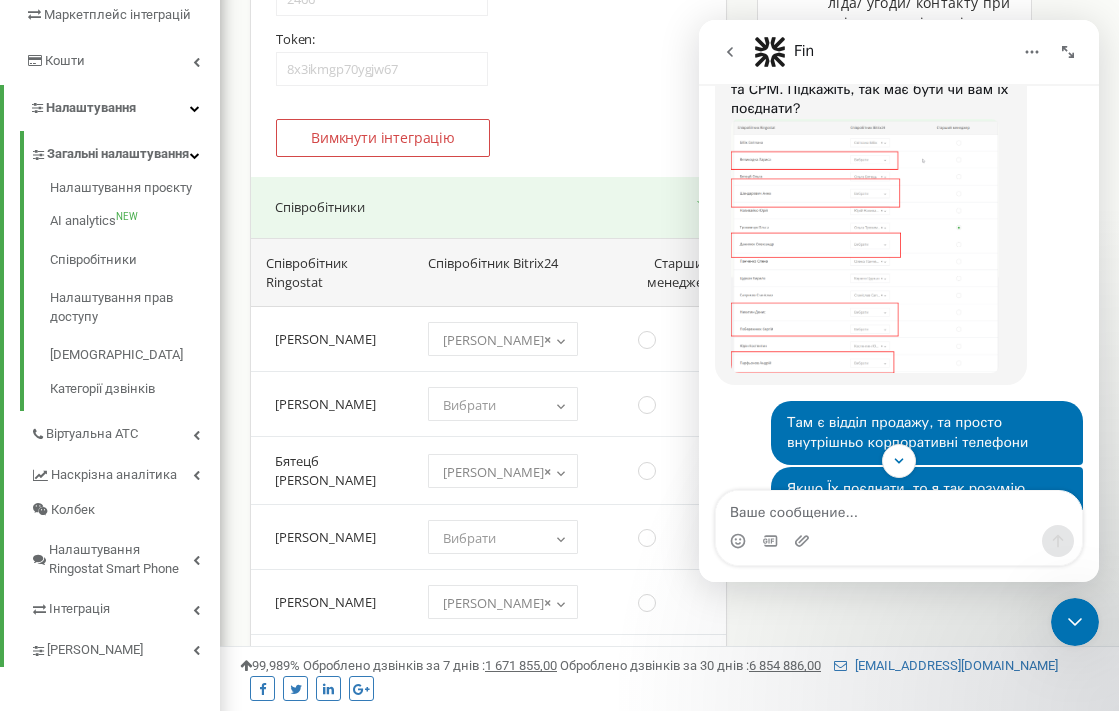 scroll, scrollTop: 968, scrollLeft: 0, axis: vertical 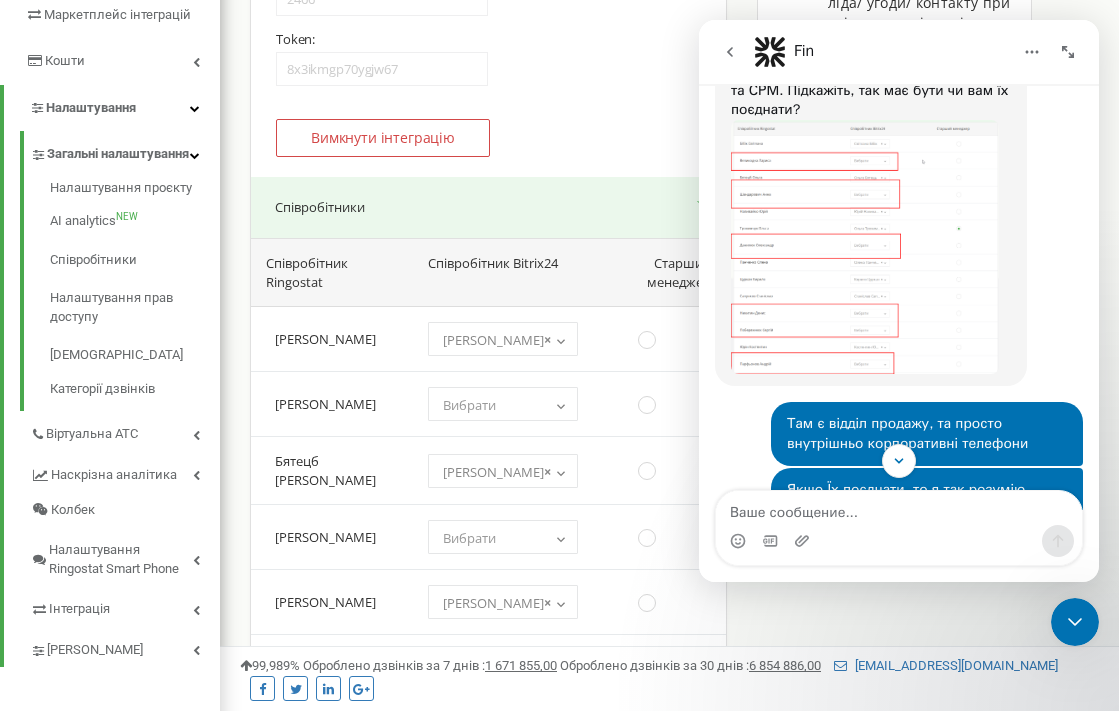 click at bounding box center (865, 247) 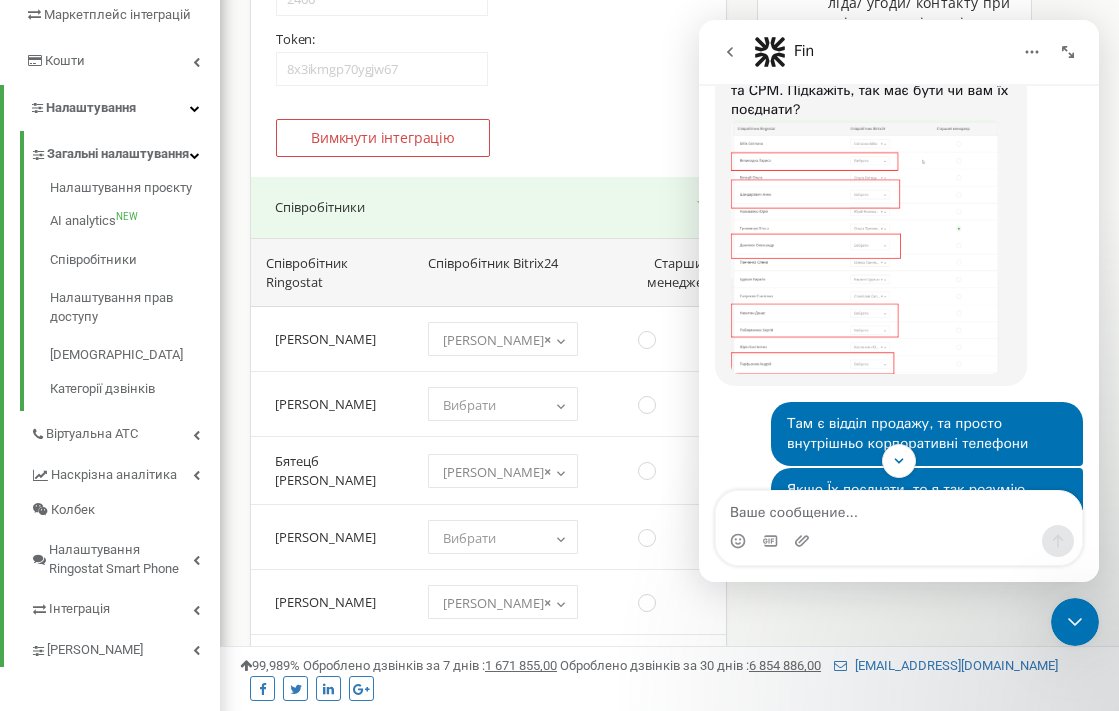 scroll, scrollTop: 0, scrollLeft: 0, axis: both 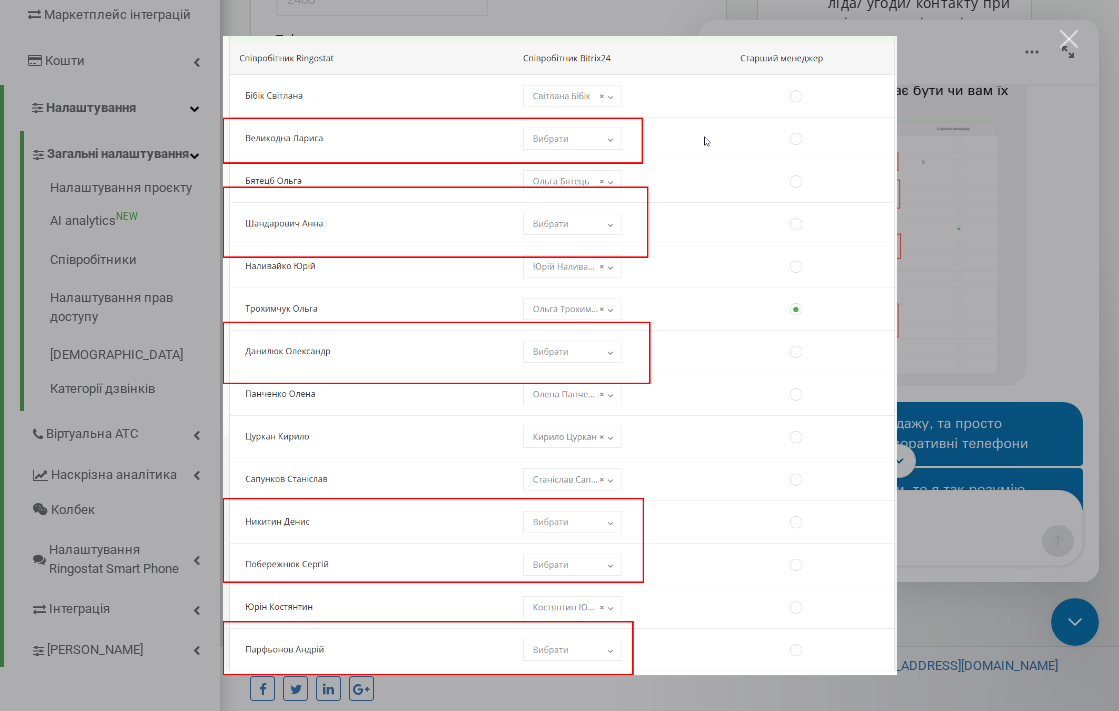 click at bounding box center (1069, 39) 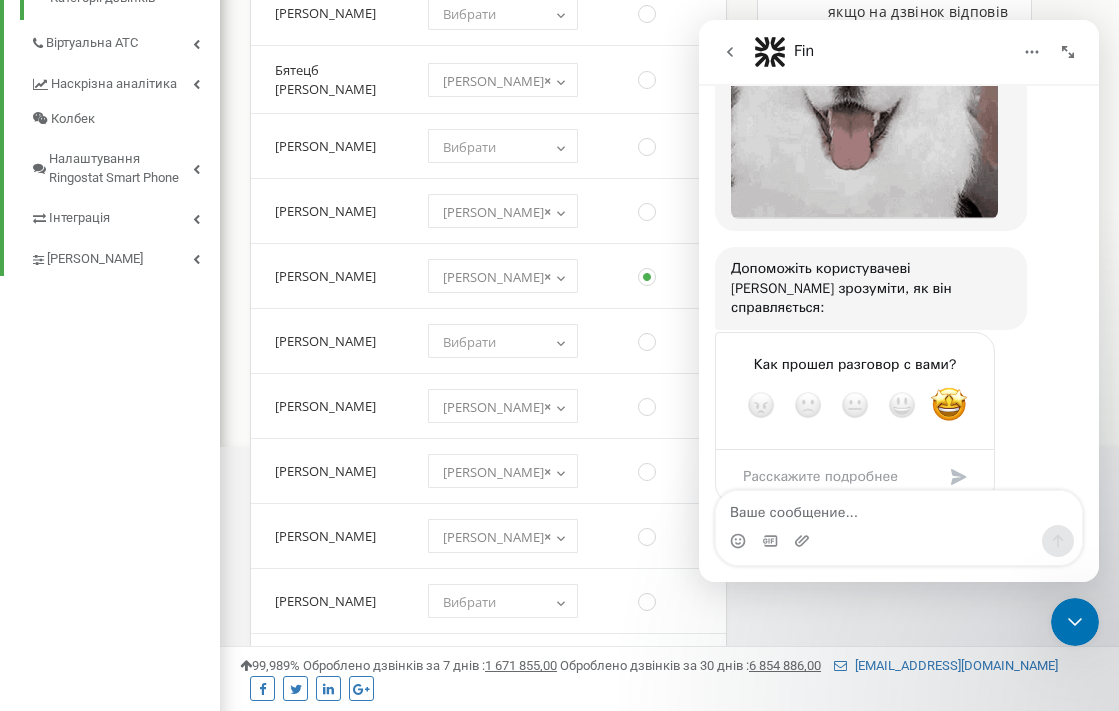 scroll, scrollTop: 2048, scrollLeft: 0, axis: vertical 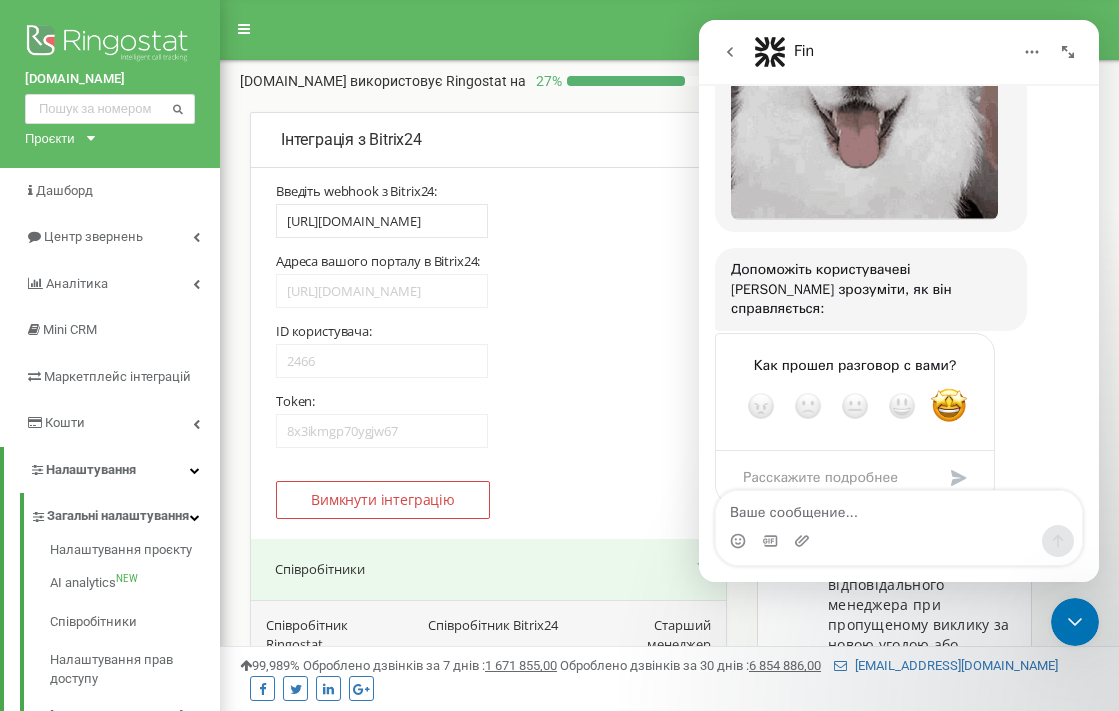 click 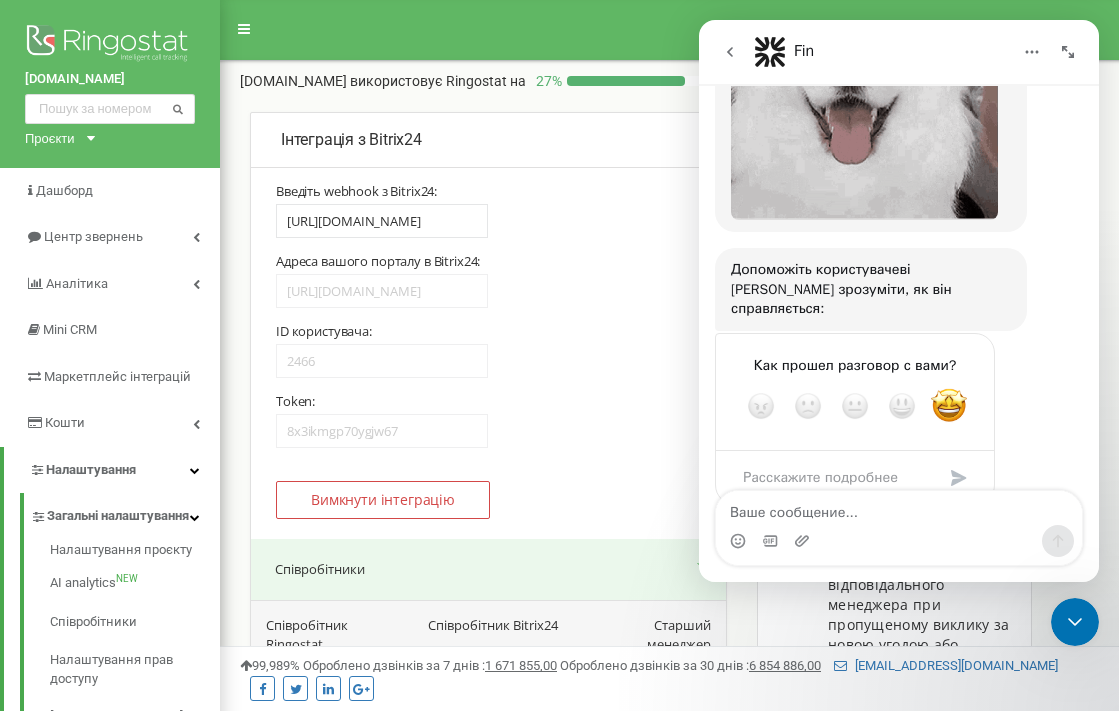 scroll, scrollTop: 0, scrollLeft: 0, axis: both 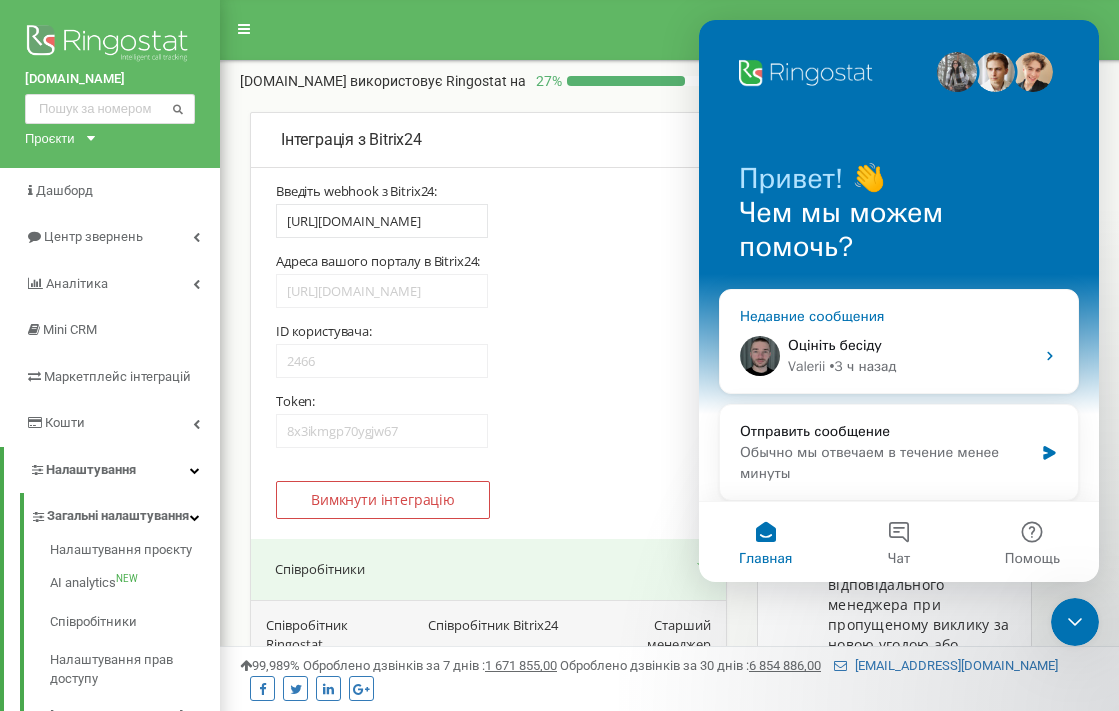 click on "Valerii •  3 ч назад" at bounding box center (911, 366) 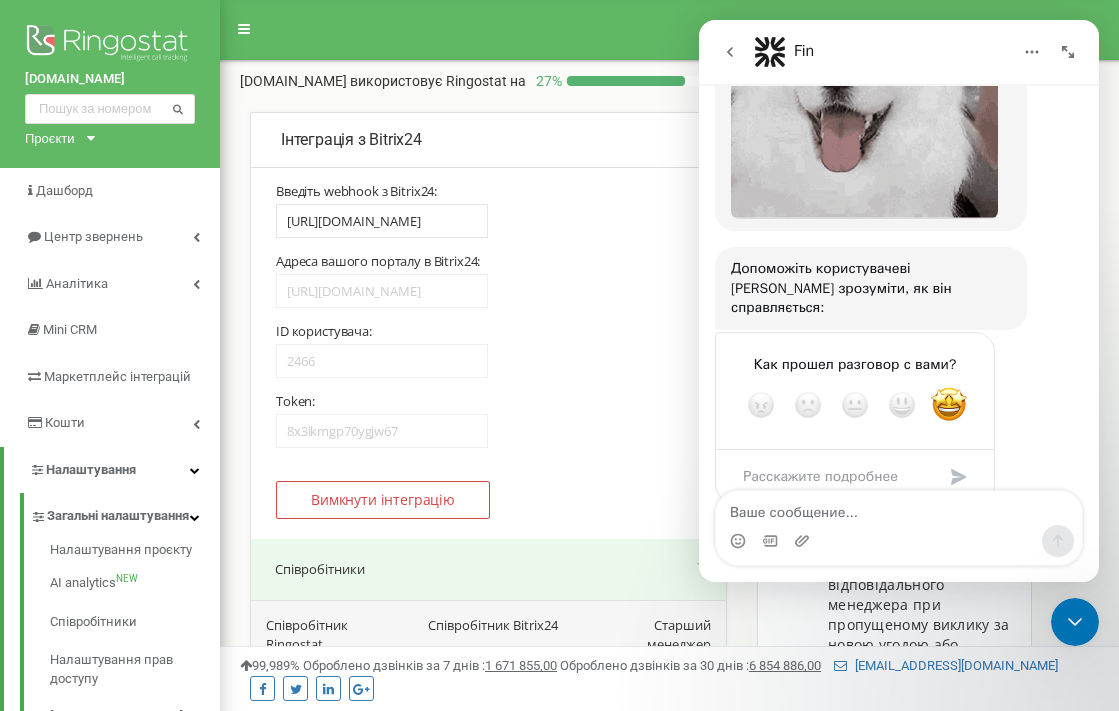 scroll, scrollTop: 2048, scrollLeft: 0, axis: vertical 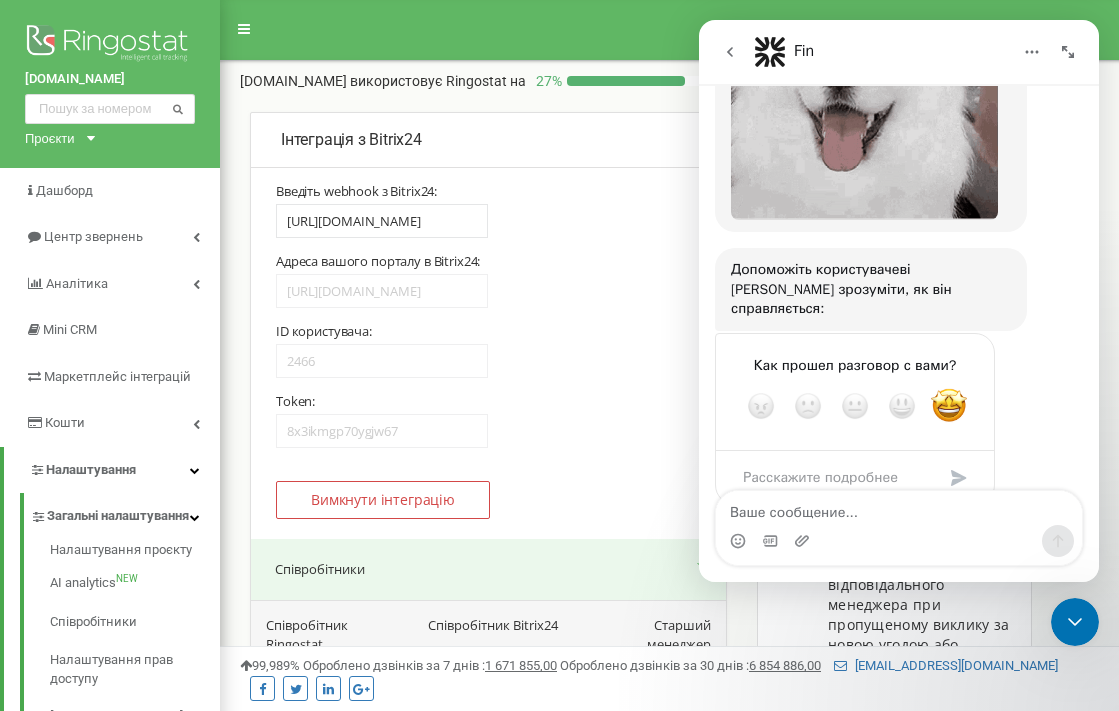 click 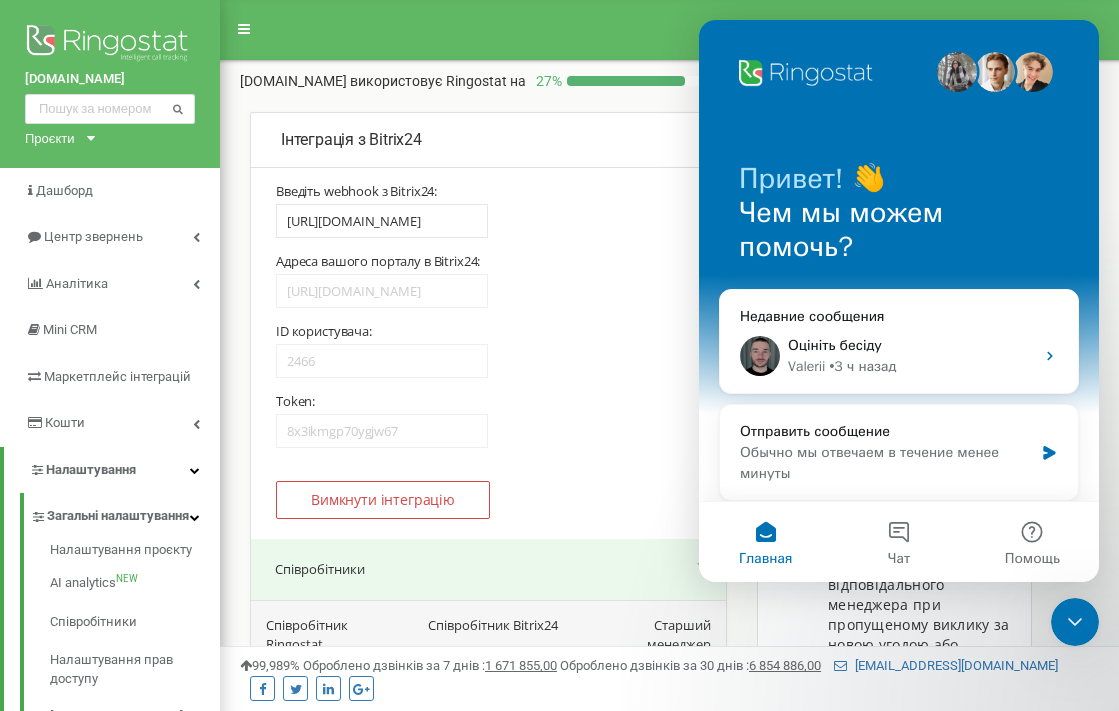 scroll, scrollTop: 0, scrollLeft: 0, axis: both 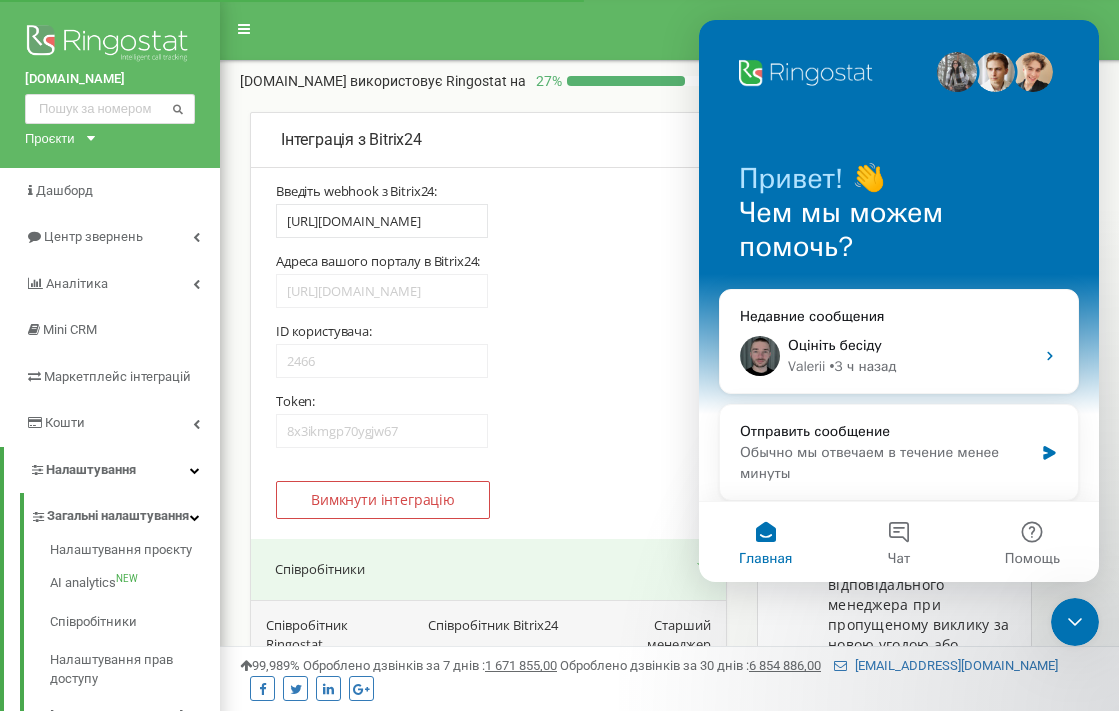 click on "https://crm.atlas.net.ua" at bounding box center [488, 298] 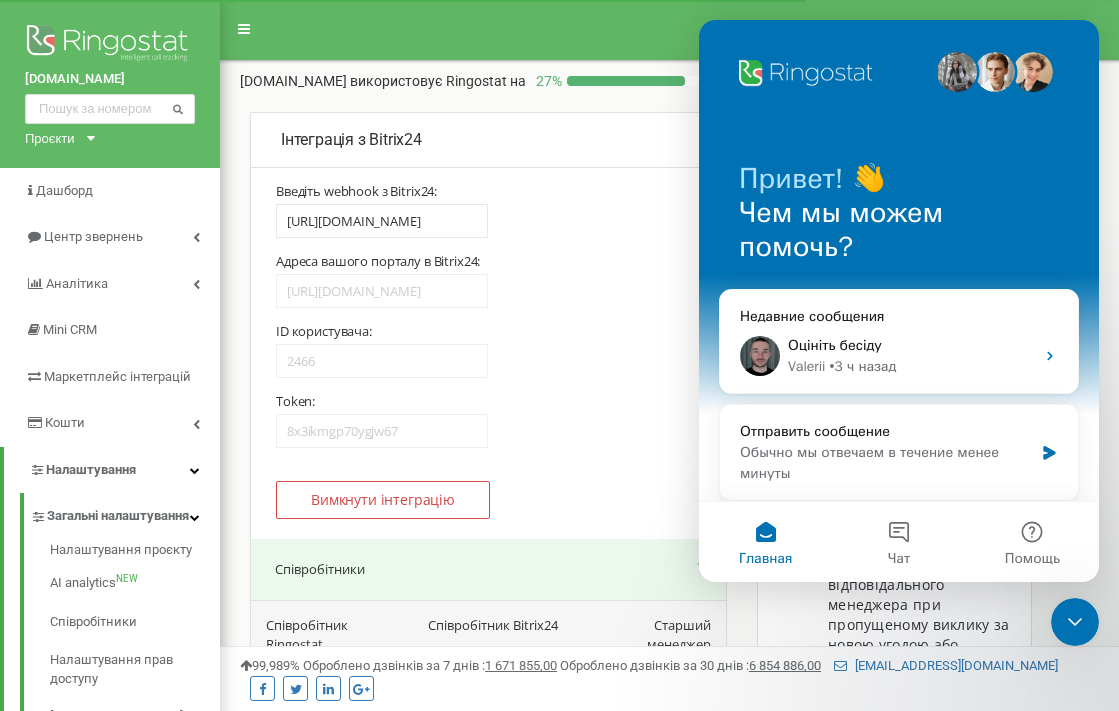 click 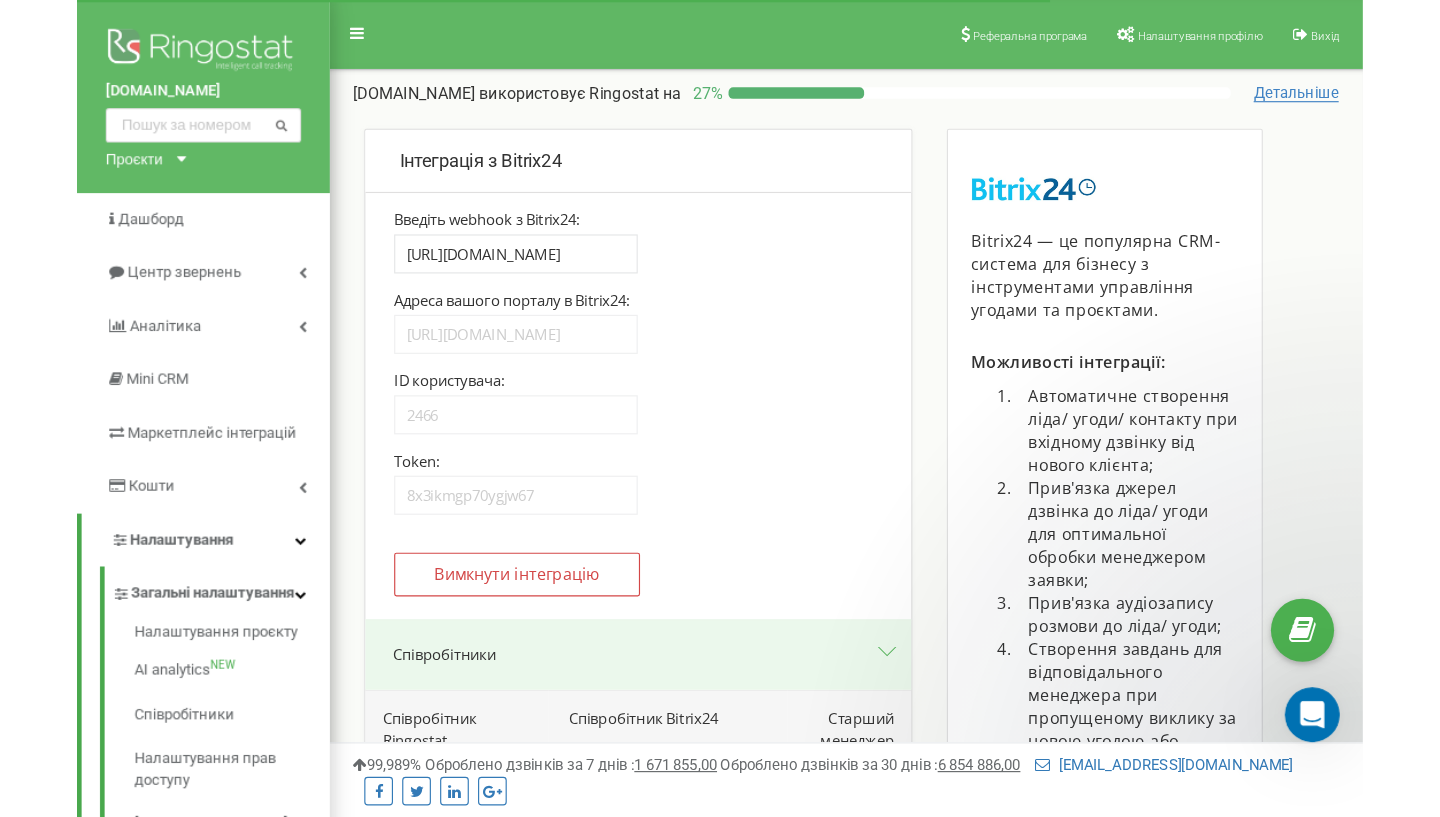 scroll, scrollTop: 0, scrollLeft: 0, axis: both 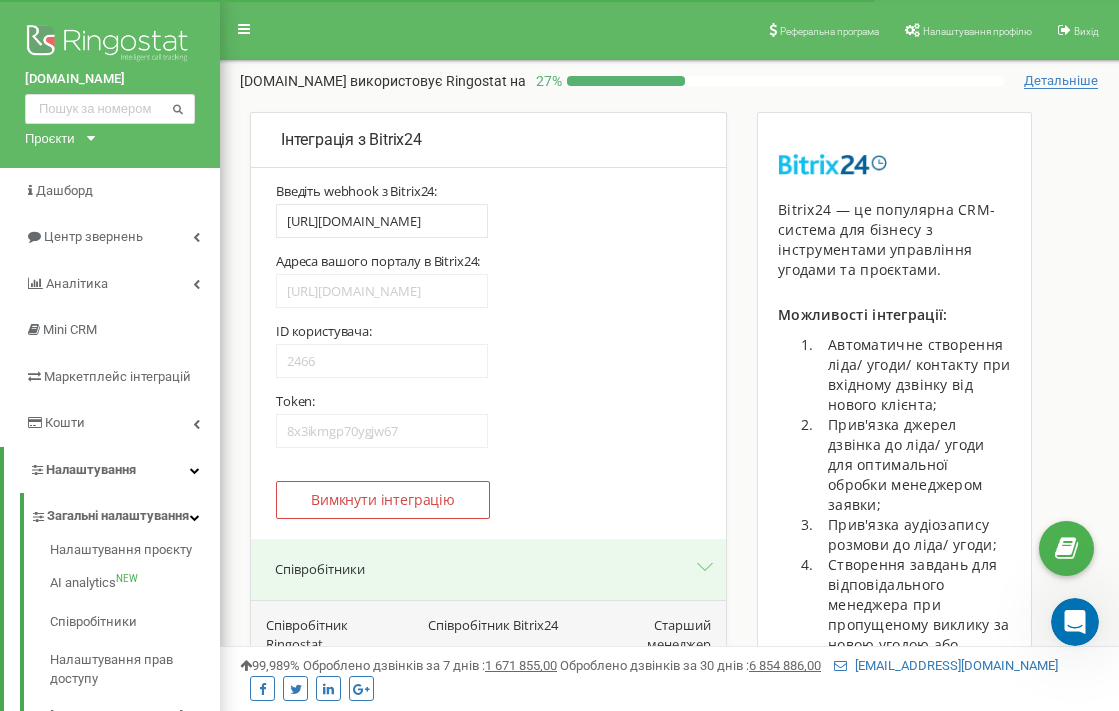 click on "Активувати інтеграцію
Активувати інтеграцію
Вимкнути інтеграцію" at bounding box center [488, 491] 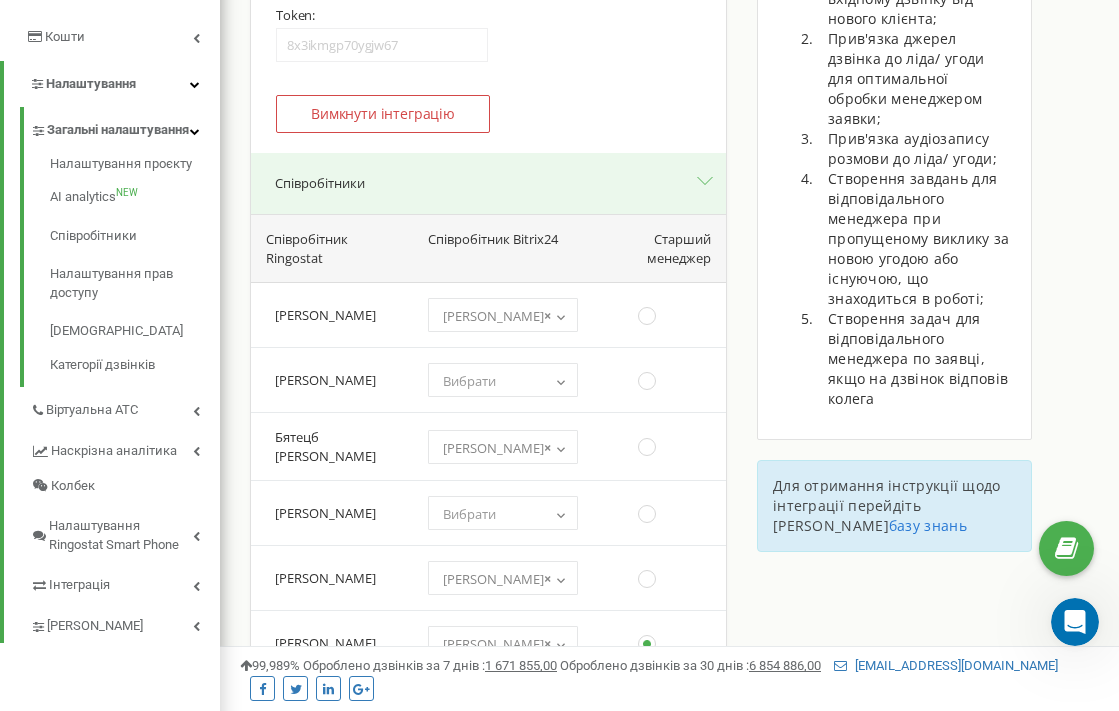 scroll, scrollTop: 96, scrollLeft: 0, axis: vertical 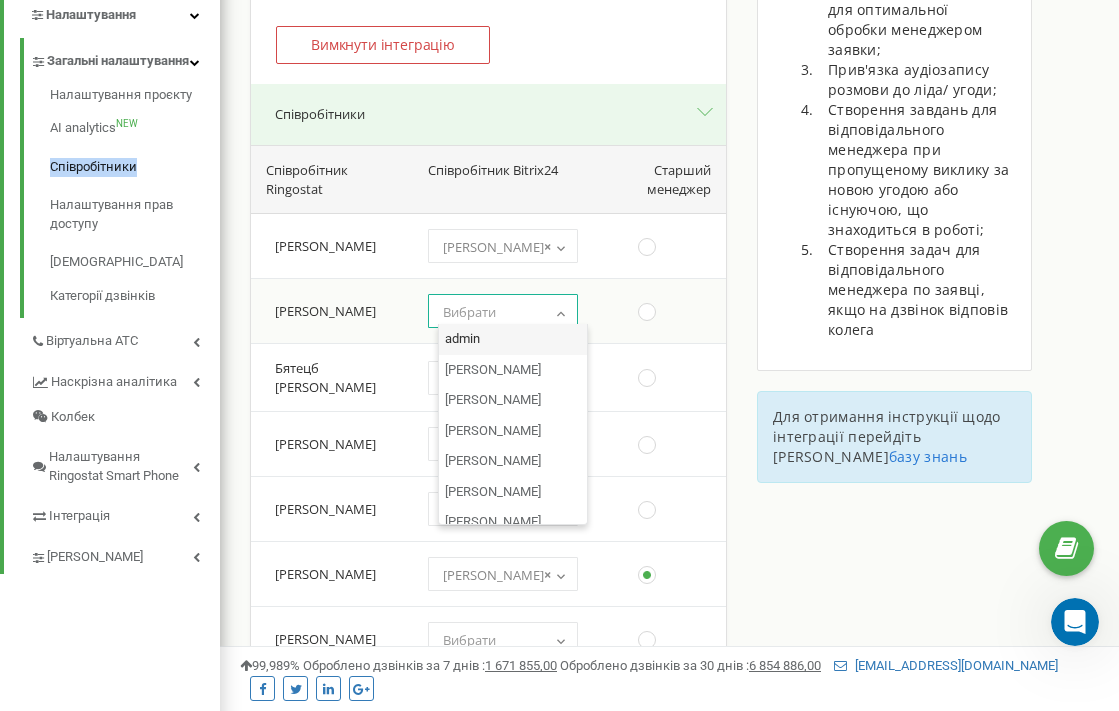 click on "Вибрати" at bounding box center [503, 312] 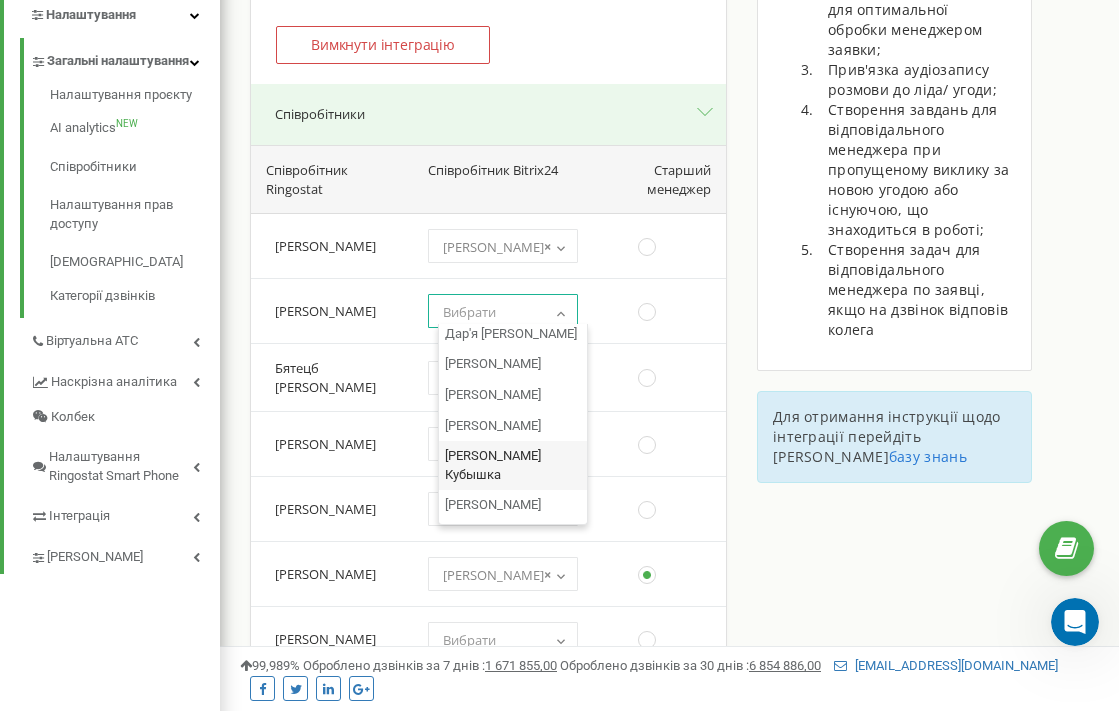 scroll, scrollTop: 652, scrollLeft: 0, axis: vertical 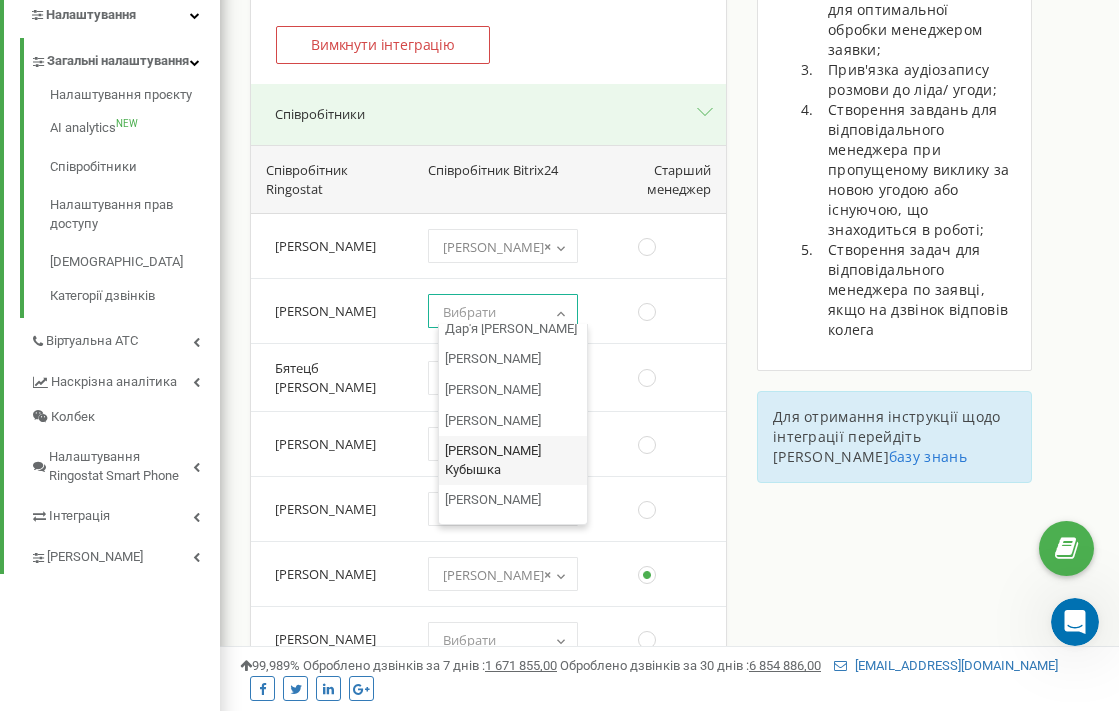 drag, startPoint x: 1048, startPoint y: 4, endPoint x: 1043, endPoint y: -13, distance: 17.720045 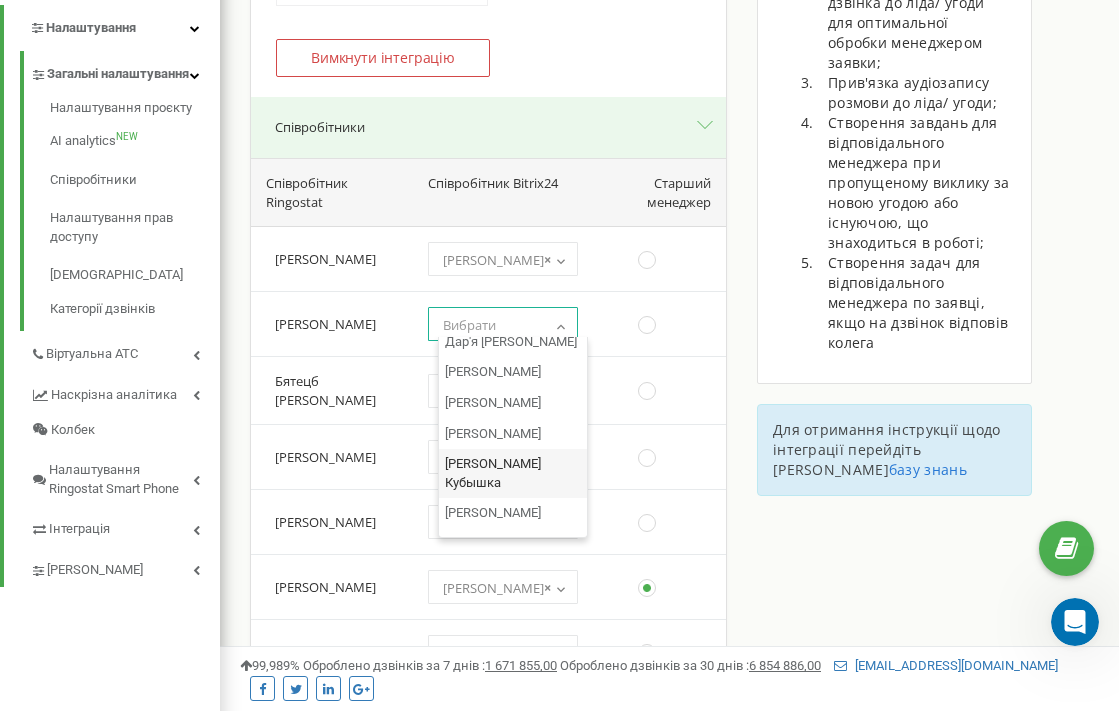 click at bounding box center (559, 2810) 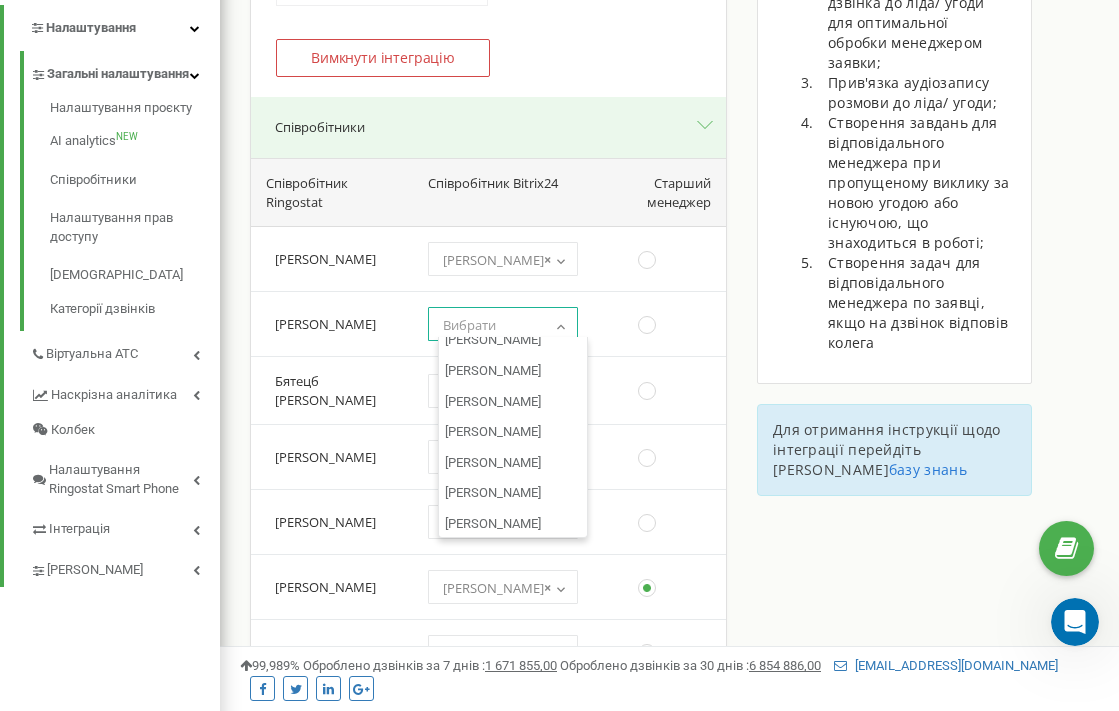 scroll, scrollTop: 1429, scrollLeft: 0, axis: vertical 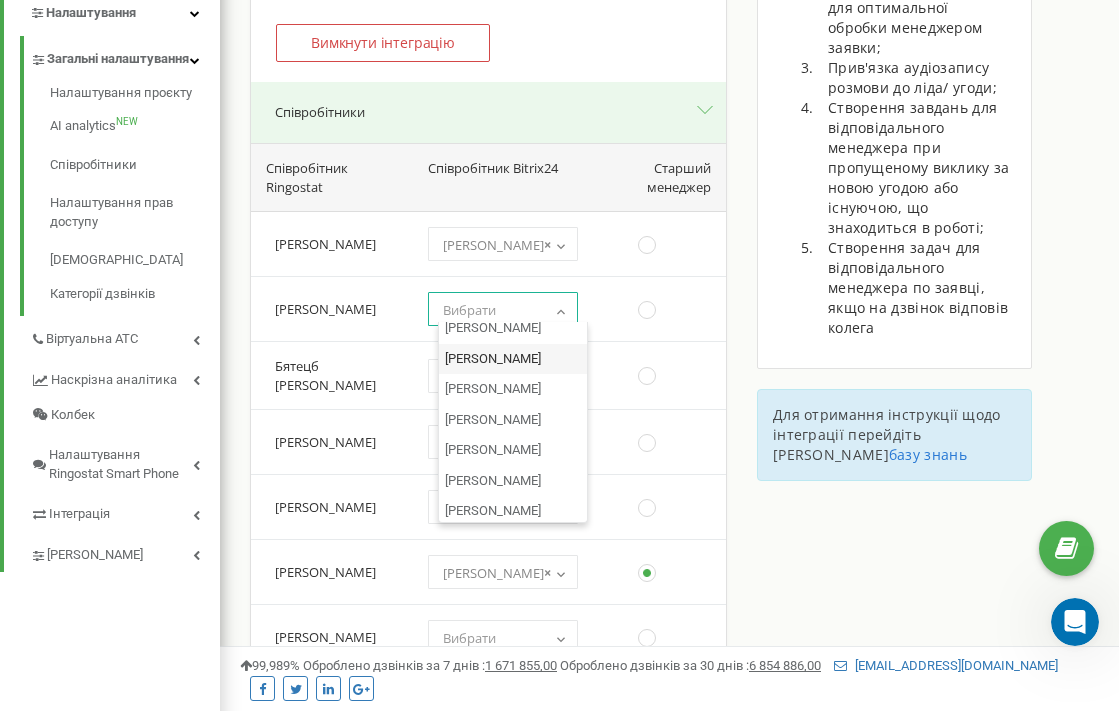 select on "1682" 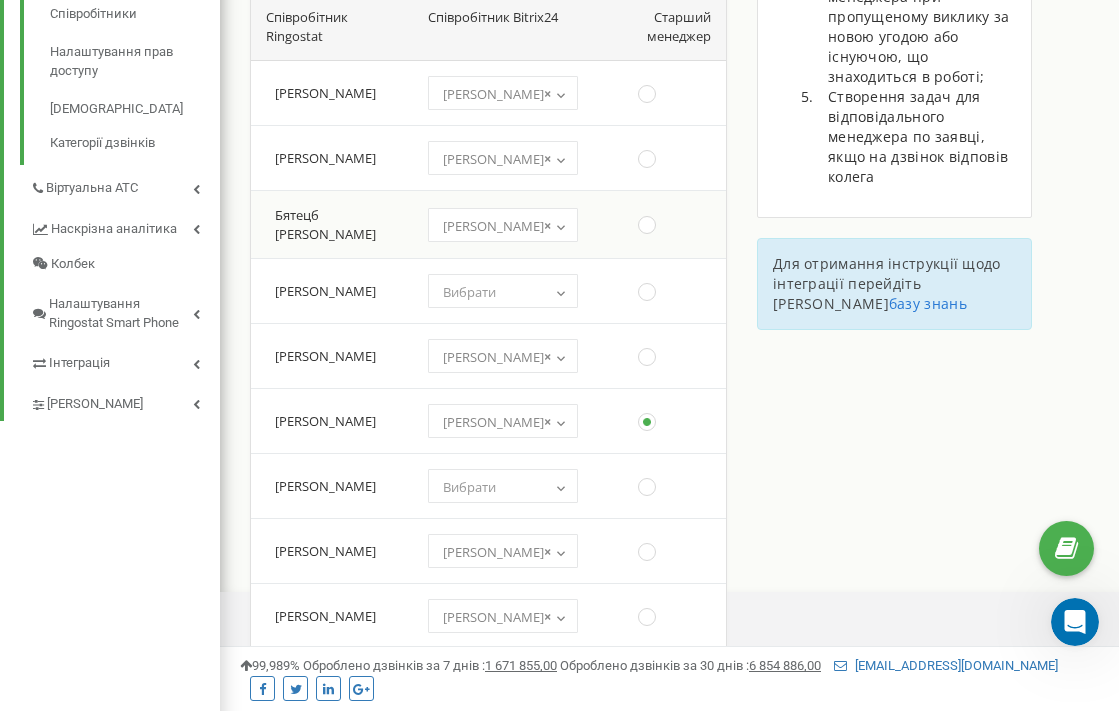 scroll, scrollTop: 612, scrollLeft: 0, axis: vertical 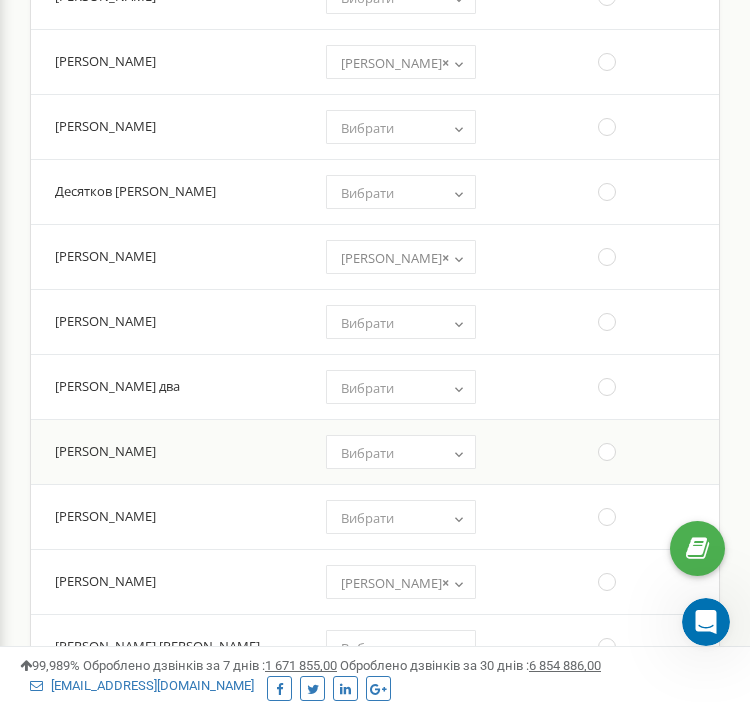 click on "Вибрати" at bounding box center (367, 453) 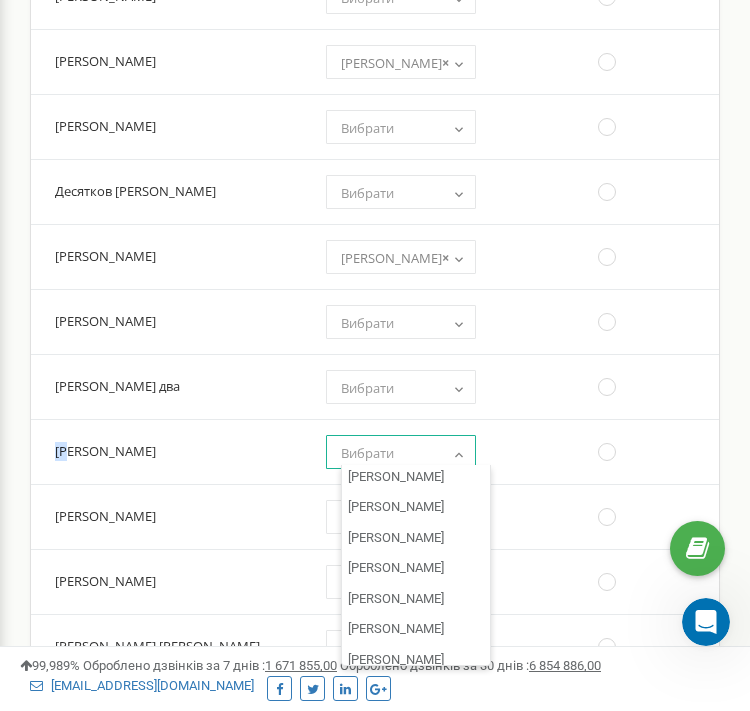 scroll, scrollTop: 2467, scrollLeft: 0, axis: vertical 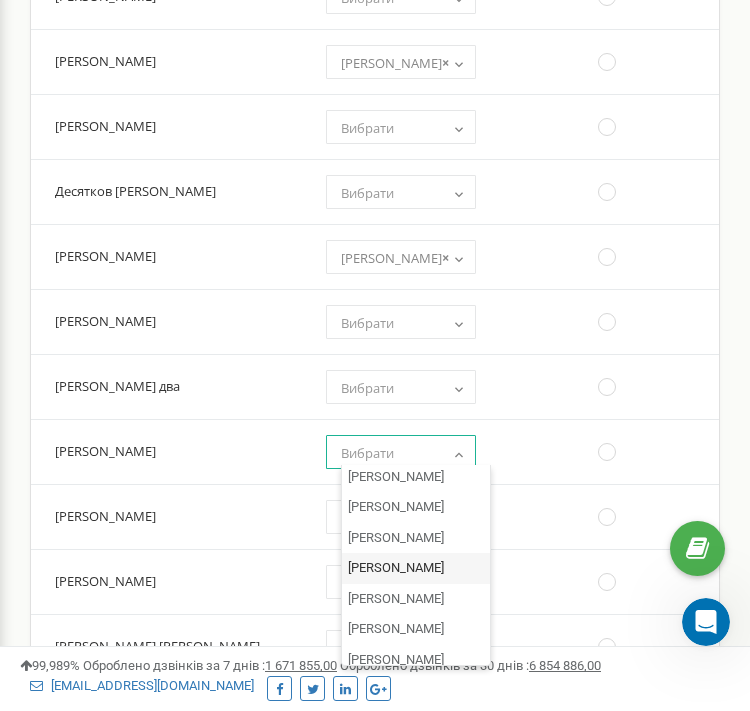 select on "700" 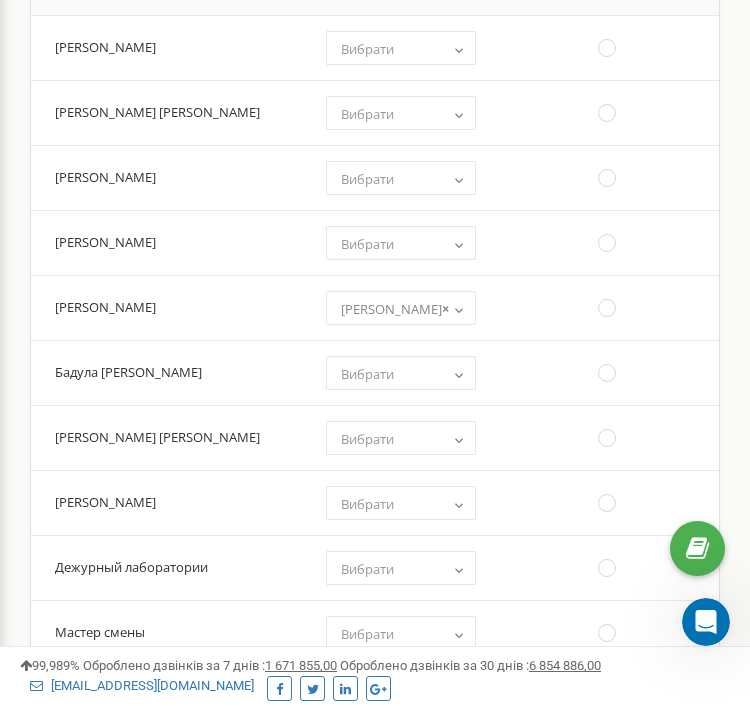 scroll, scrollTop: 3574, scrollLeft: 0, axis: vertical 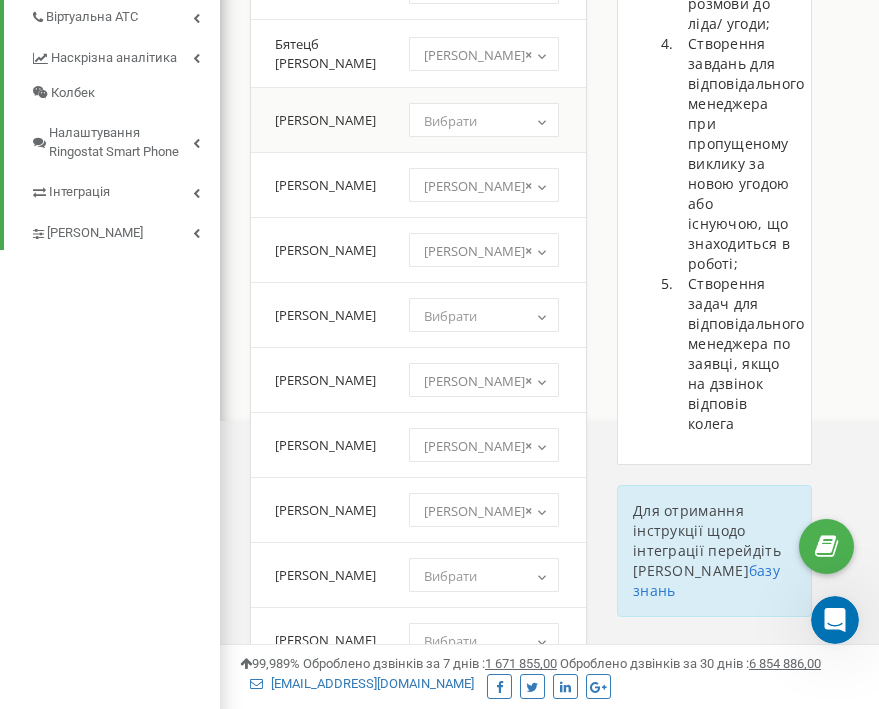 click on "Вибрати" at bounding box center [484, 121] 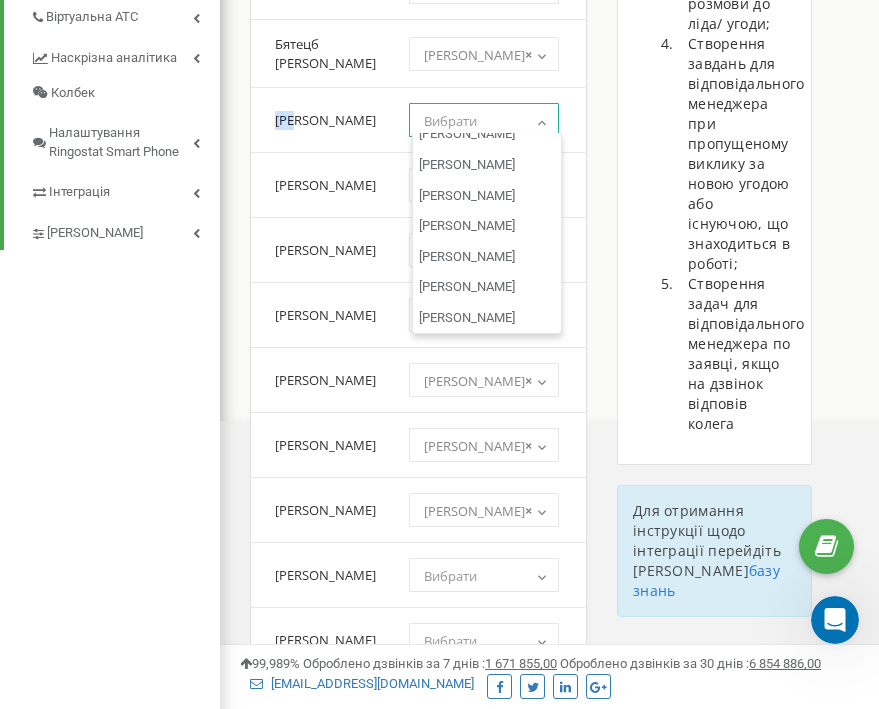 scroll, scrollTop: 7630, scrollLeft: 0, axis: vertical 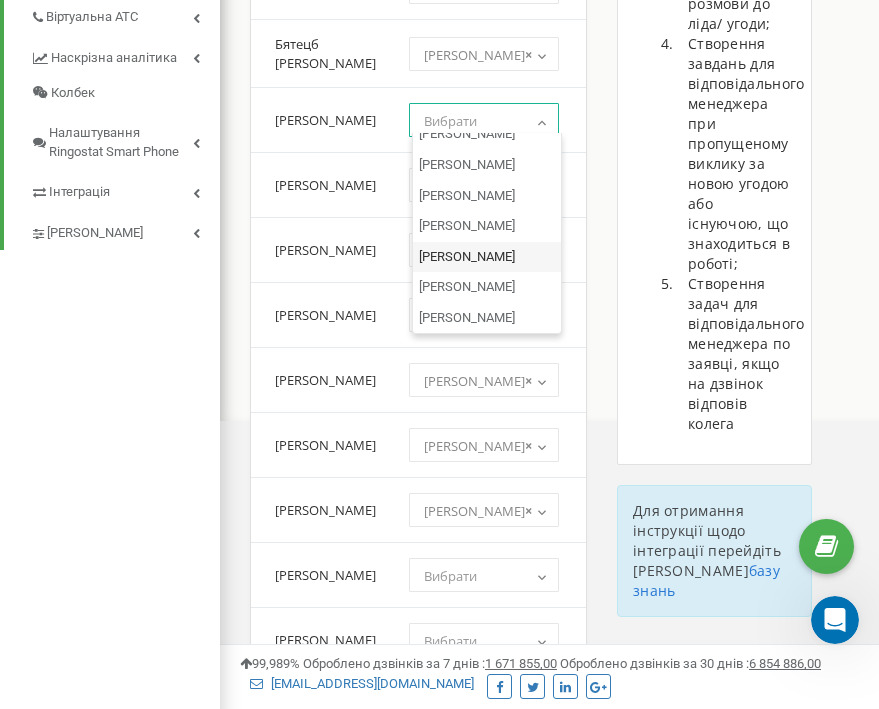 drag, startPoint x: 647, startPoint y: 1, endPoint x: 813, endPoint y: -11, distance: 166.43317 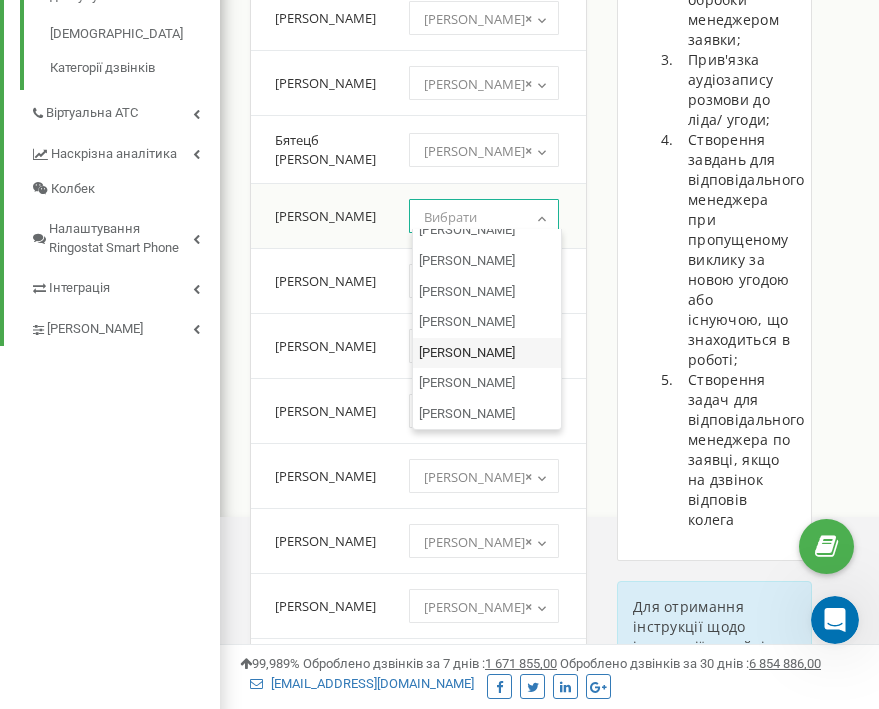 scroll, scrollTop: 681, scrollLeft: 0, axis: vertical 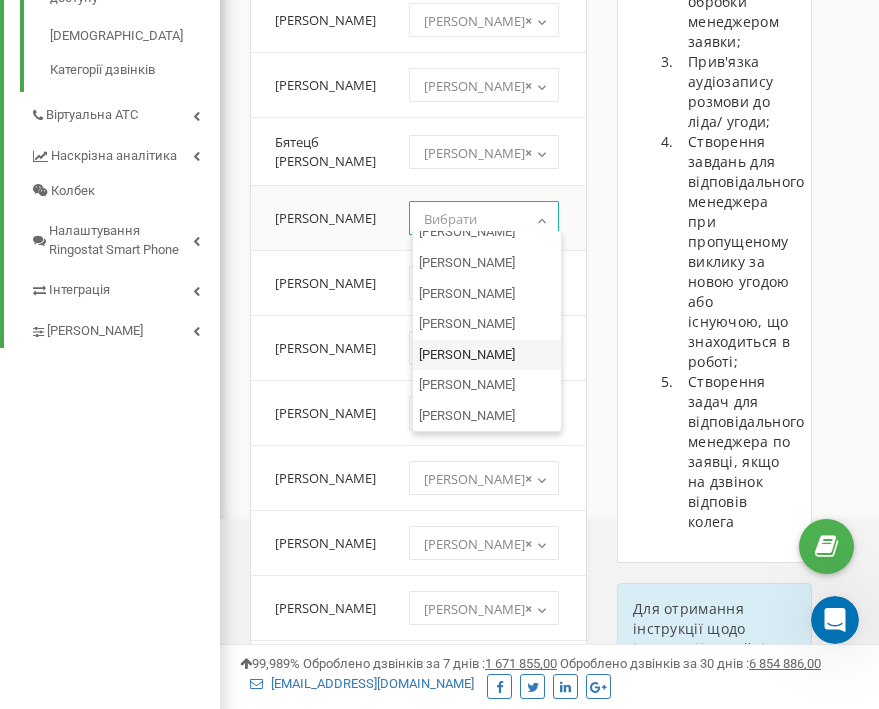 click on "Вибрати" at bounding box center [484, 219] 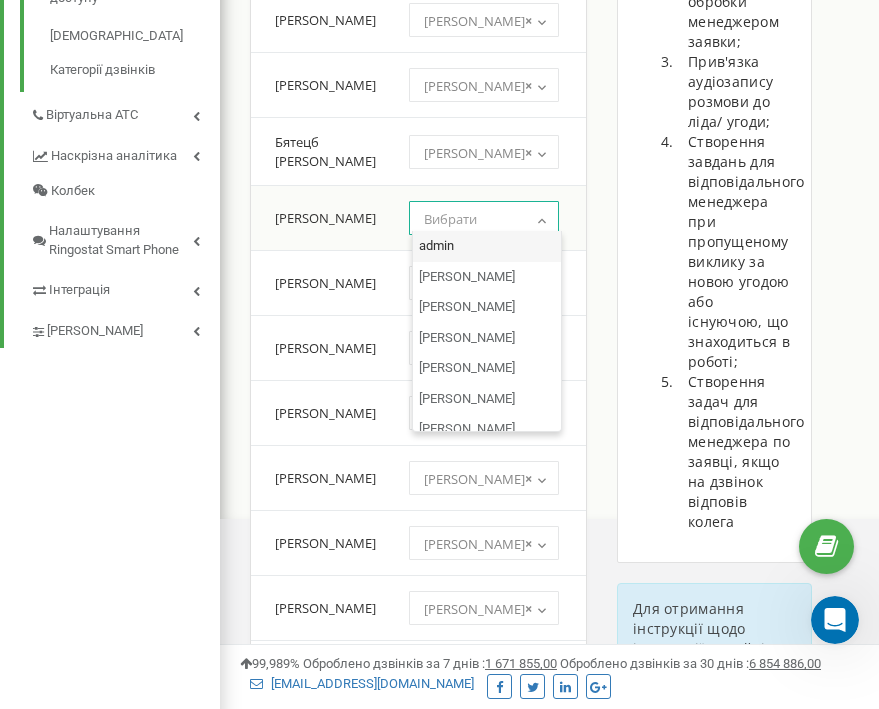 click on "Вибрати" at bounding box center (484, 219) 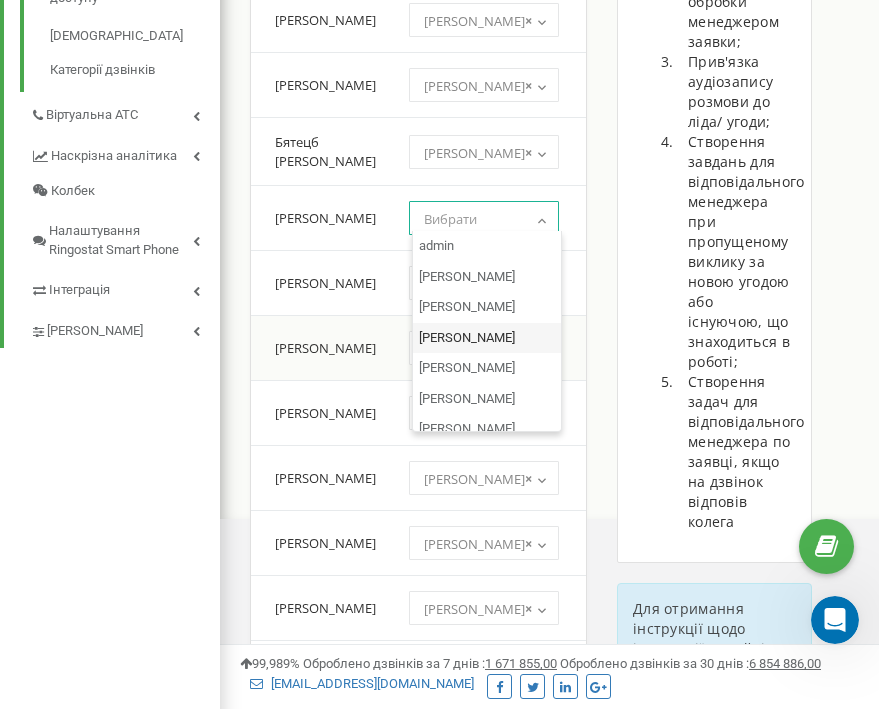 click on "[PERSON_NAME]" at bounding box center (321, 348) 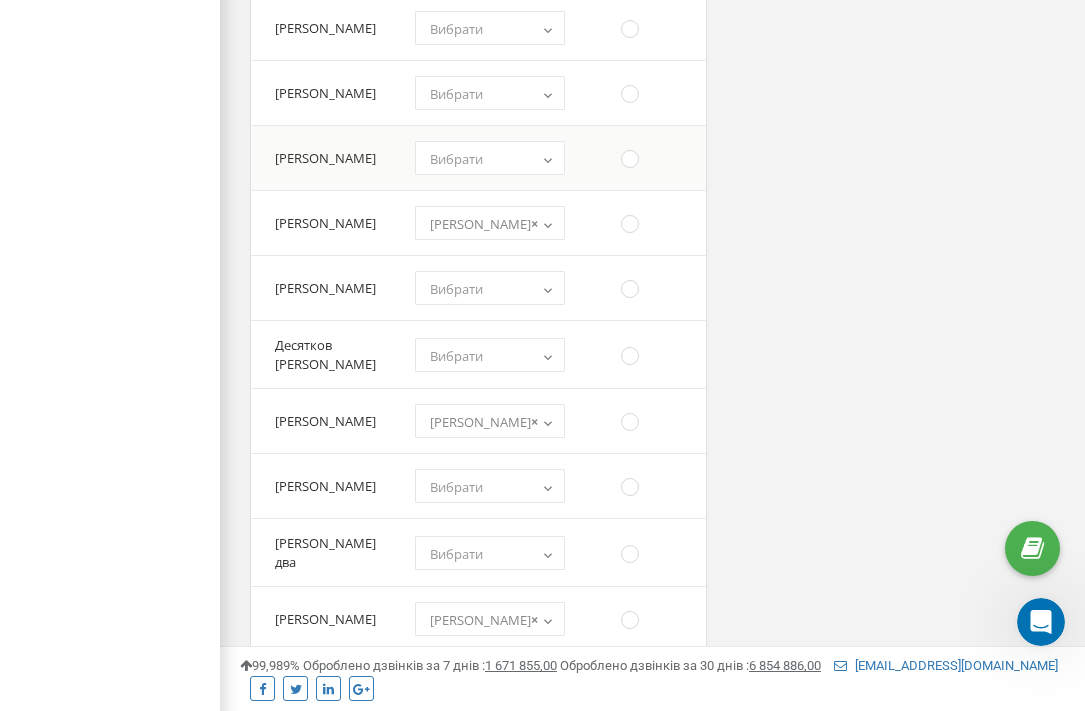 scroll, scrollTop: 2758, scrollLeft: 0, axis: vertical 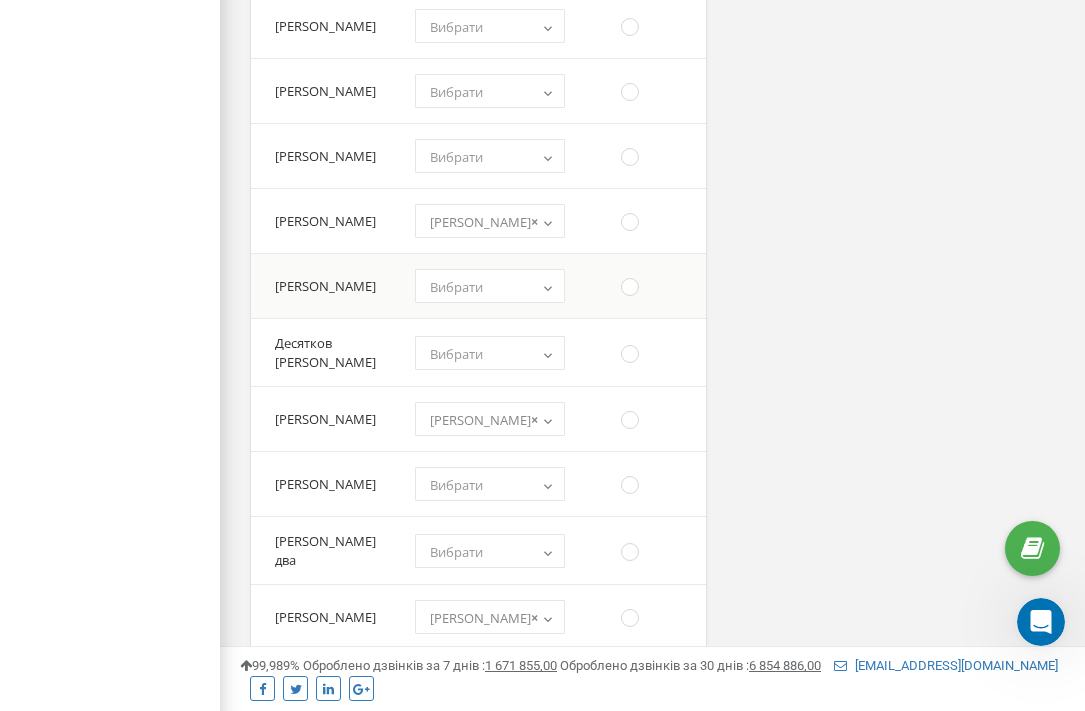 click on "Вибрати" at bounding box center (490, 287) 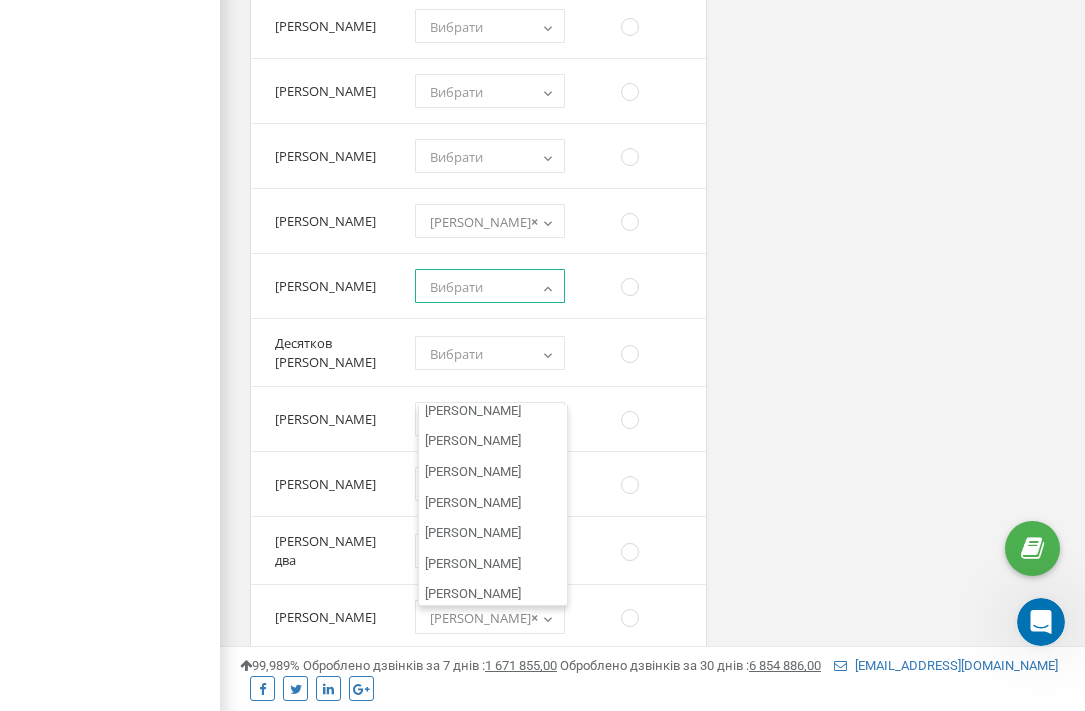 scroll, scrollTop: 7450, scrollLeft: 0, axis: vertical 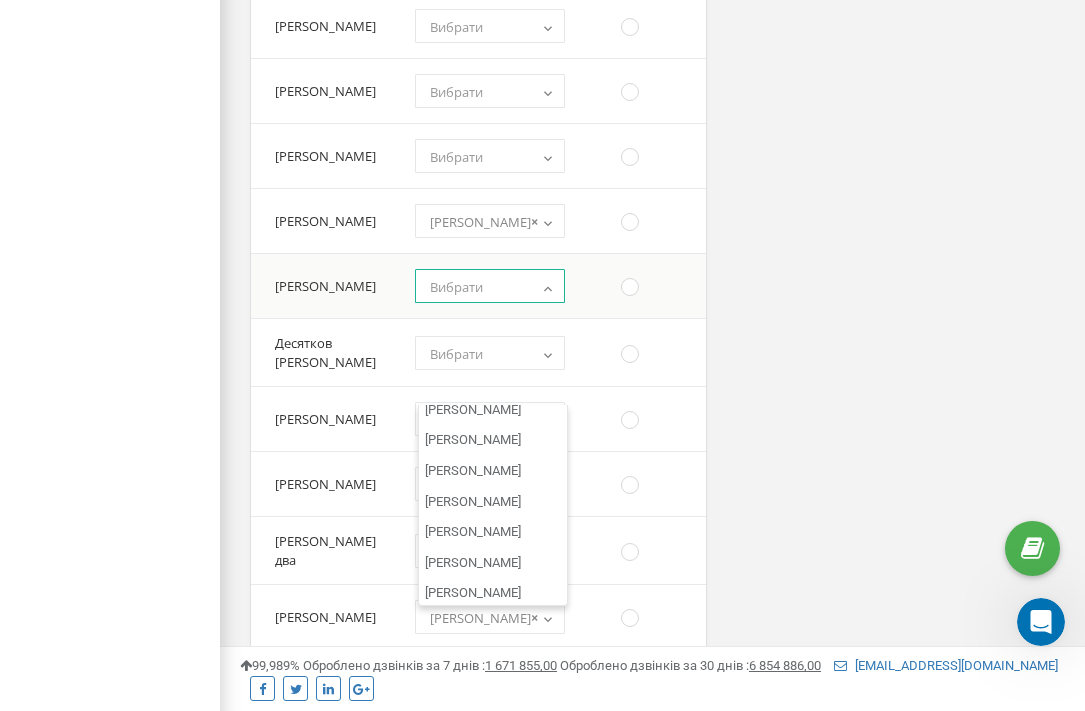 click on "Вибрати" at bounding box center (456, 287) 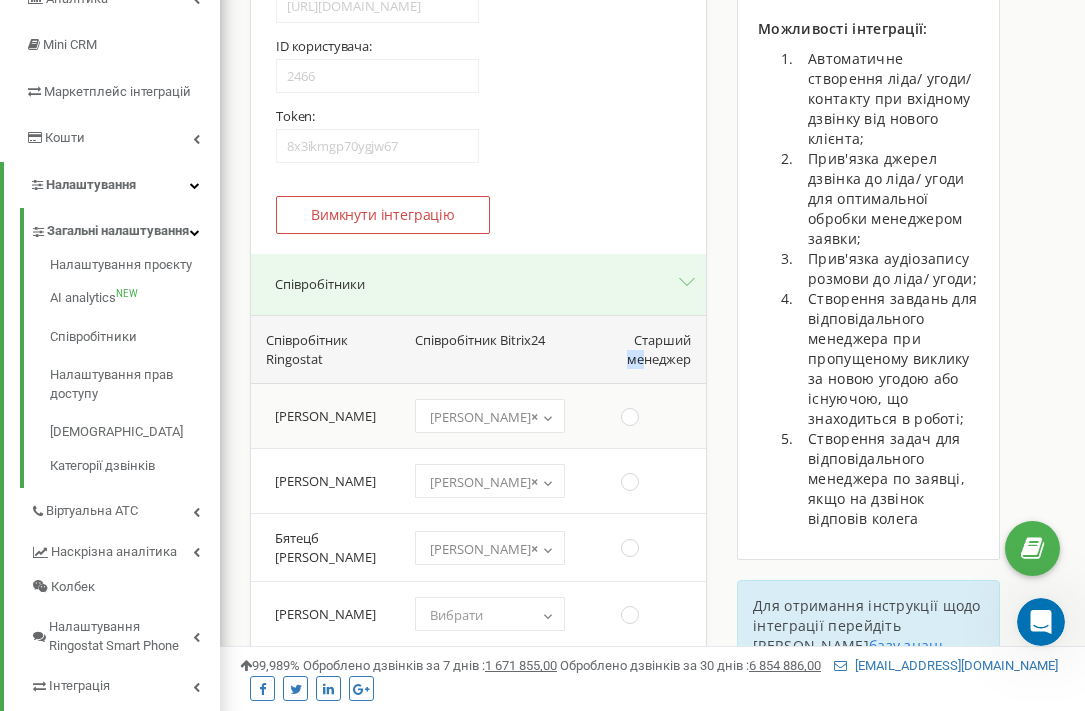 scroll, scrollTop: 2782, scrollLeft: 0, axis: vertical 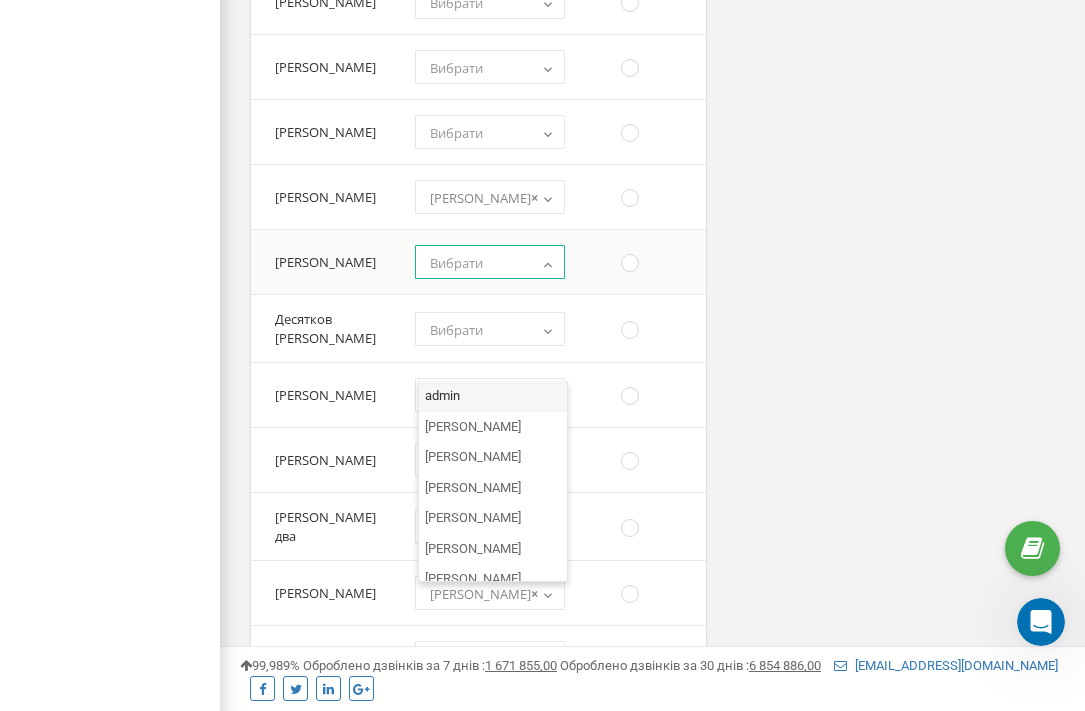 click on "Вибрати" at bounding box center [490, 263] 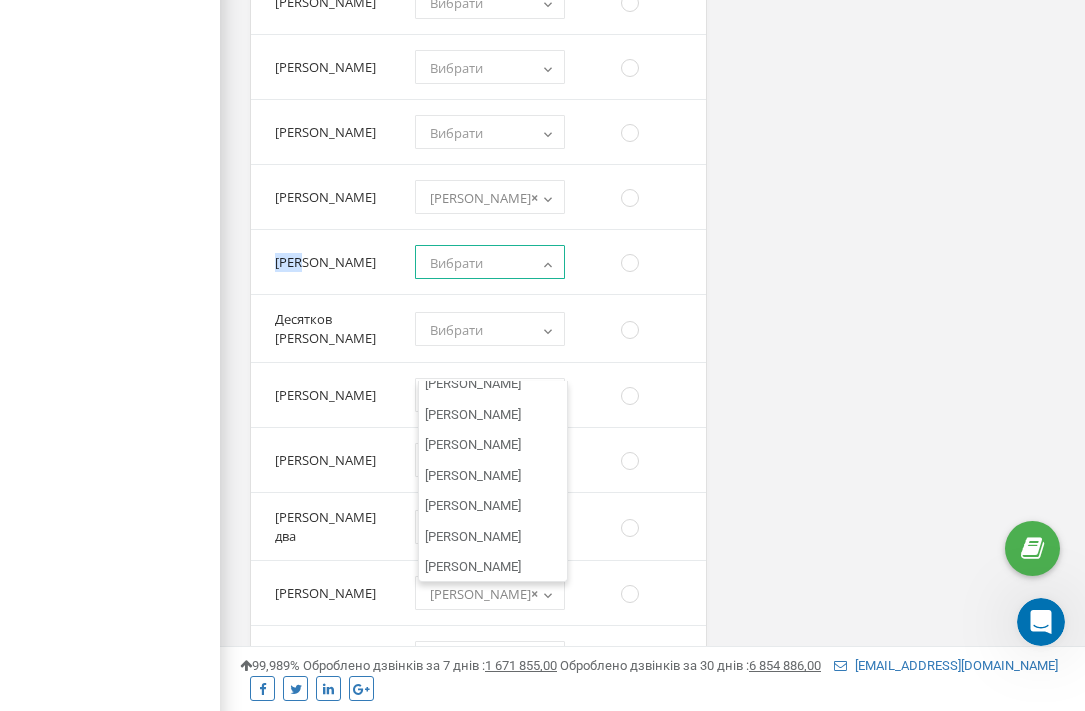 scroll, scrollTop: 3184, scrollLeft: 0, axis: vertical 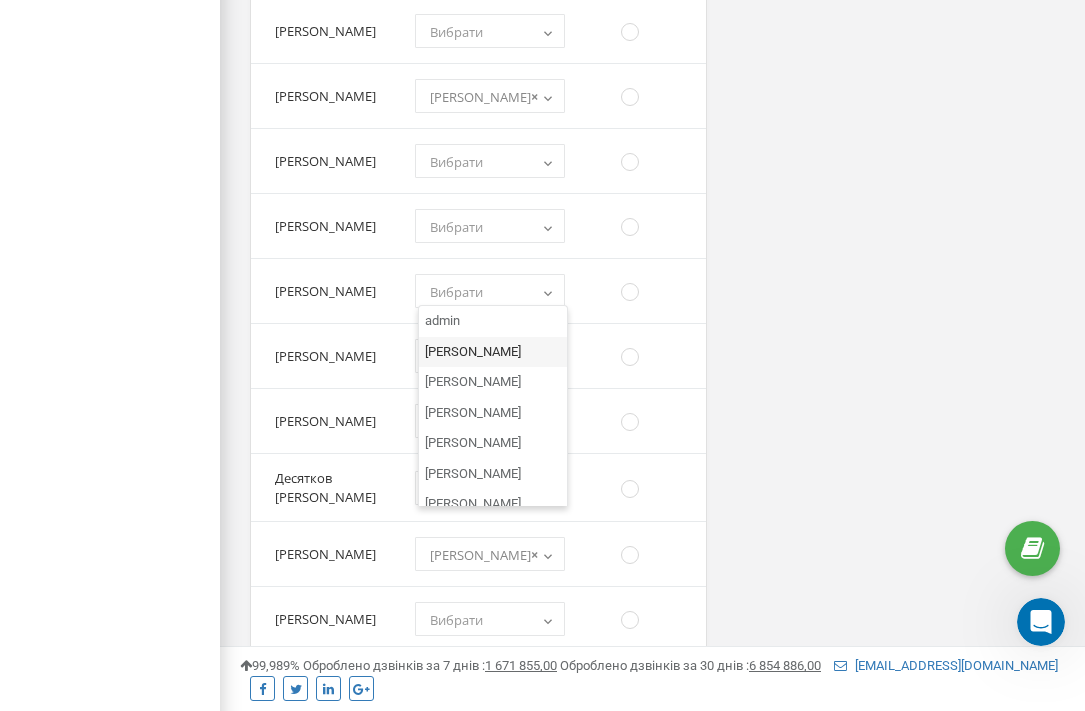 click on "Інтеграція з Bitrix24
Для активації інтеграції з Bitrix24:
4" at bounding box center [652, 506] 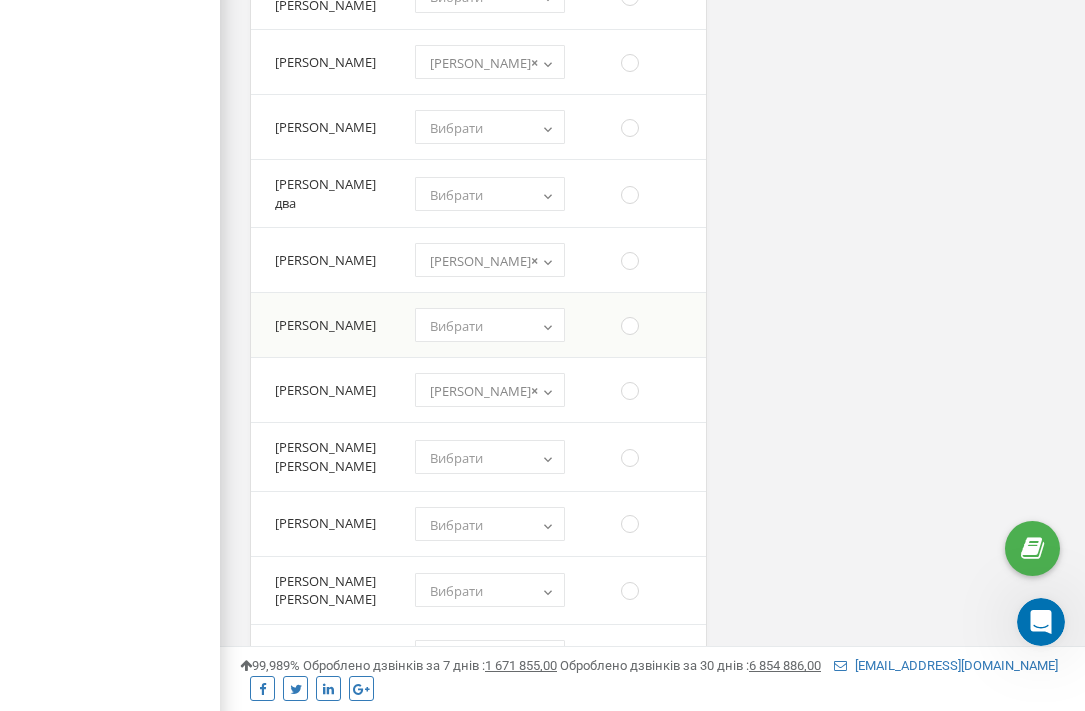 scroll, scrollTop: 3120, scrollLeft: 0, axis: vertical 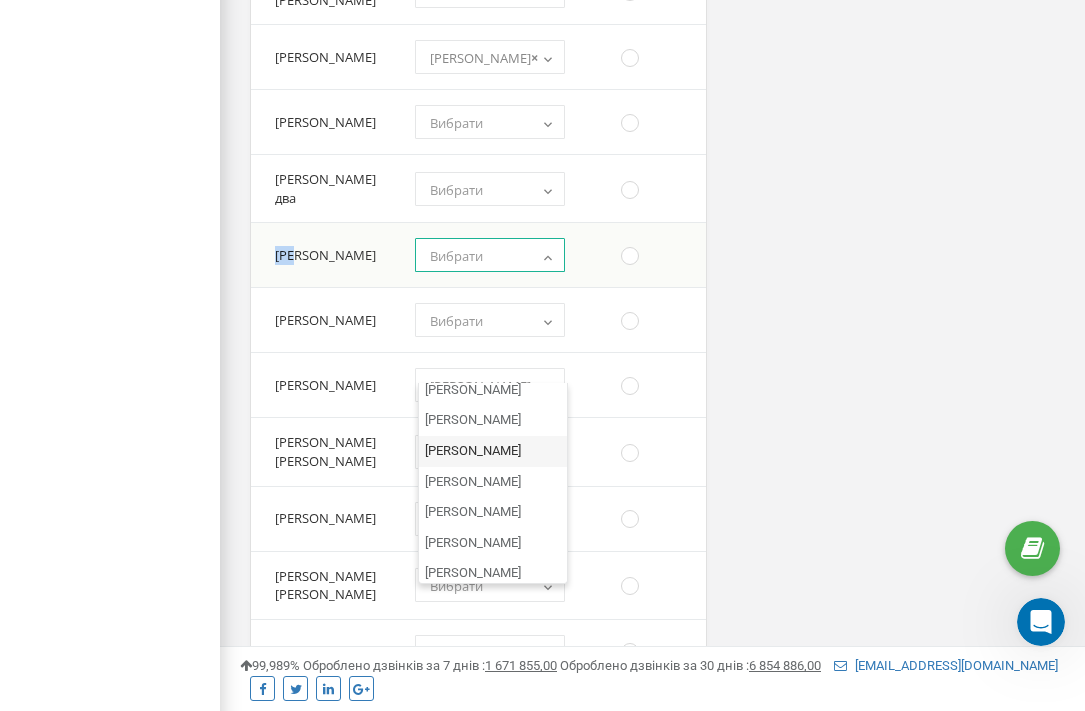 select on "30" 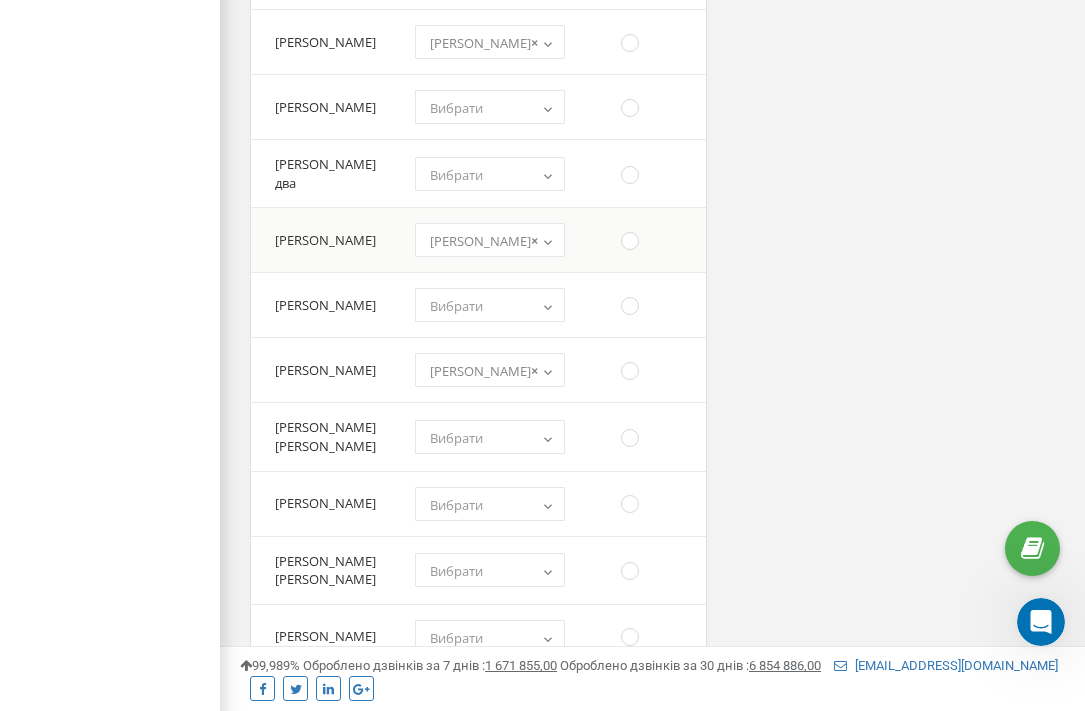 scroll, scrollTop: 3138, scrollLeft: 0, axis: vertical 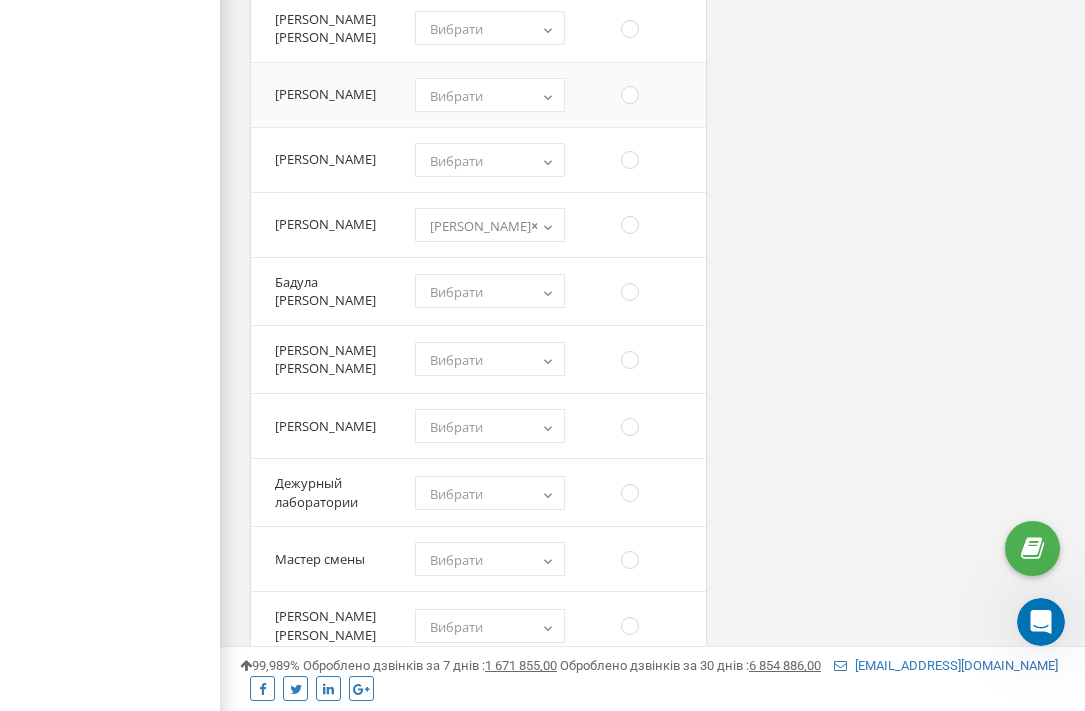 click at bounding box center [548, 96] 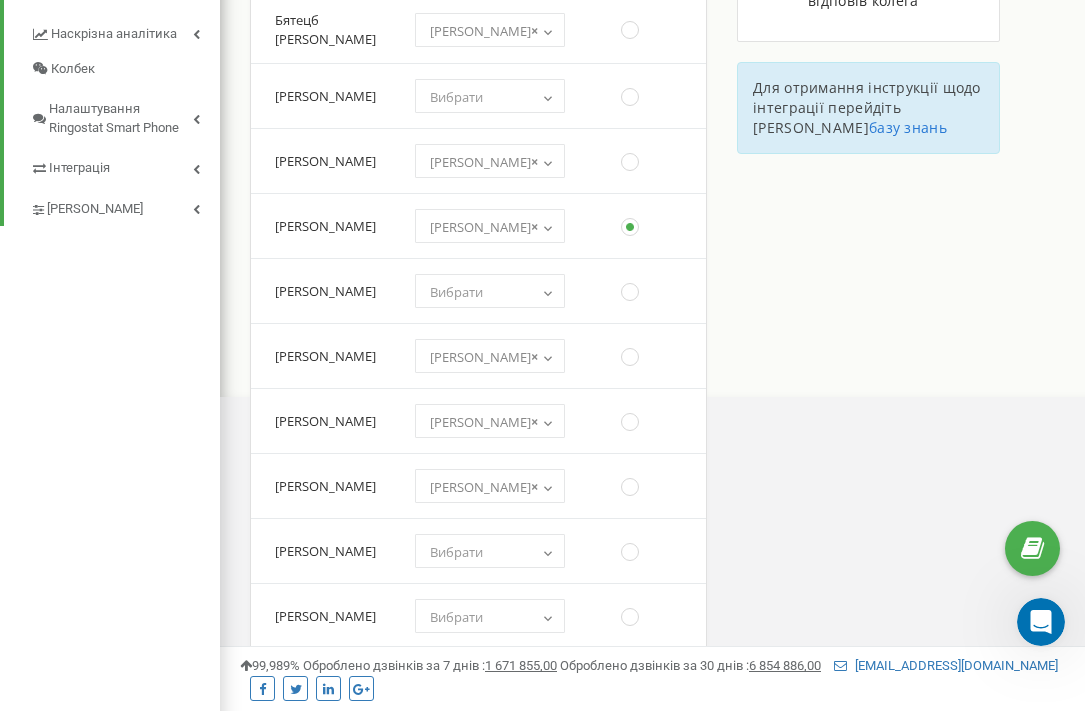 scroll, scrollTop: 3567, scrollLeft: 0, axis: vertical 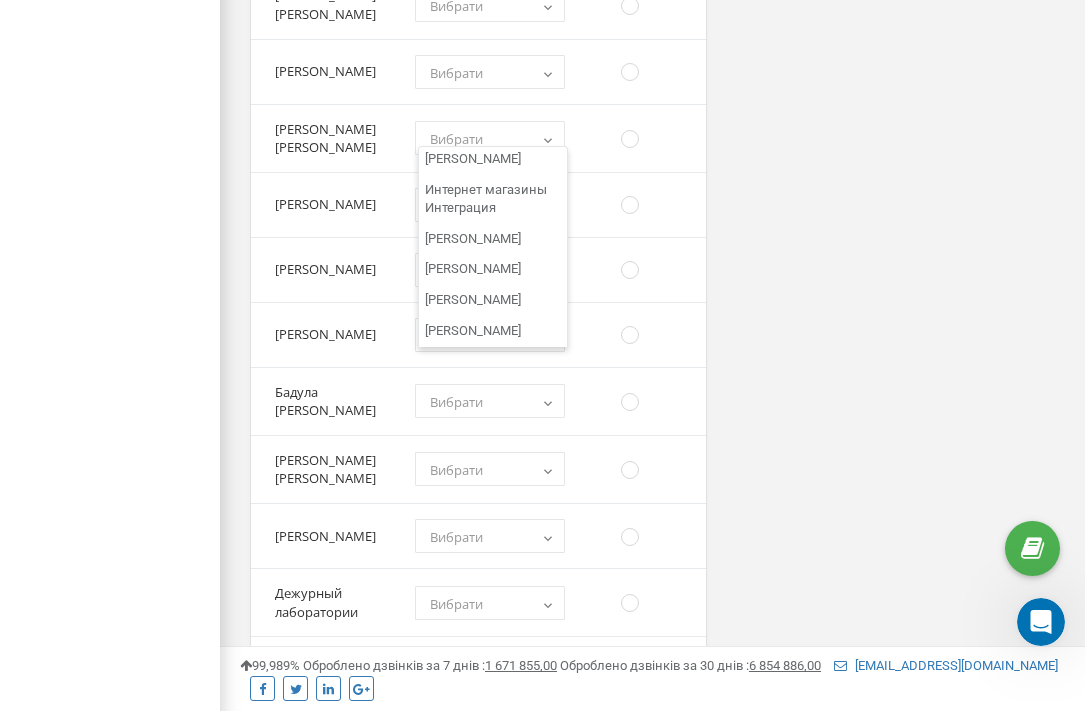 select on "2024" 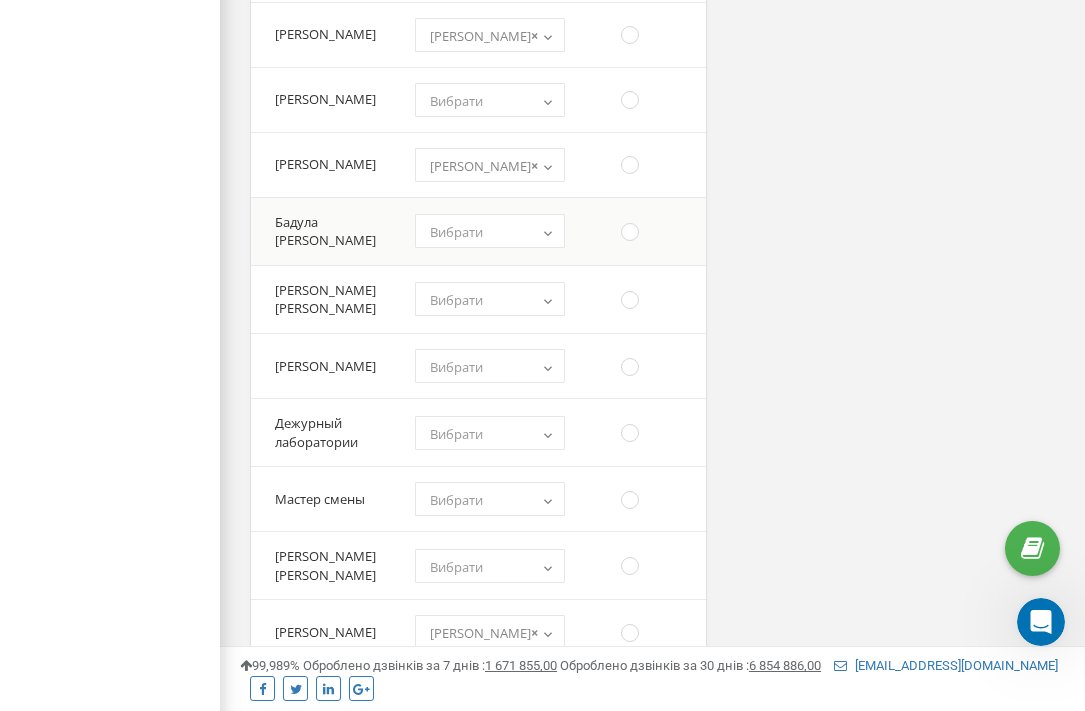 scroll, scrollTop: 3739, scrollLeft: 0, axis: vertical 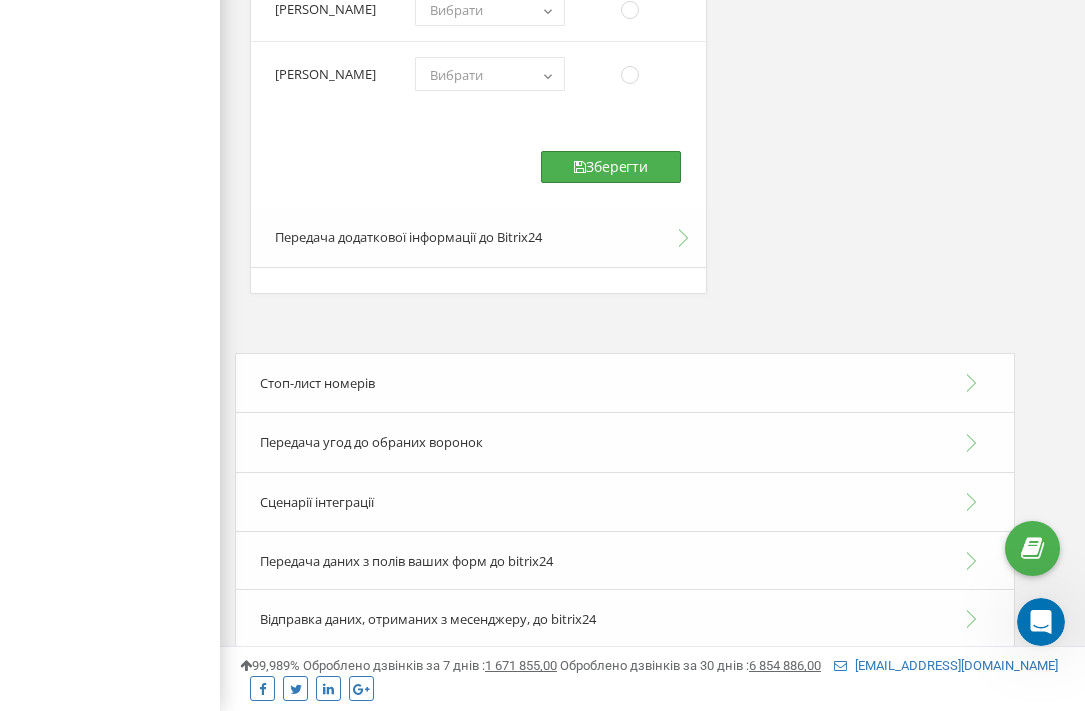 click on "Зберегти" at bounding box center [611, 167] 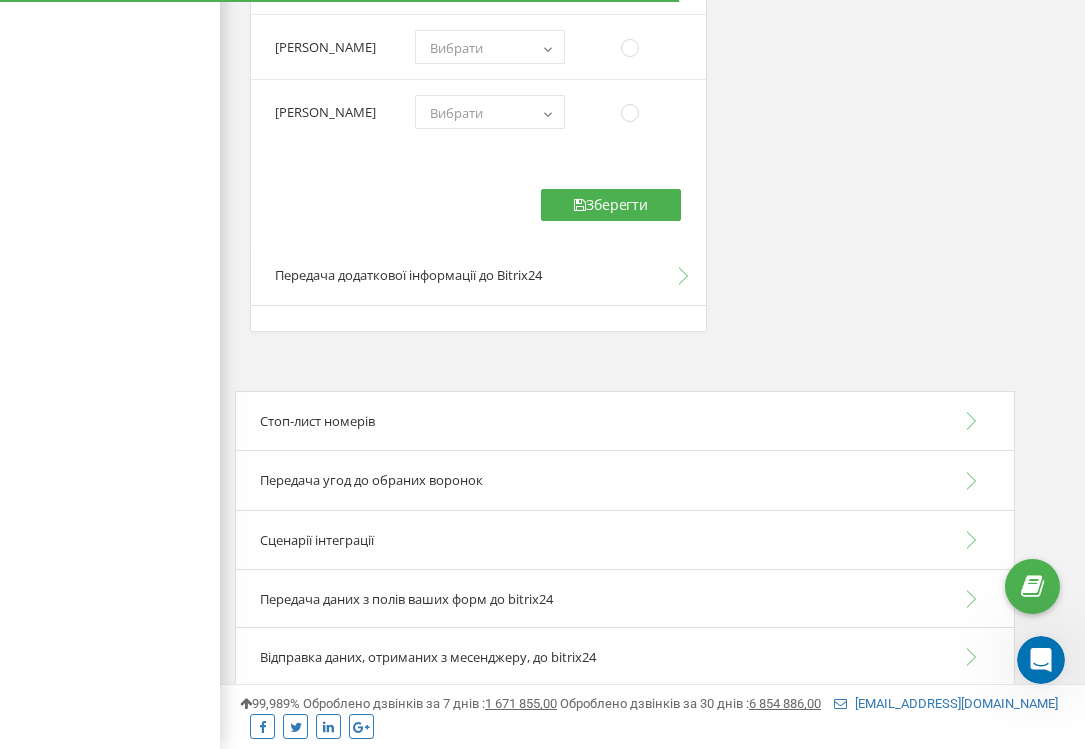 scroll, scrollTop: 6012, scrollLeft: 0, axis: vertical 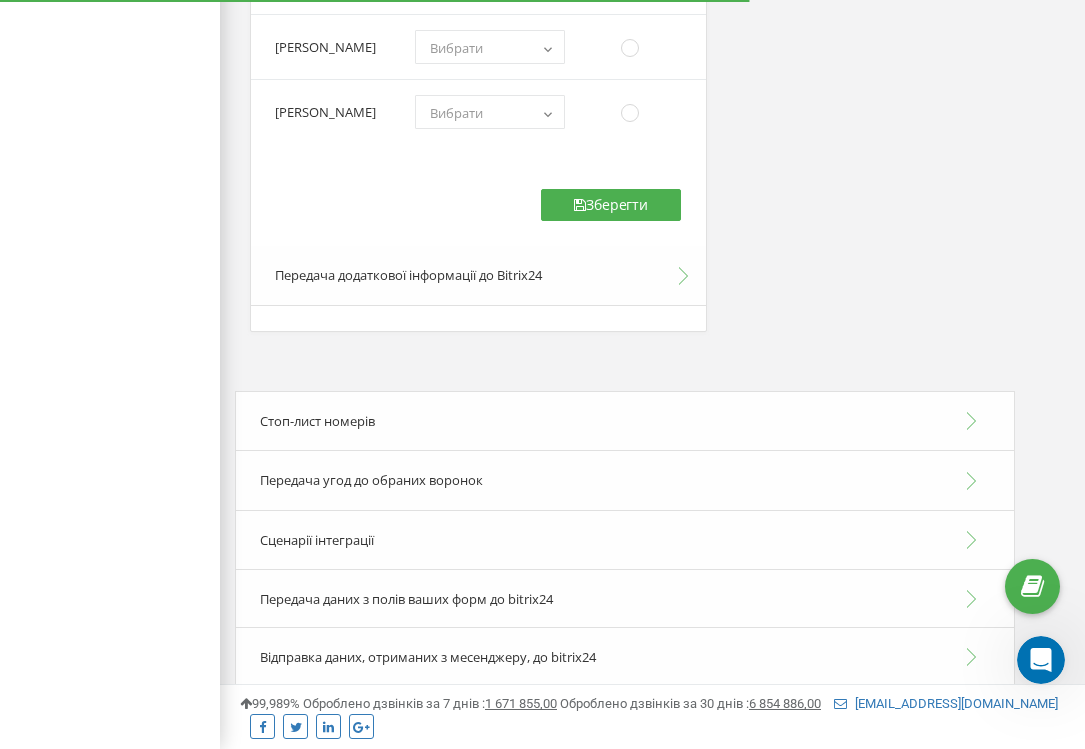 click on "Сценарії інтеграції" at bounding box center (317, 540) 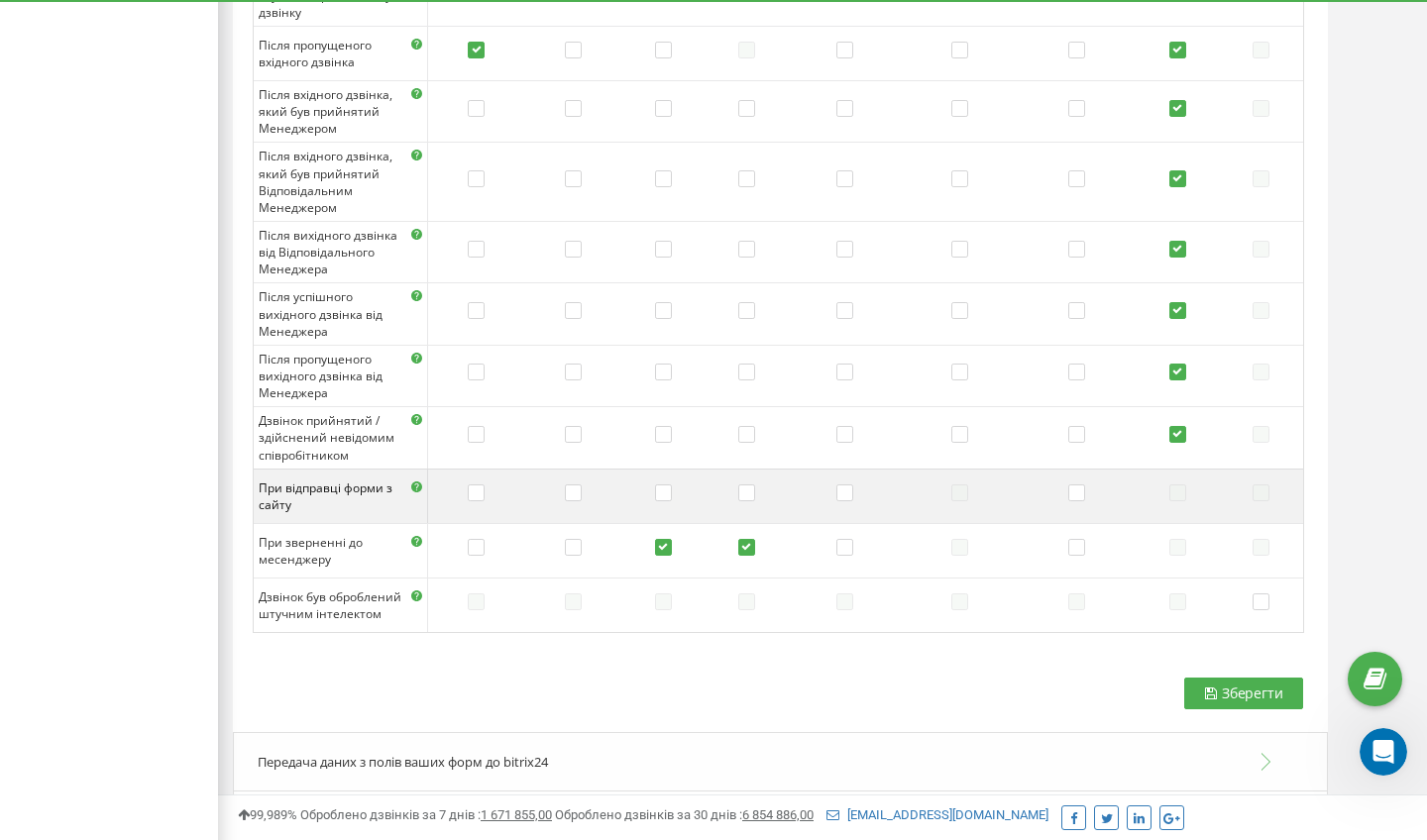 scroll, scrollTop: 6487, scrollLeft: 0, axis: vertical 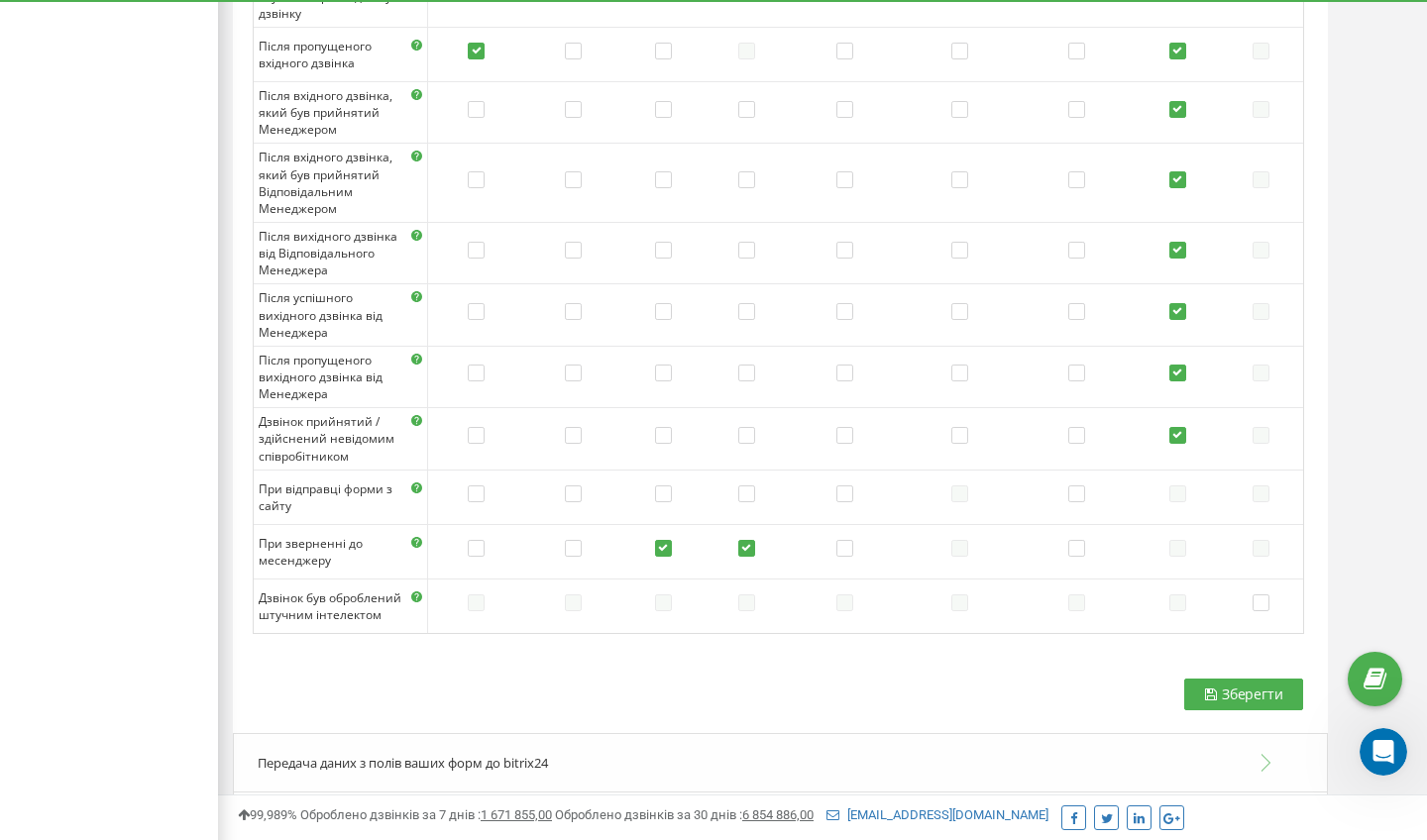 click on "Передача даних з полів ваших форм до bitrix24" at bounding box center [402, 763] 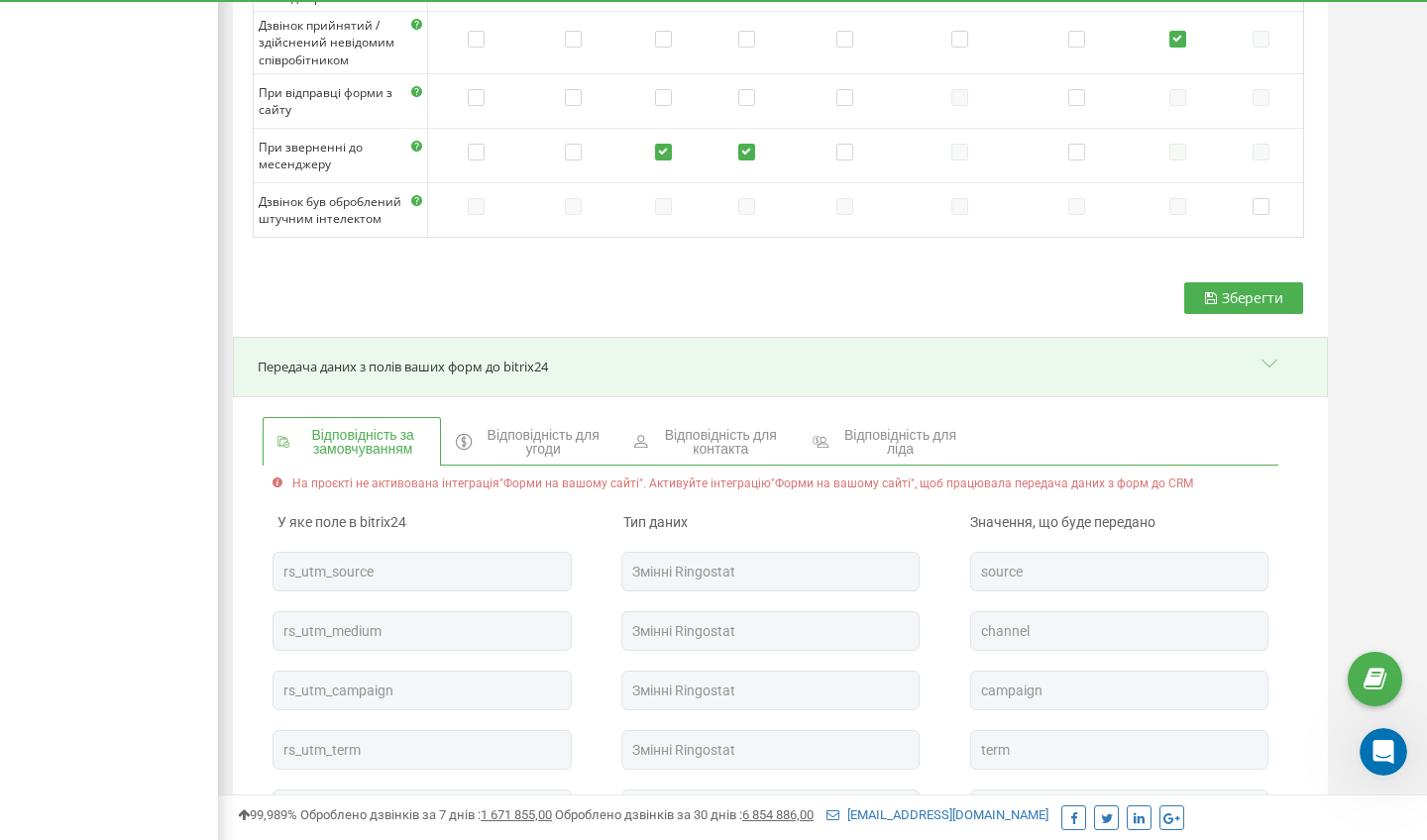 scroll, scrollTop: 6912, scrollLeft: 0, axis: vertical 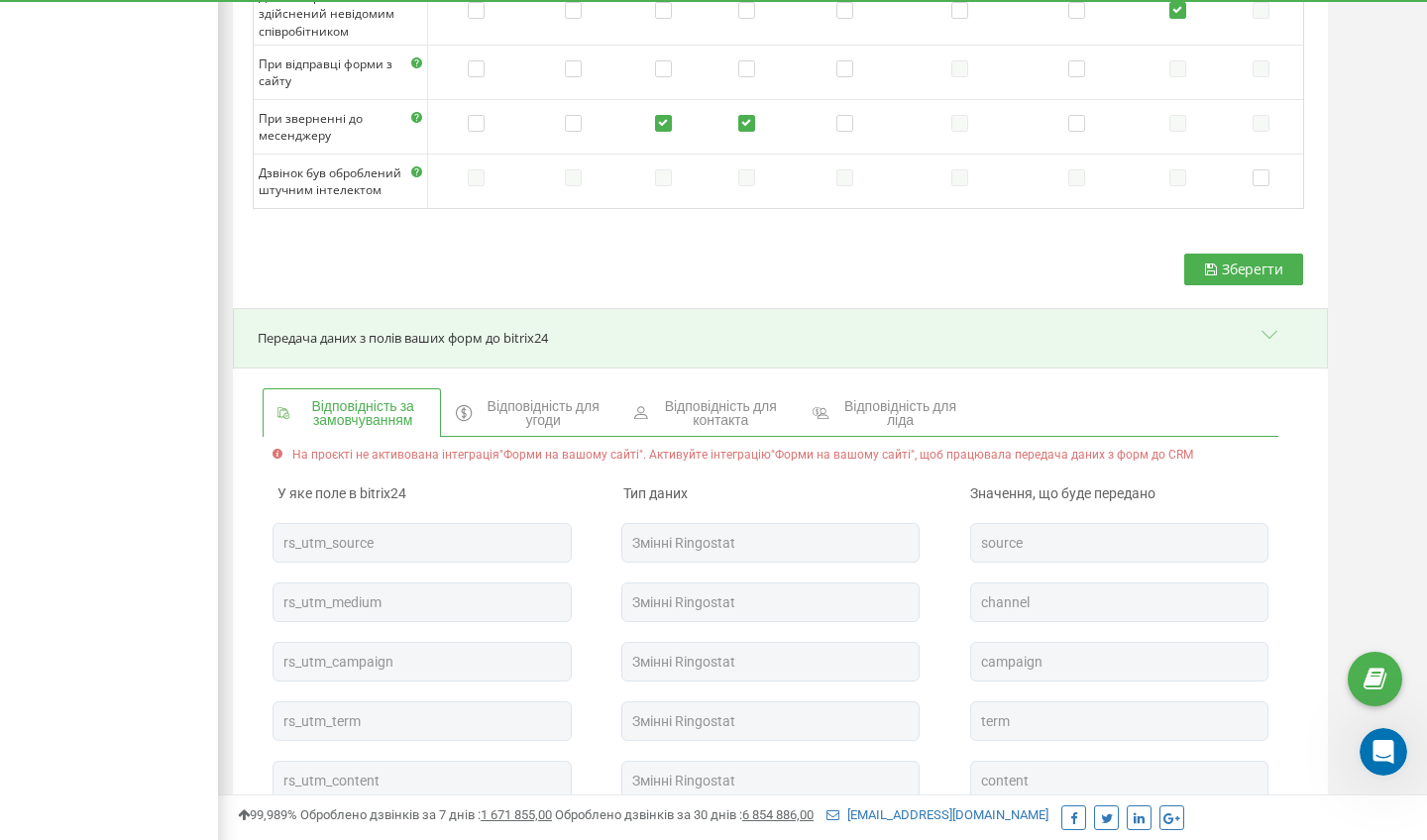 click on "Відповідність для угоди" at bounding box center [543, 413] 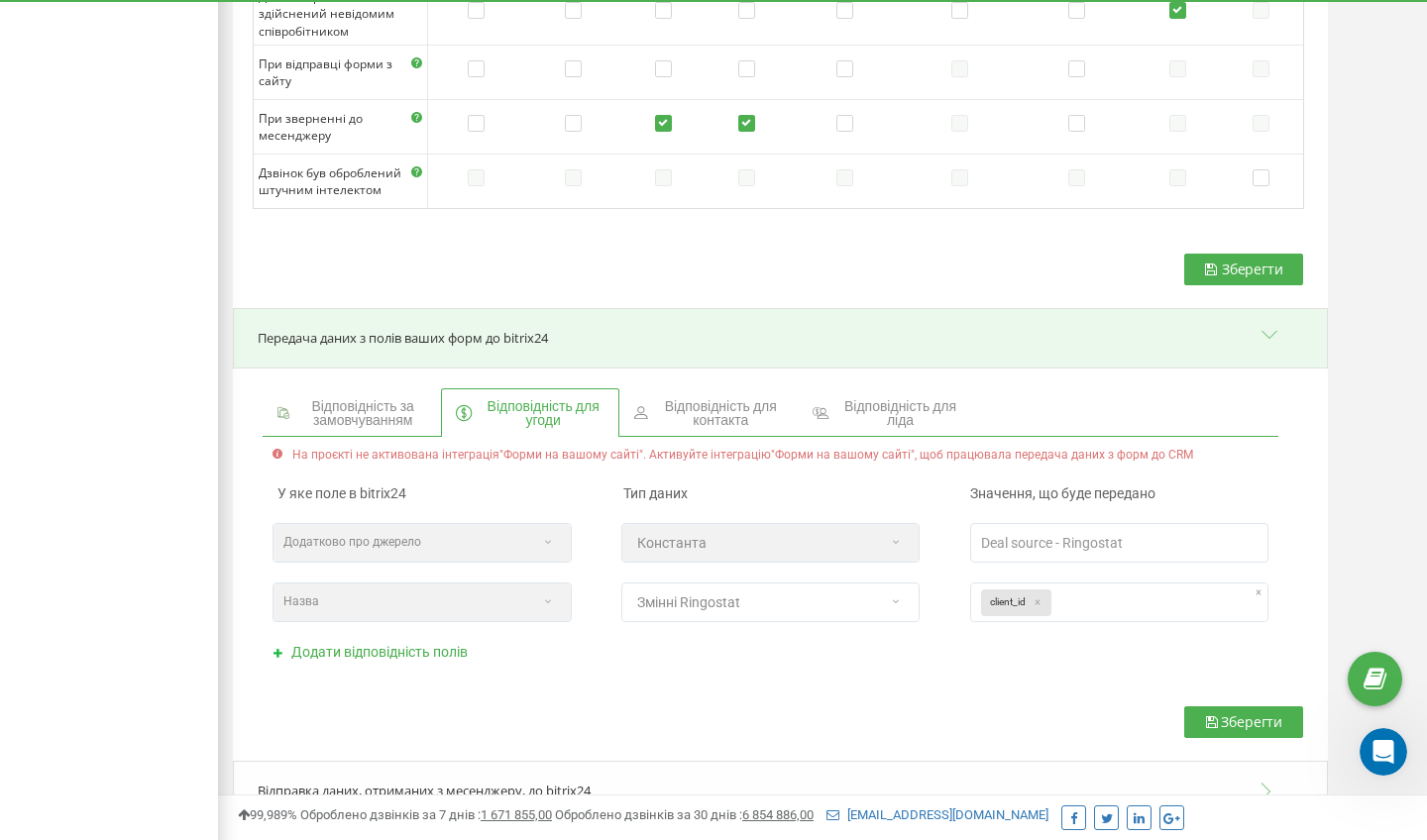 scroll, scrollTop: 6881, scrollLeft: 0, axis: vertical 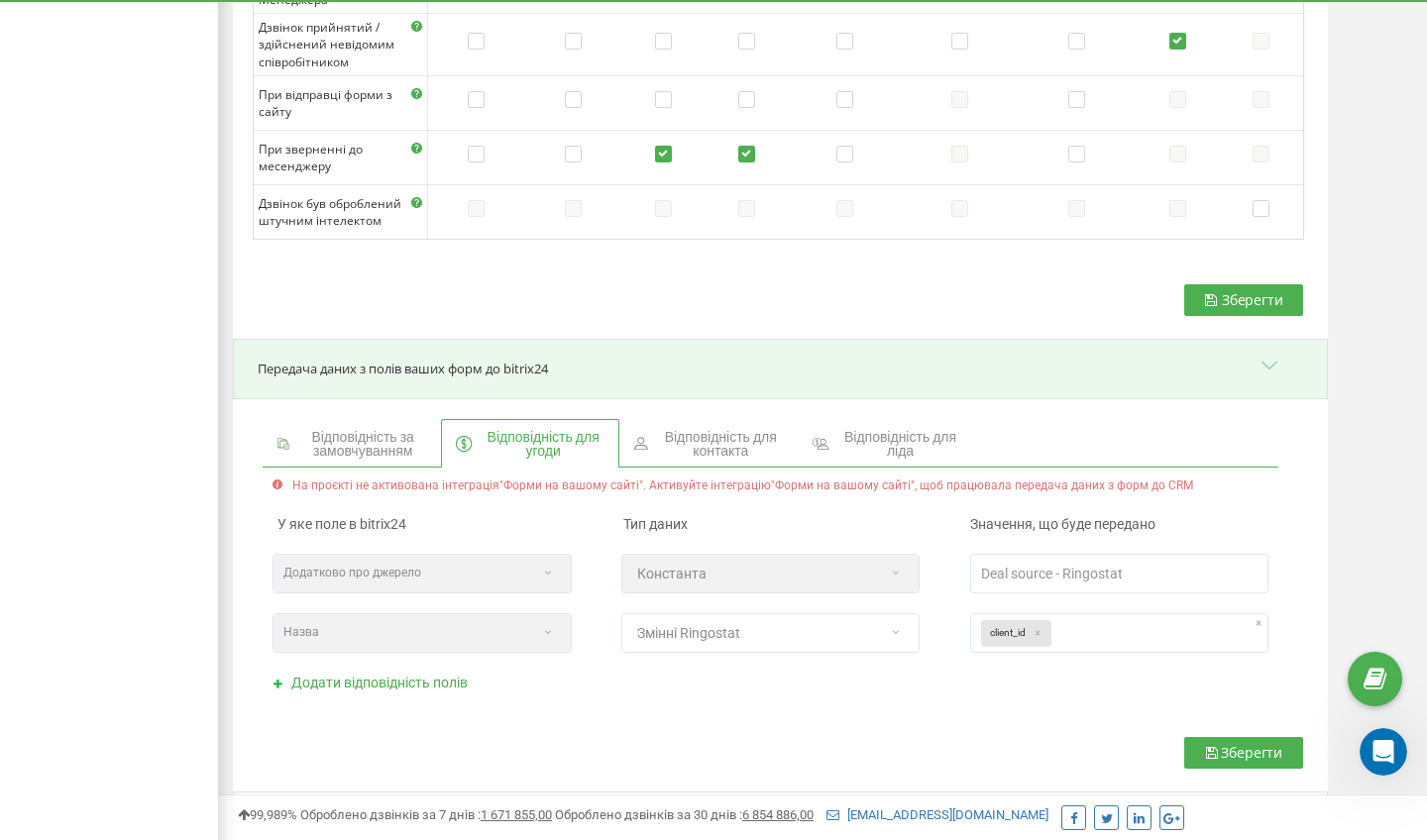click on "Відповідність для контакта" at bounding box center [720, 444] 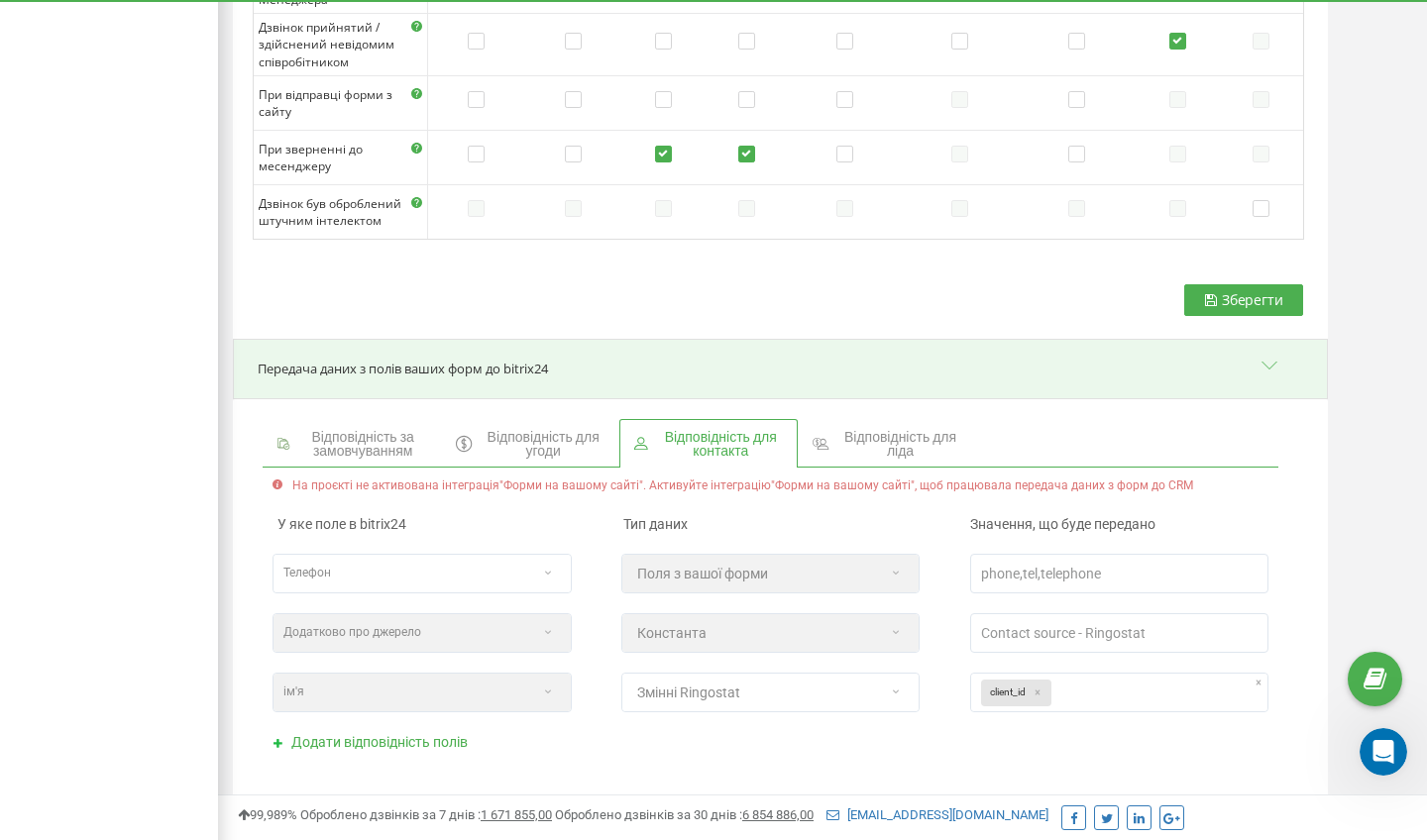 click on "Відповідність для ліда" at bounding box center [900, 444] 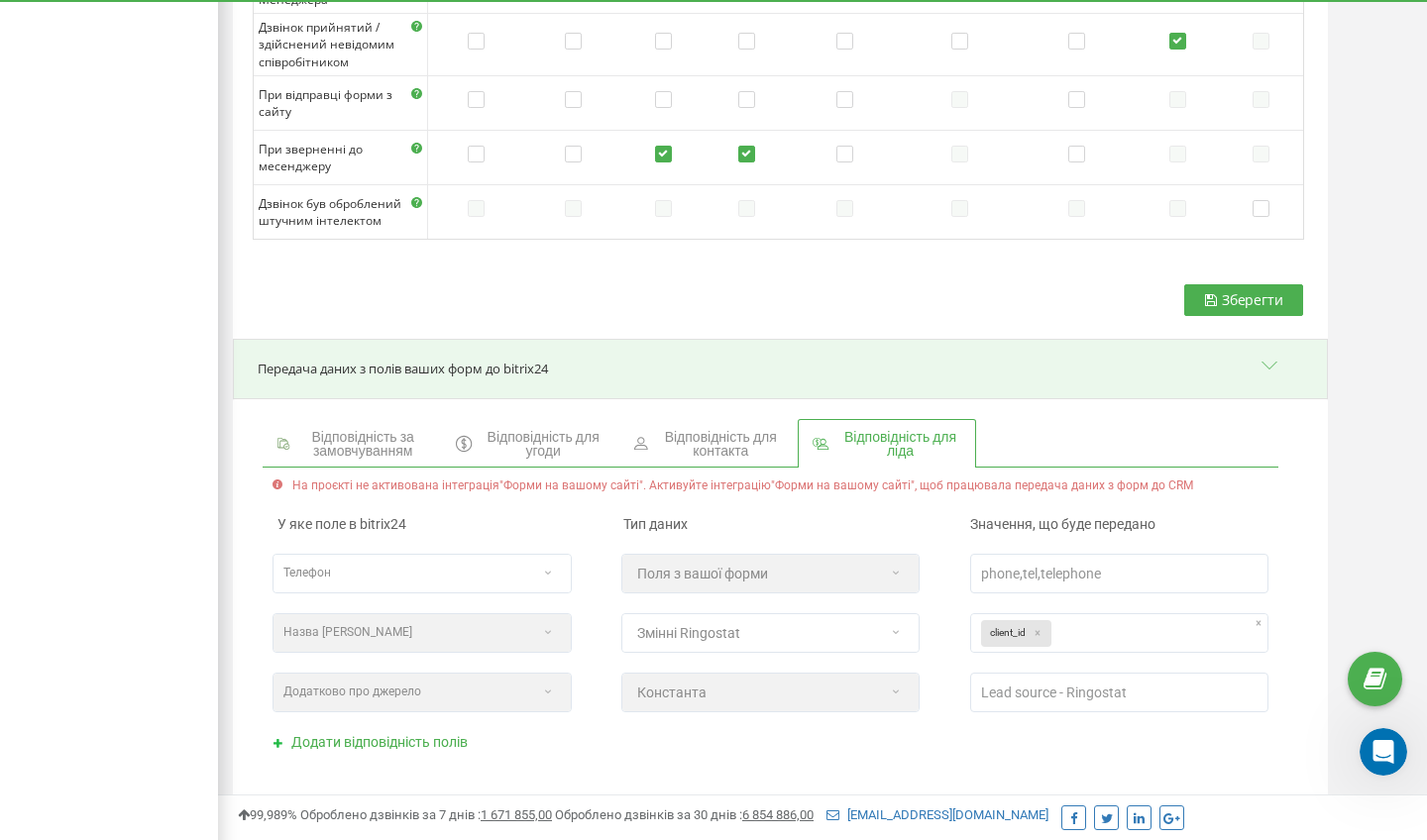 click on "Передача даних з полів ваших форм до bitrix24" at bounding box center [780, 368] 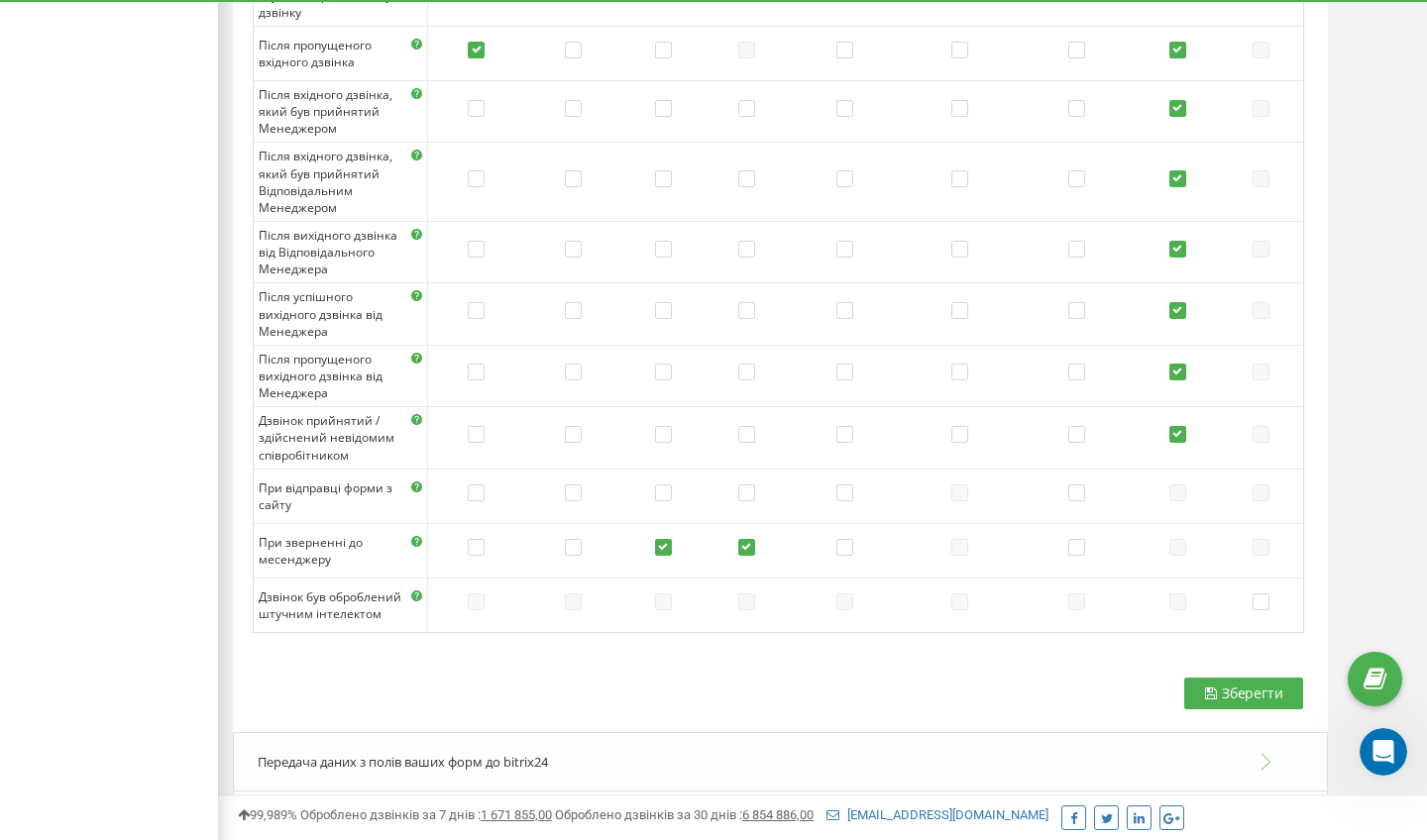 scroll, scrollTop: 6487, scrollLeft: 0, axis: vertical 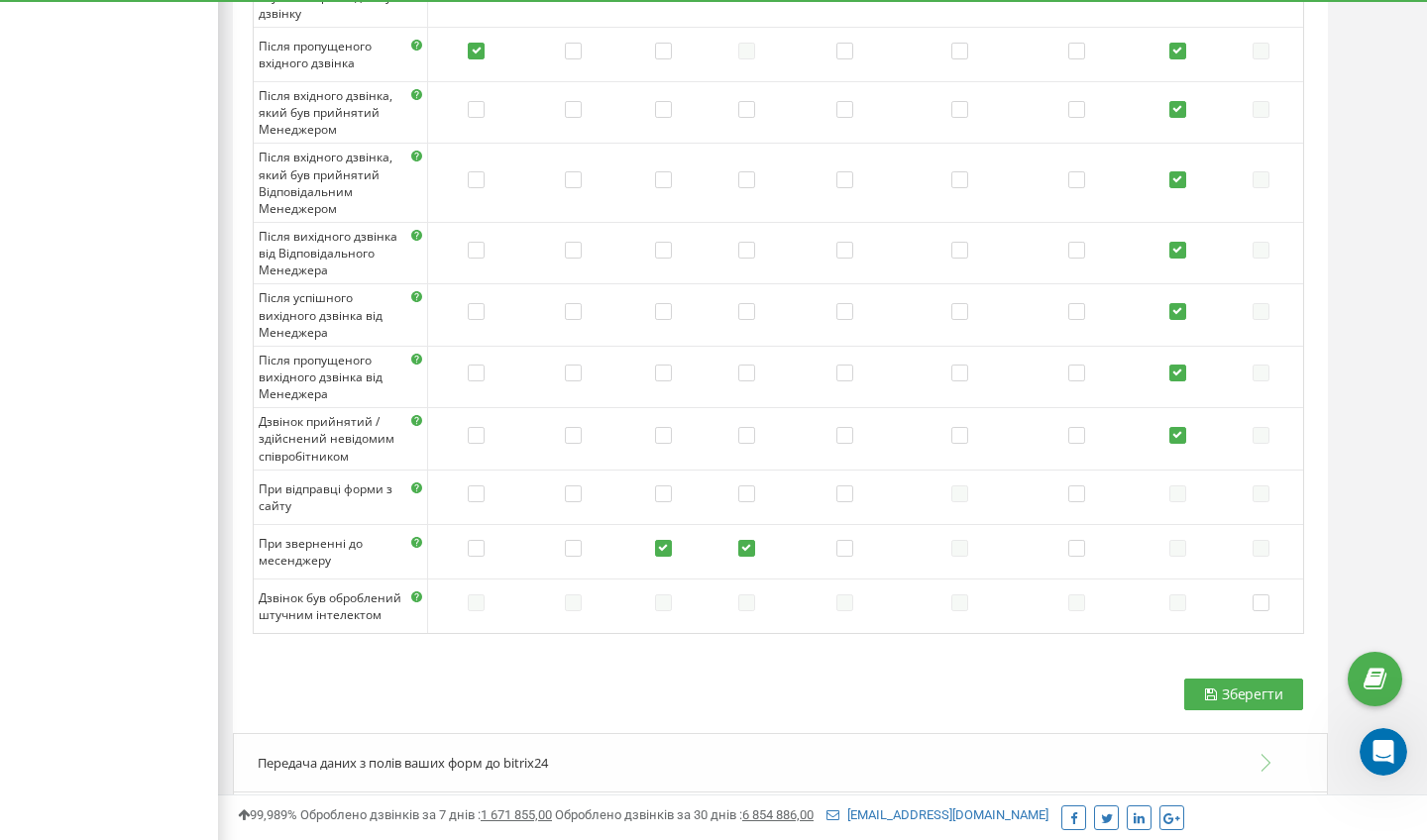 click on "Відправка даних, отриманих з месенджеру, до bitrix24" at bounding box center [424, 821] 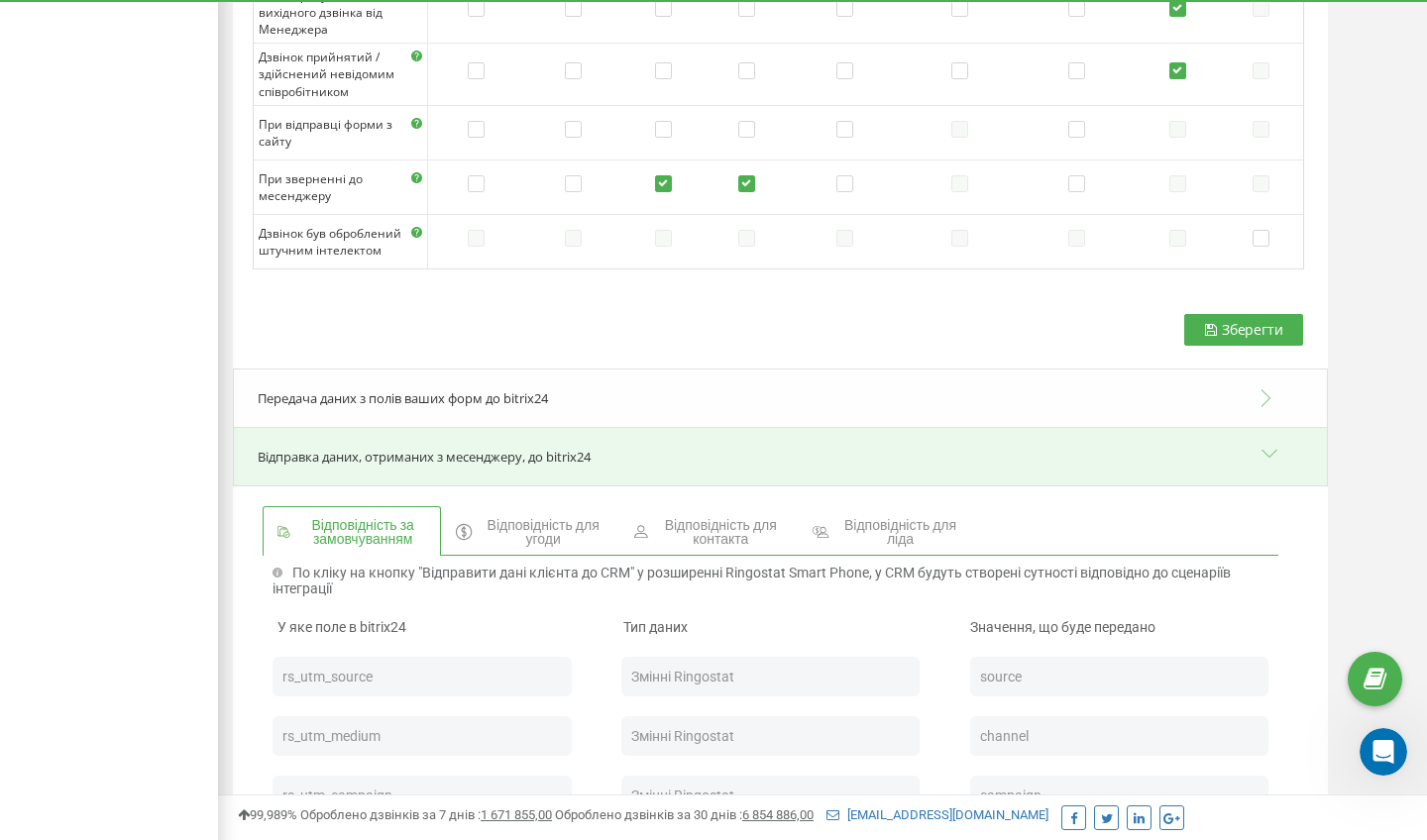 scroll, scrollTop: 7061, scrollLeft: 0, axis: vertical 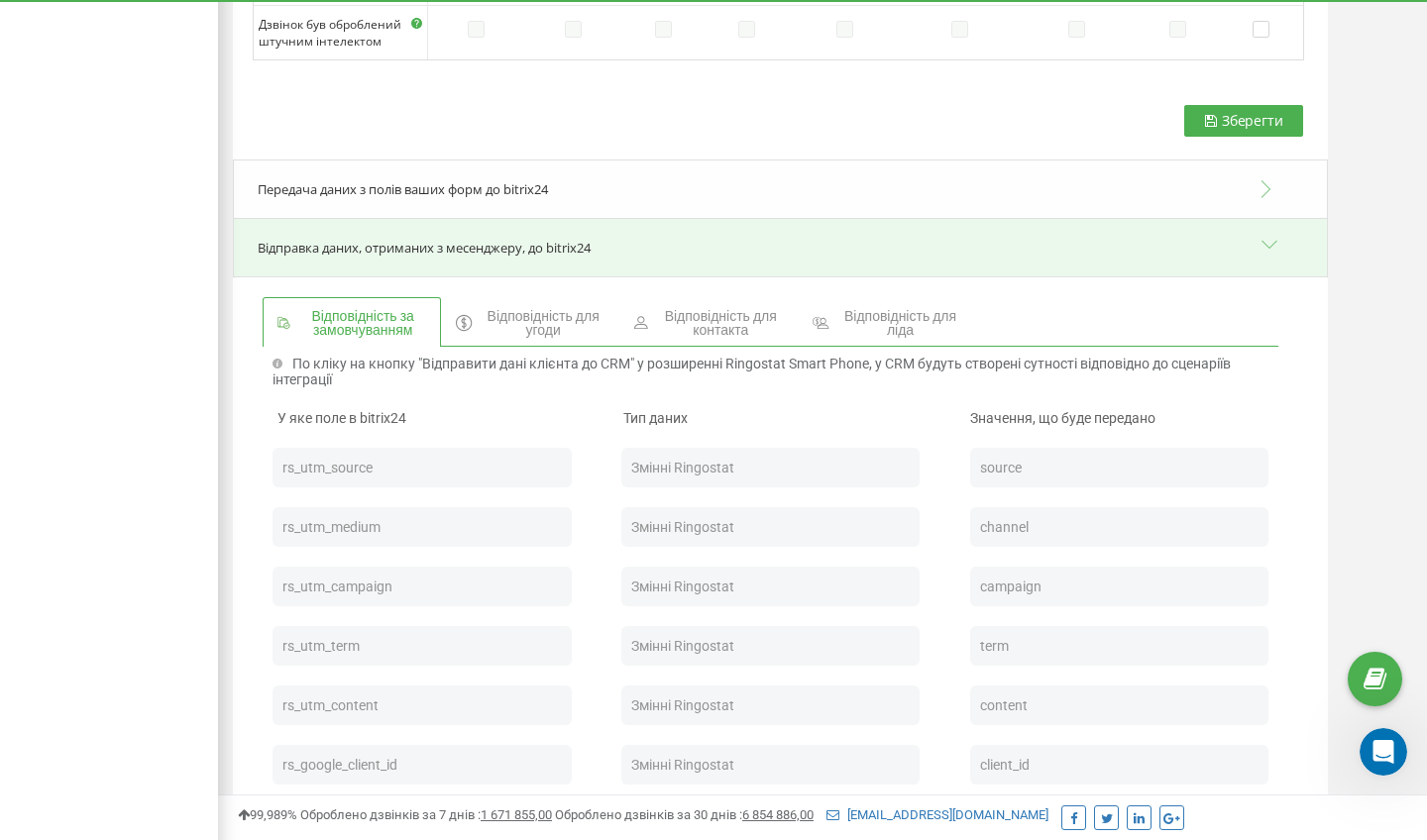 click on "Відправка даних, отриманих з месенджеру, до bitrix24" at bounding box center [780, 248] 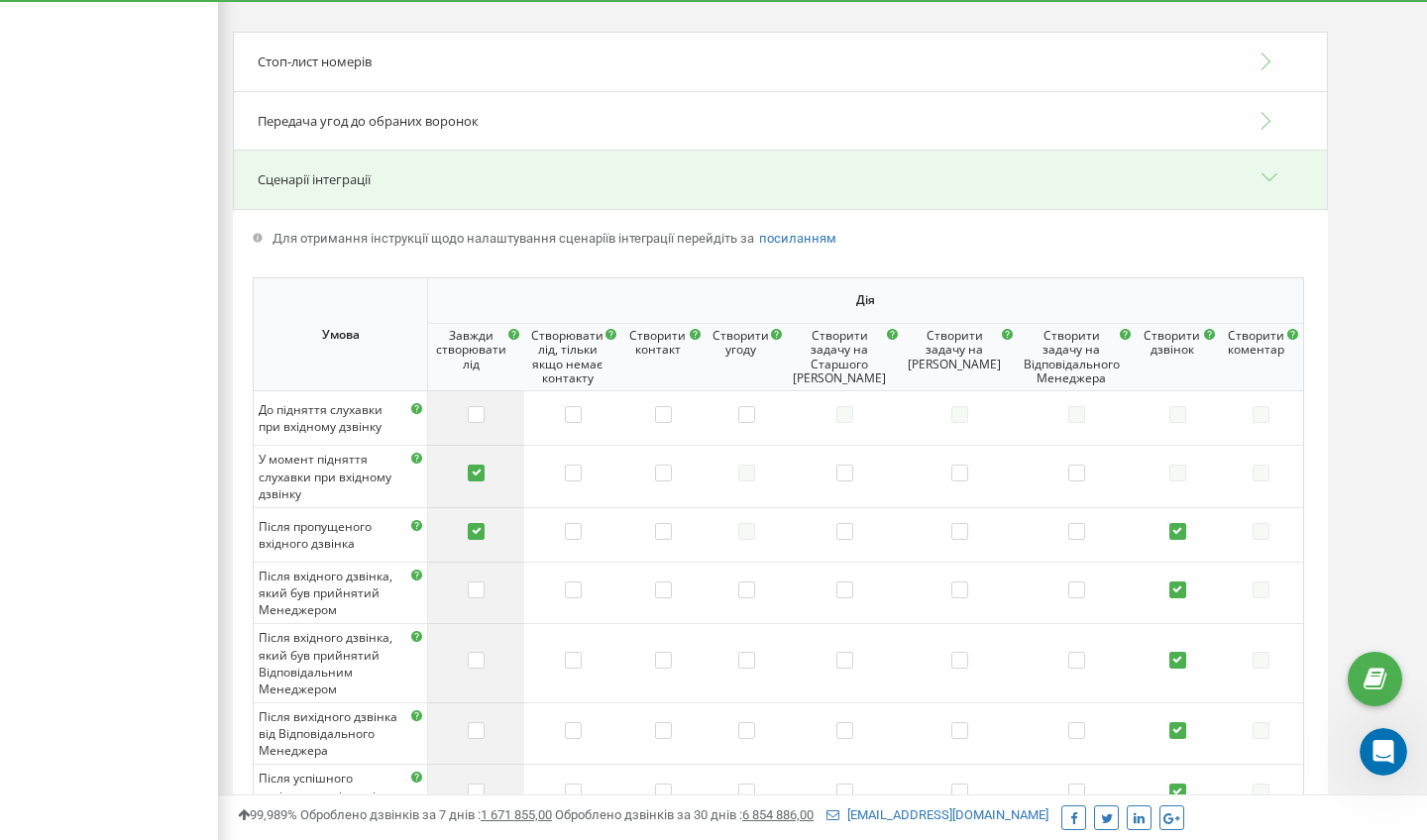 scroll, scrollTop: 5959, scrollLeft: 0, axis: vertical 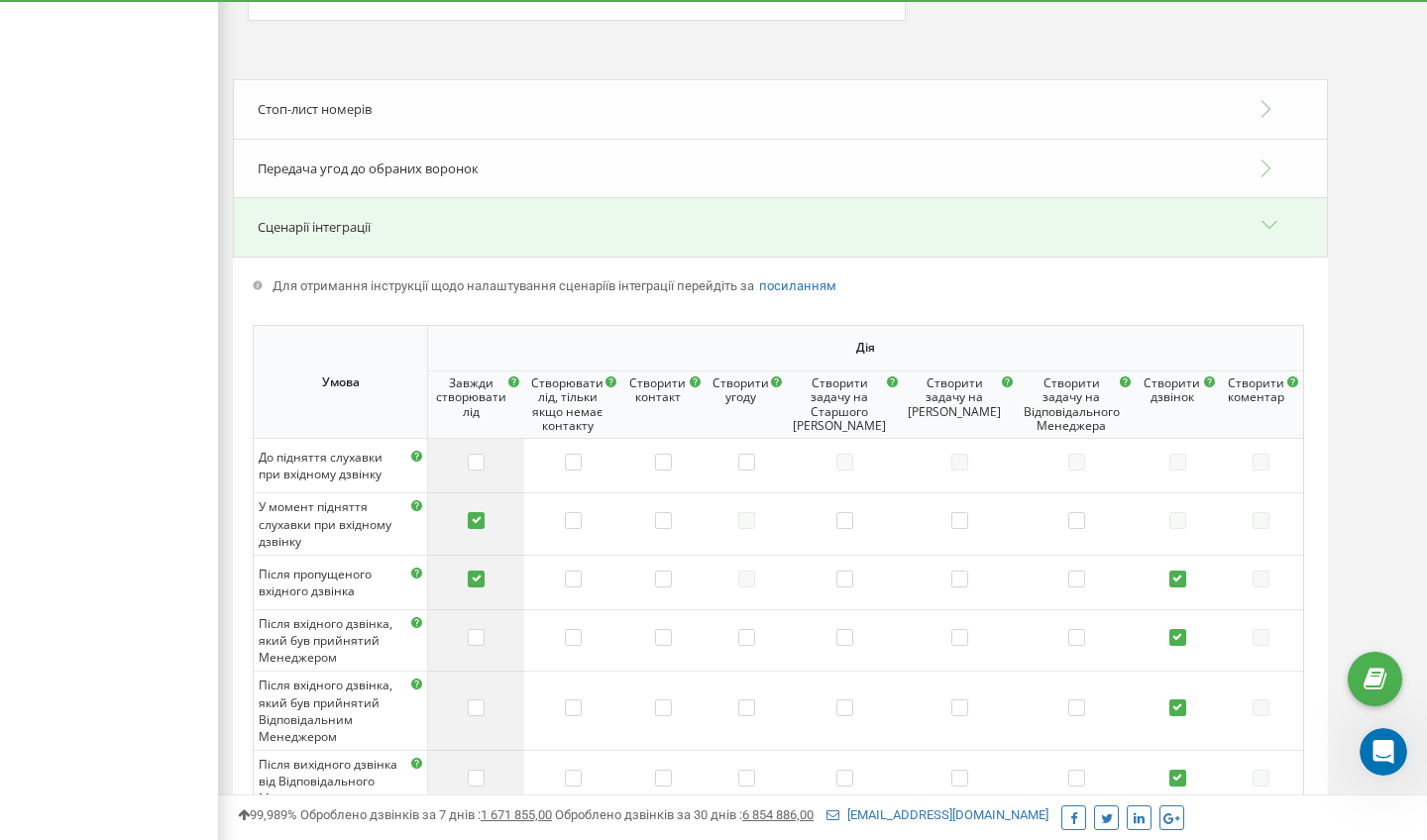 click on "Сценарії інтеграції" at bounding box center (780, 227) 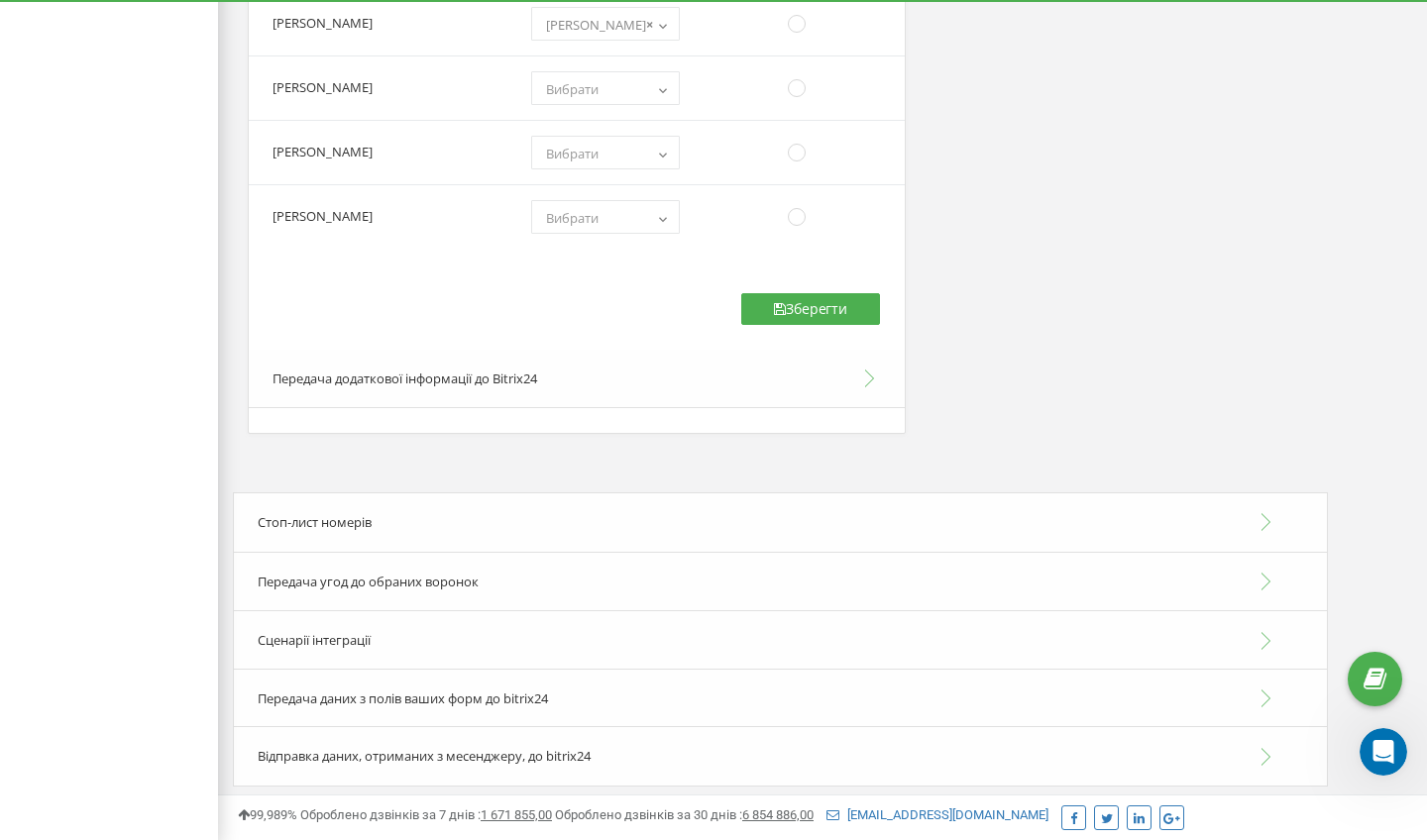 click on "Передача угод до обраних воронок" at bounding box center [368, 581] 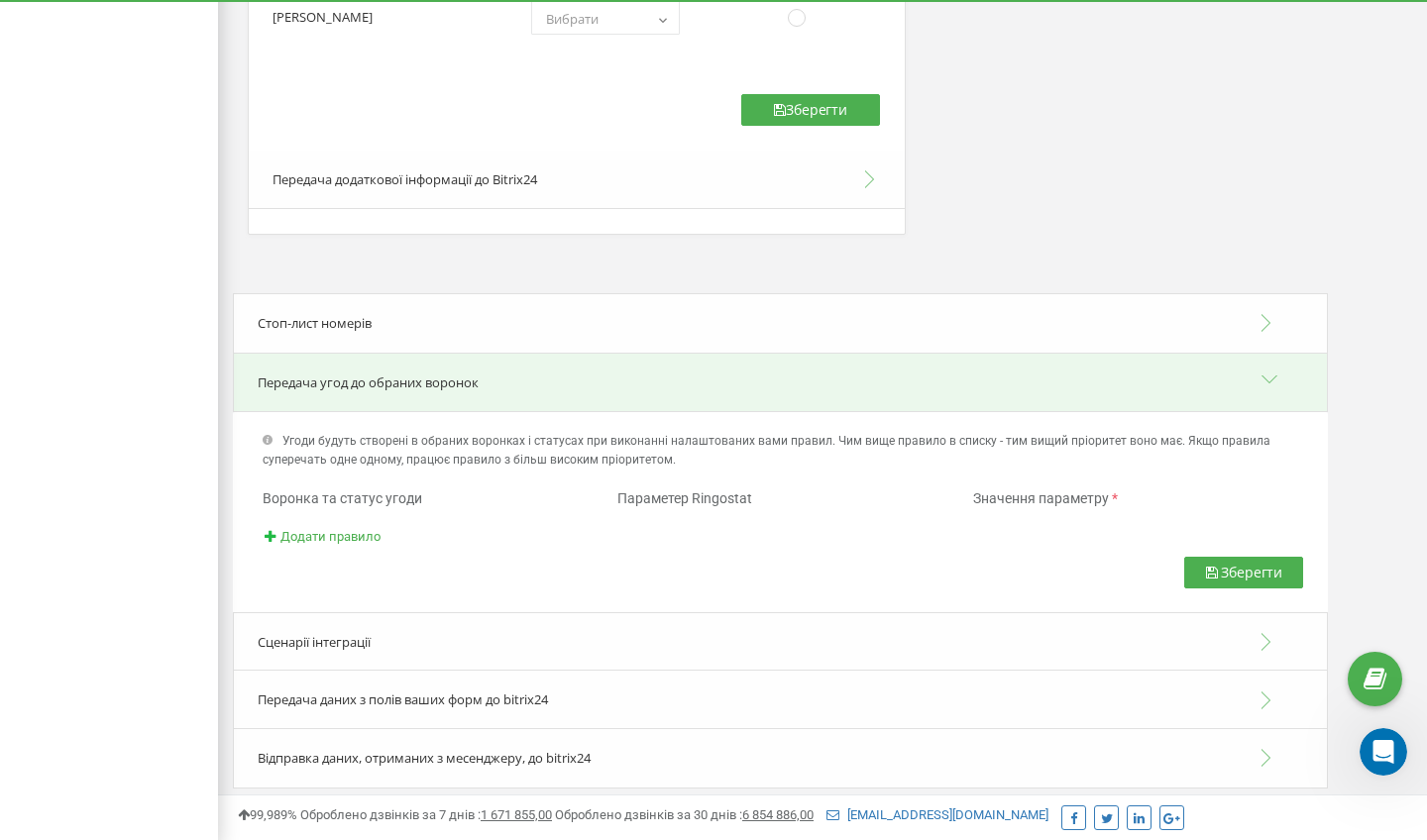click on "Передача угод до обраних воронок" at bounding box center [780, 382] 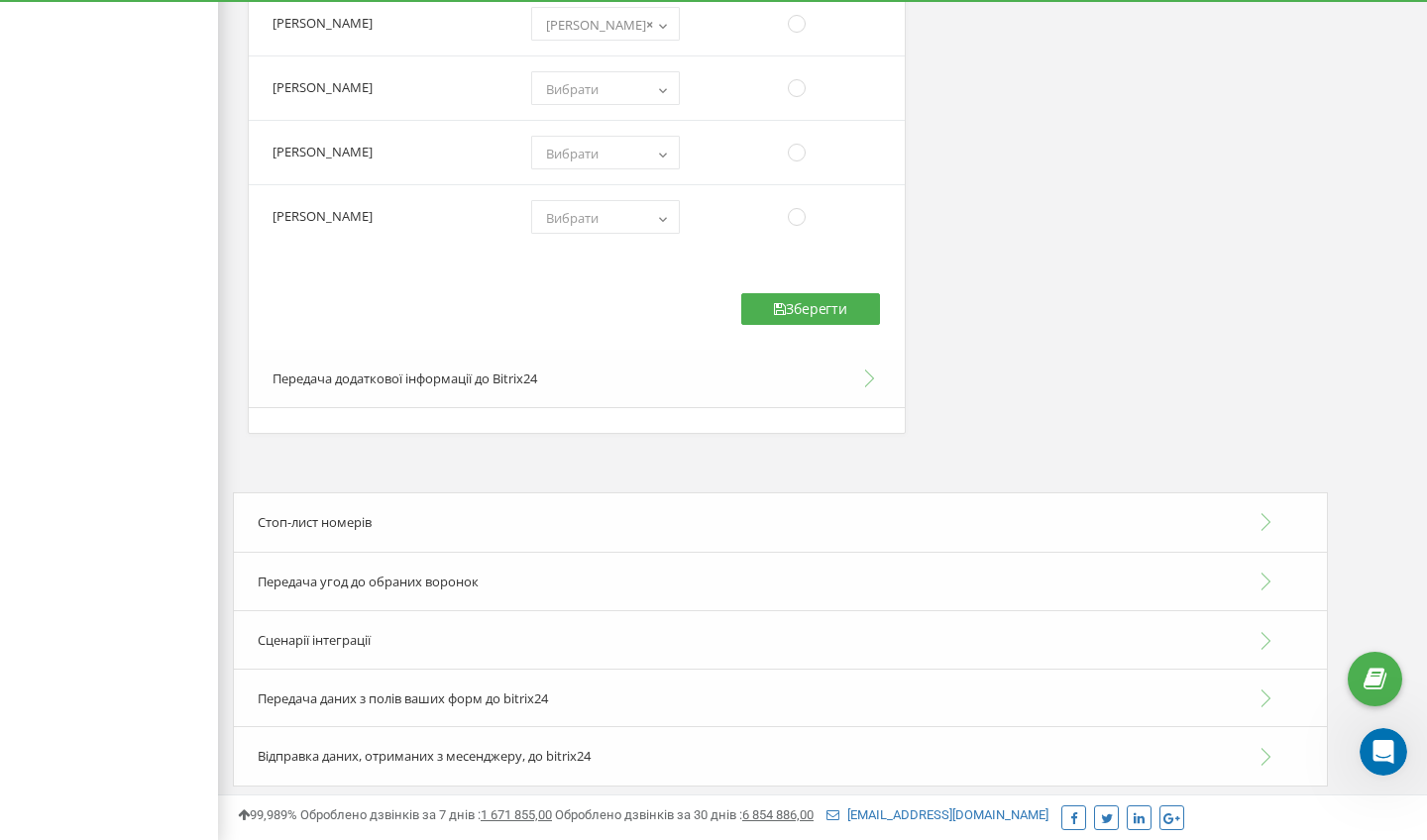 click on "Стоп-лист номерів" at bounding box center (780, 522) 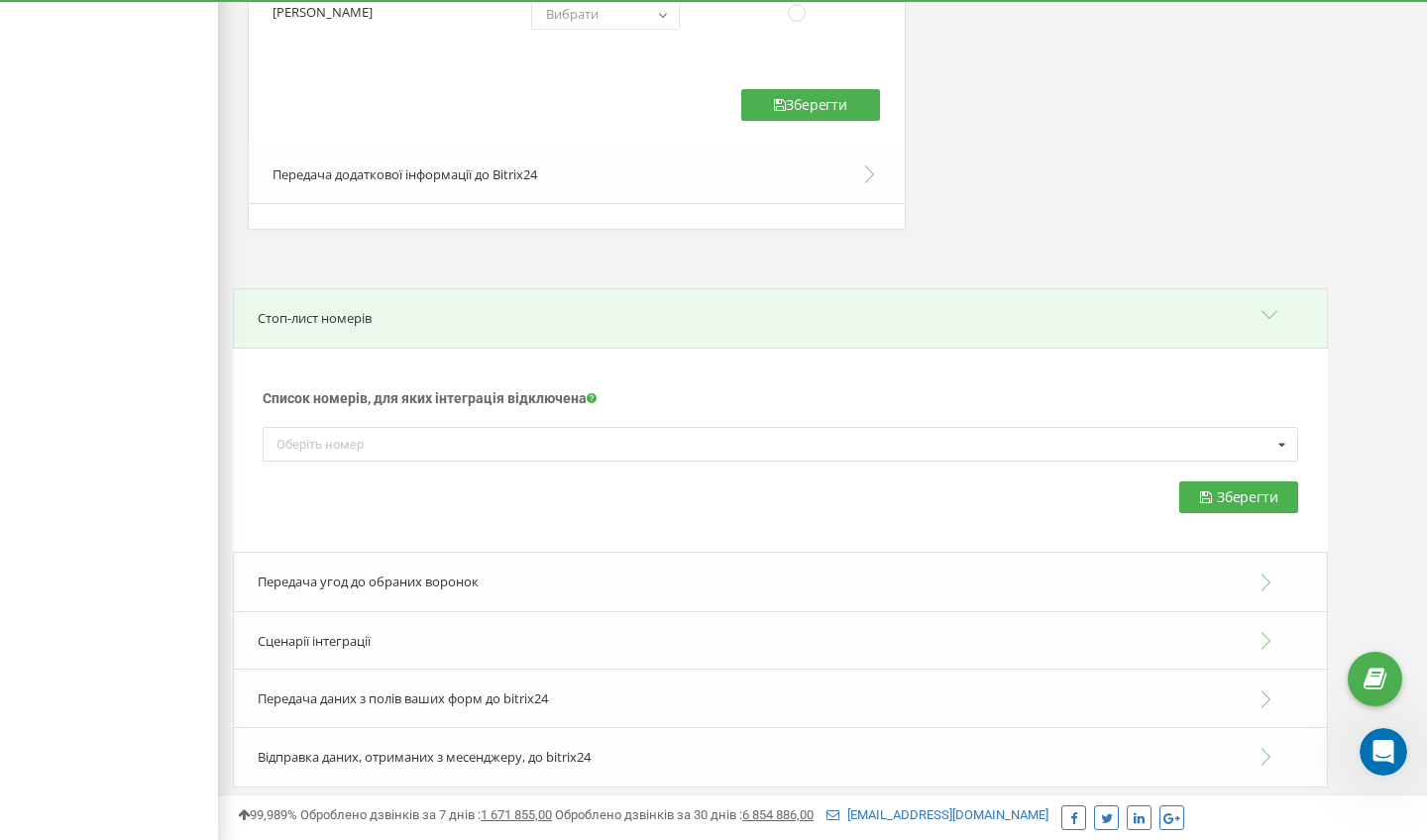 click on "Стоп-лист номерів" at bounding box center [780, 318] 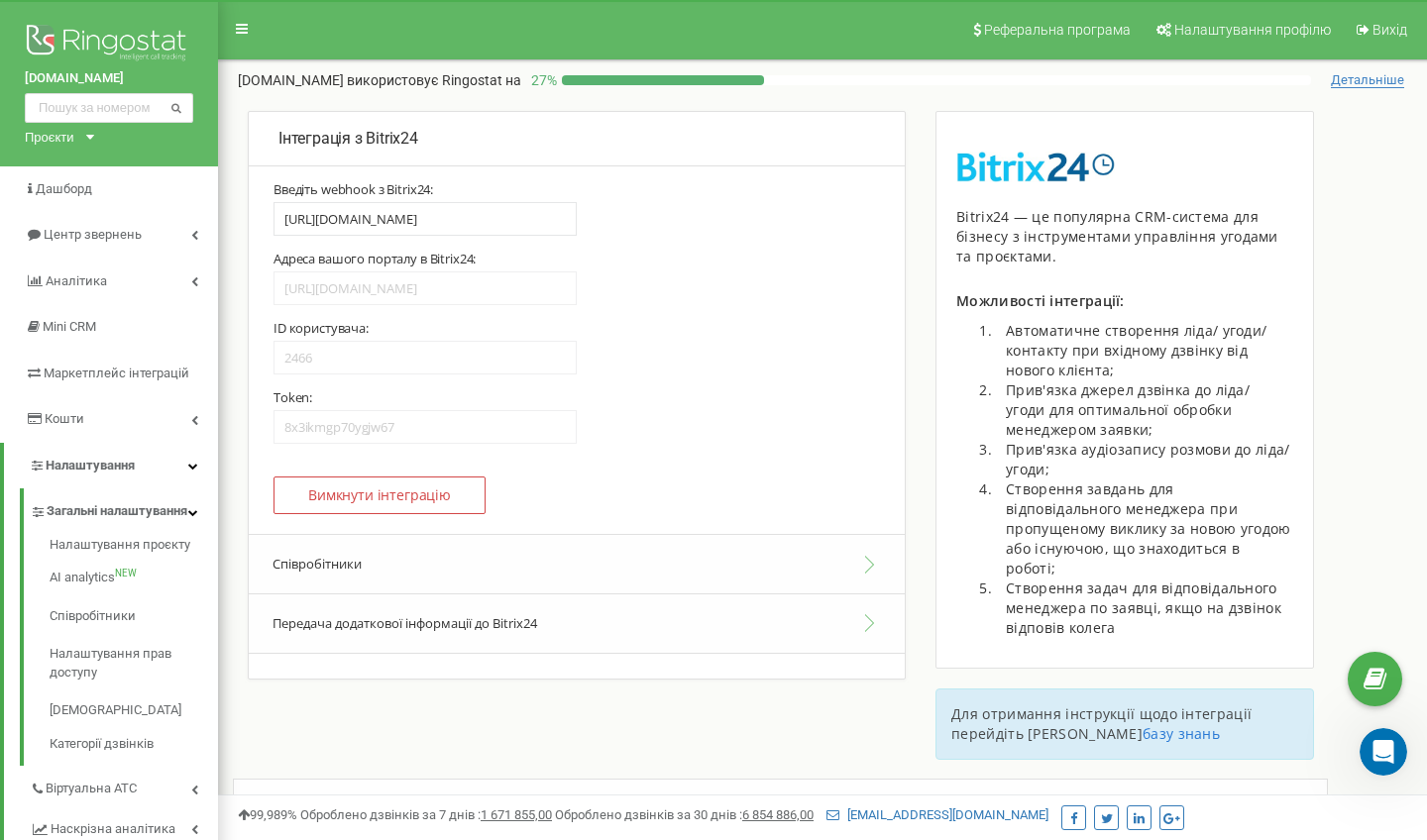scroll, scrollTop: 0, scrollLeft: 0, axis: both 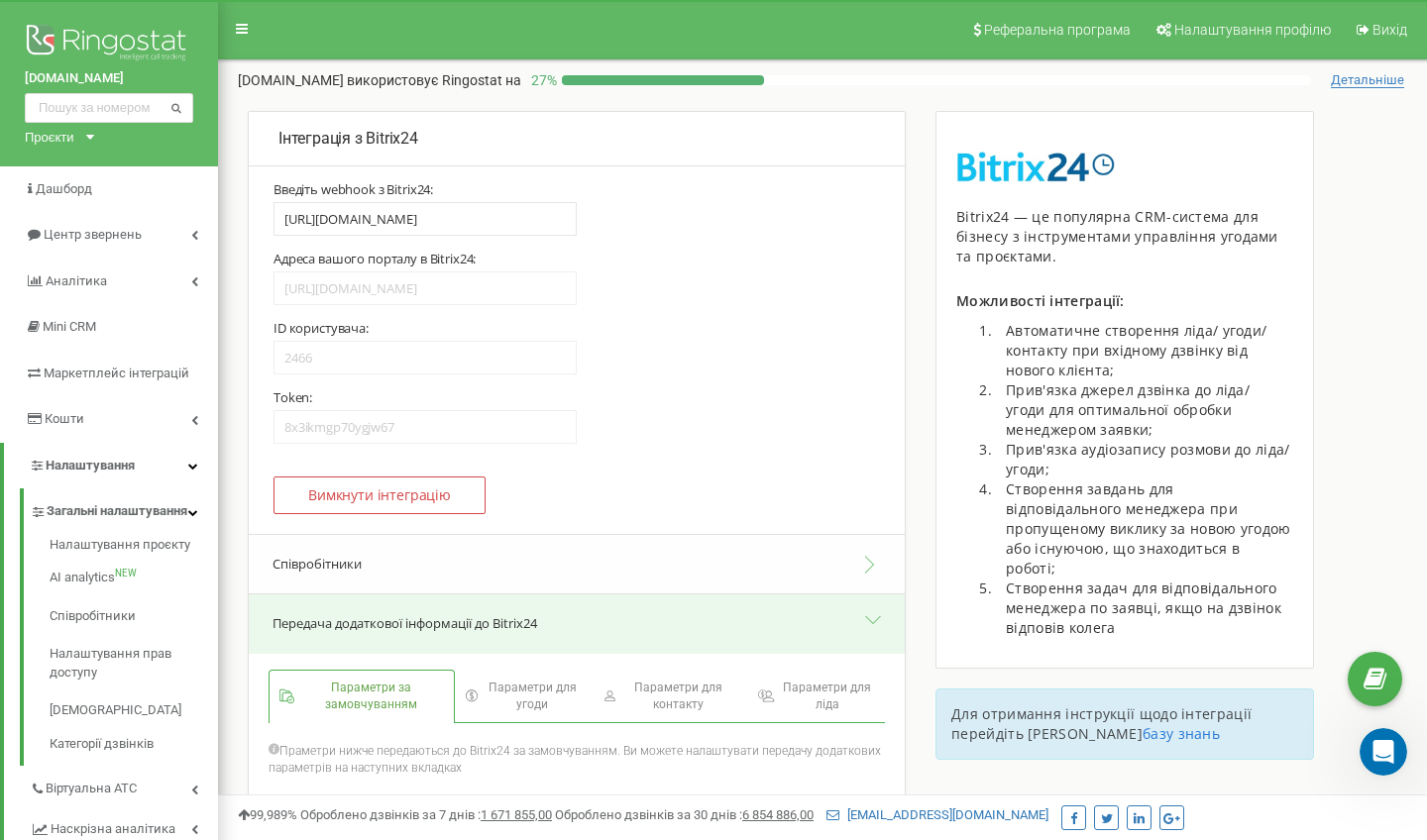 click on "Співробітники" at bounding box center (577, 564) 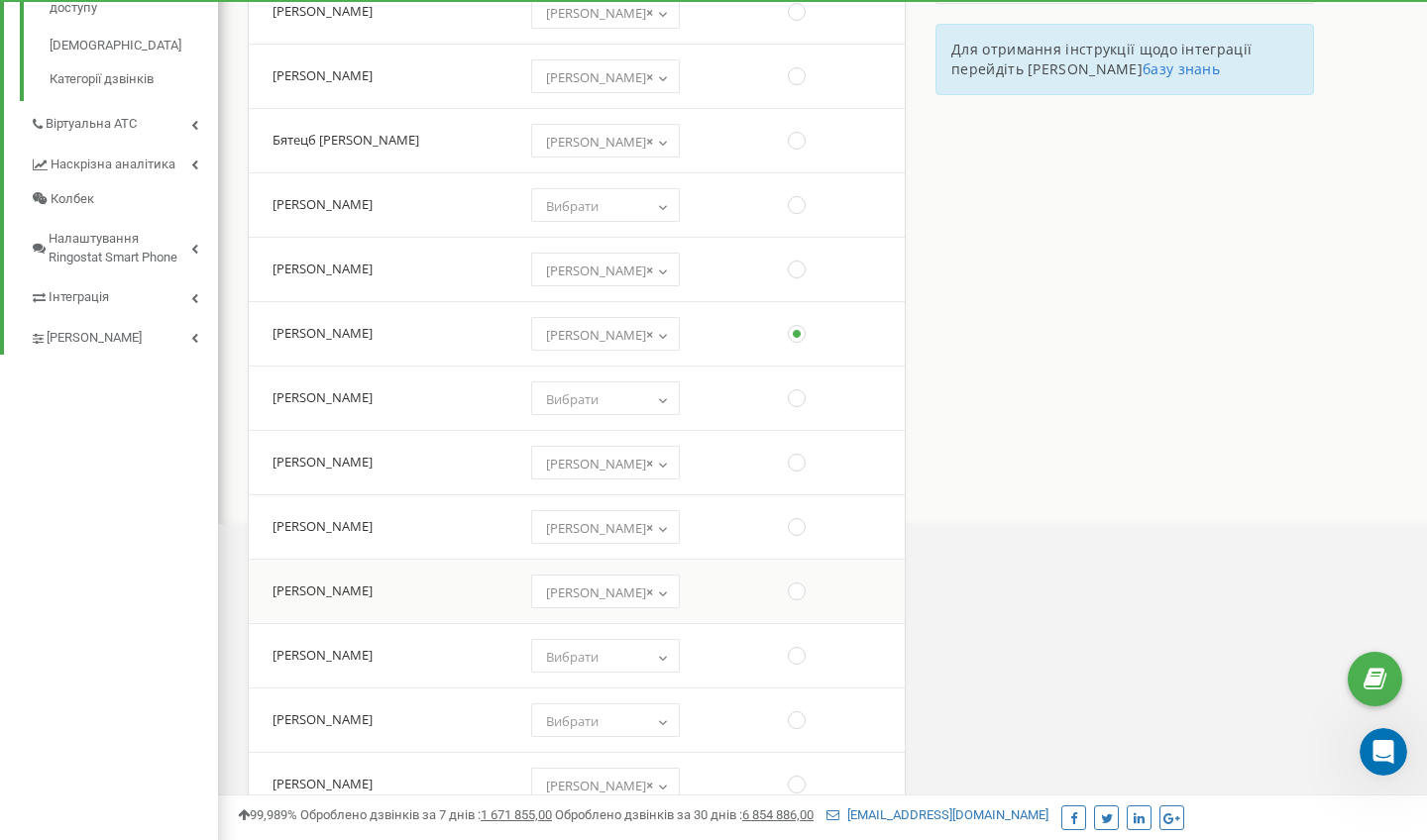 scroll, scrollTop: 651, scrollLeft: 0, axis: vertical 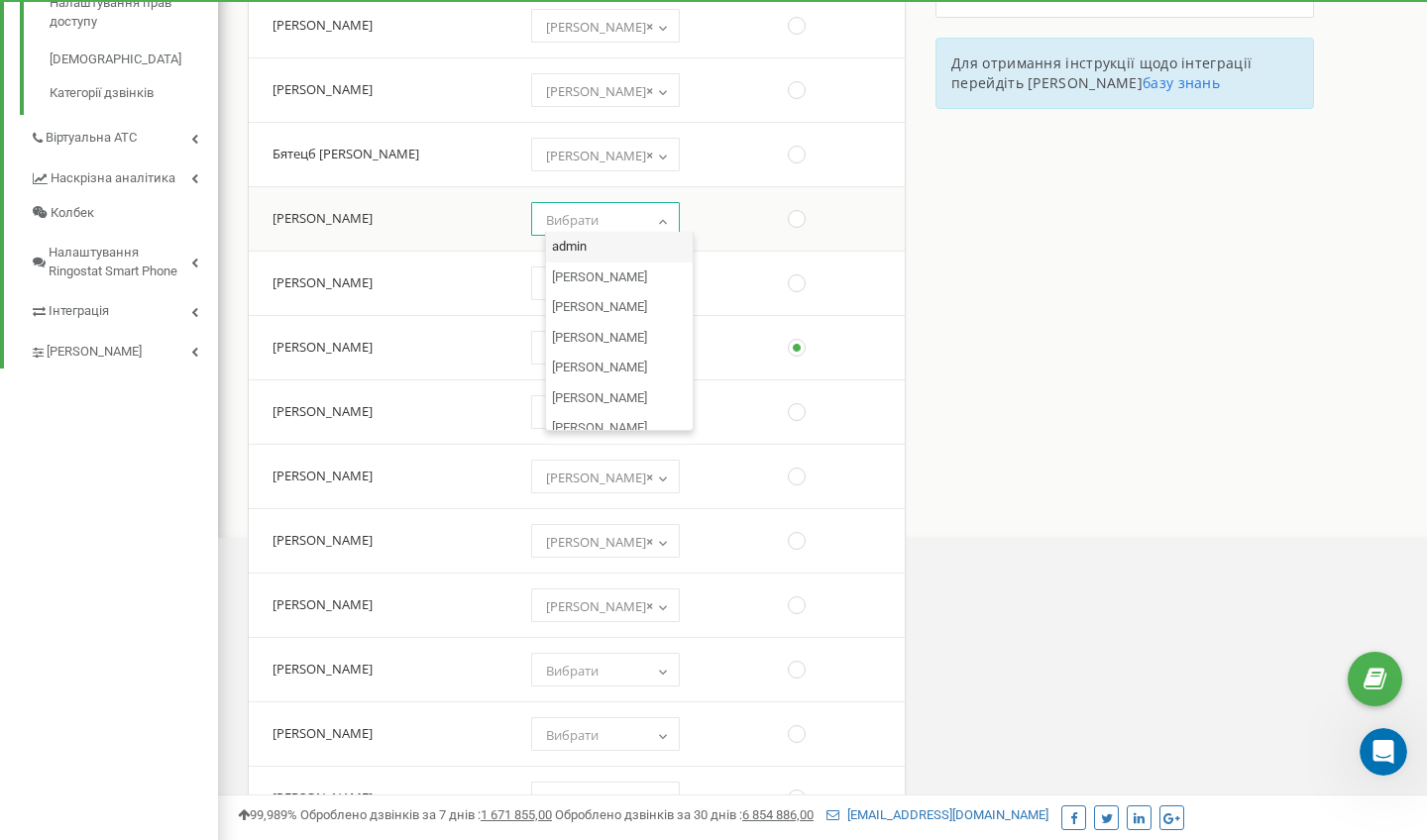 click on "Вибрати" at bounding box center [572, 220] 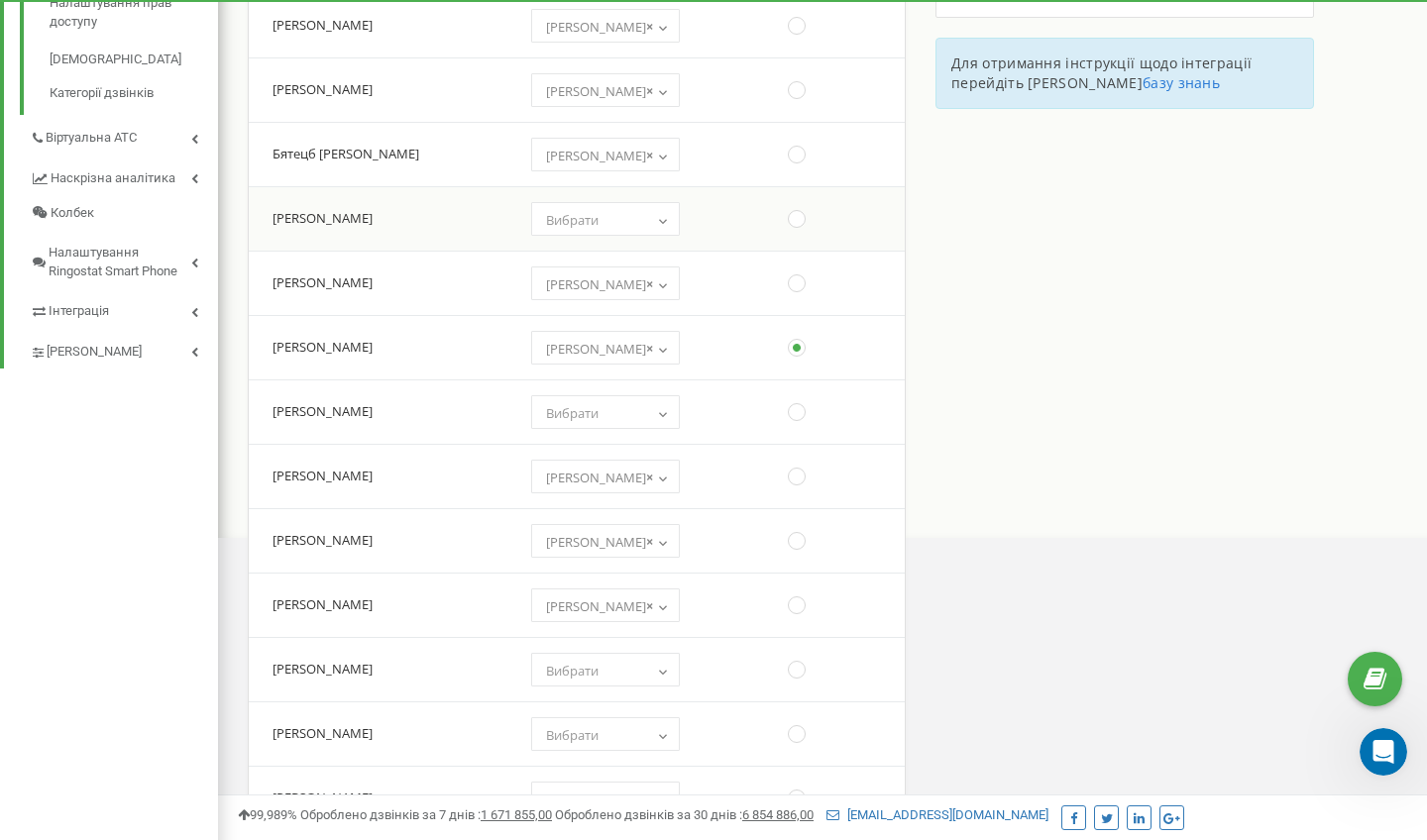 click on "Вибрати" at bounding box center (572, 220) 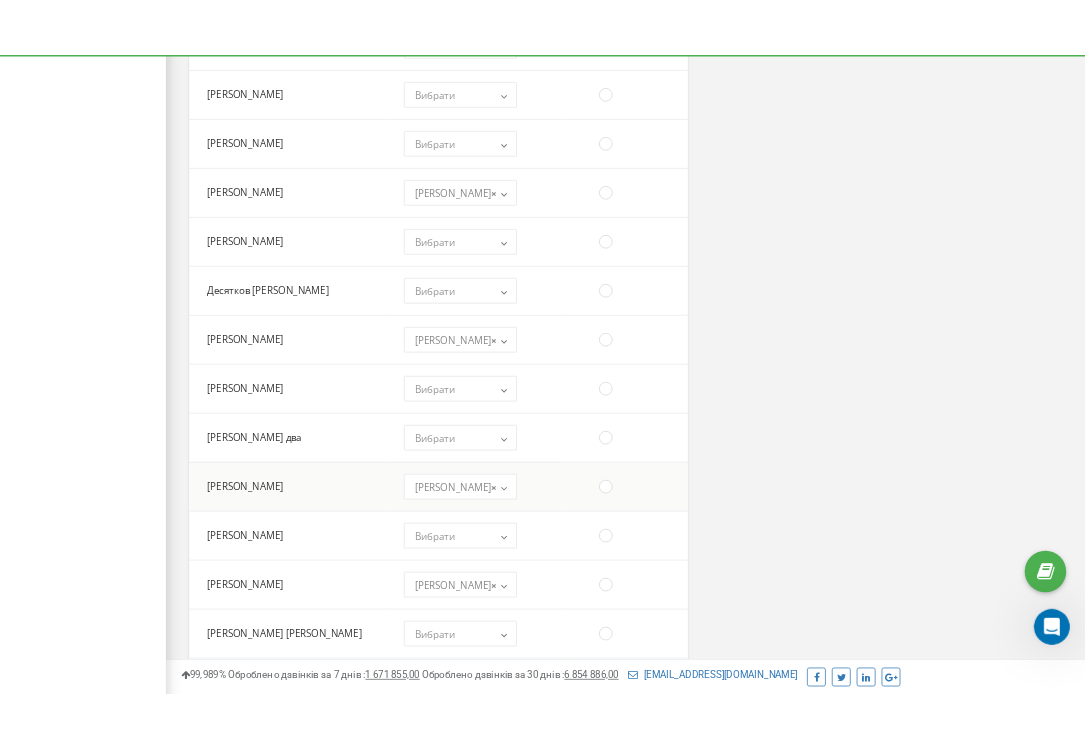 scroll, scrollTop: 2777, scrollLeft: 0, axis: vertical 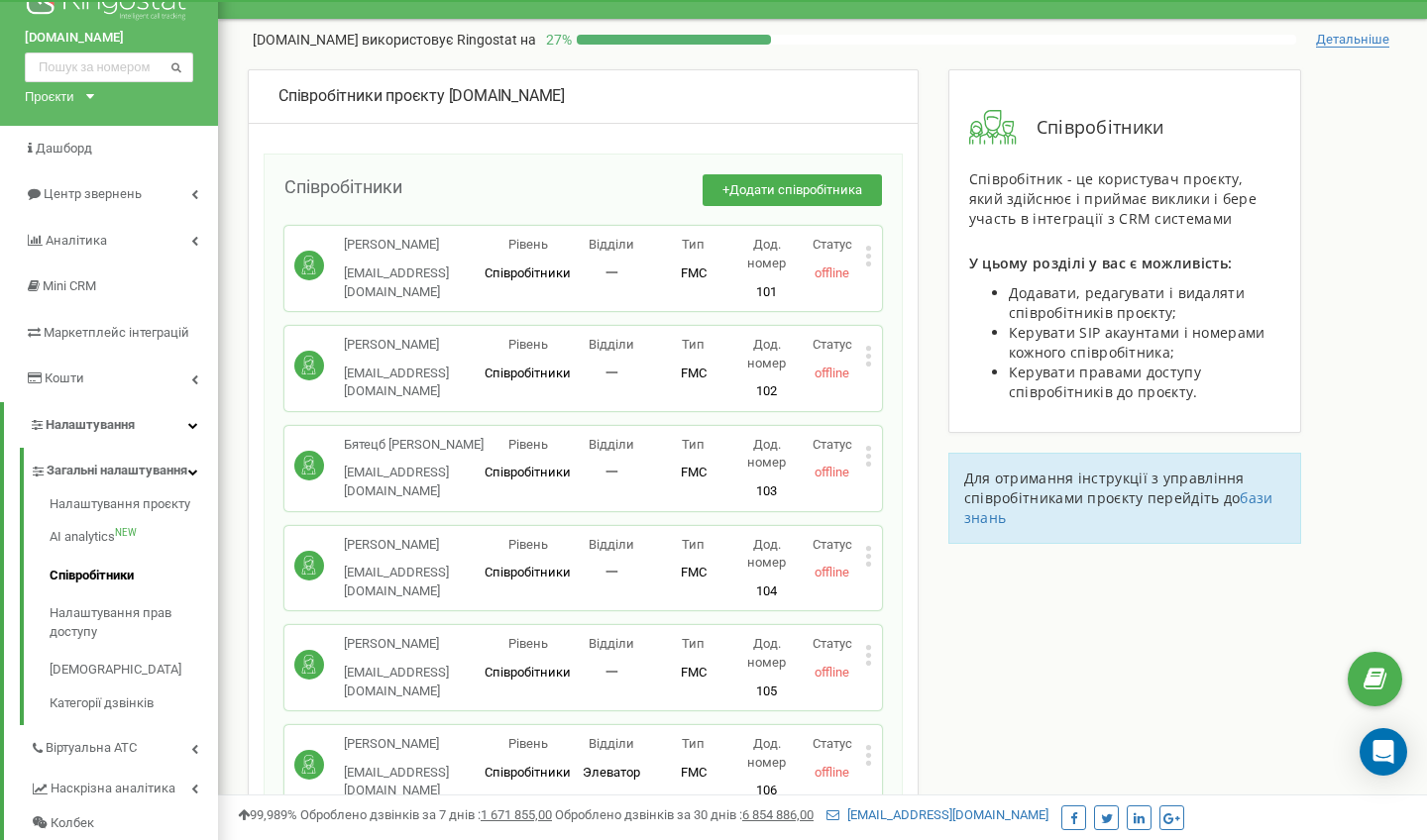click on "Шандарович [PERSON_NAME] [EMAIL_ADDRESS][DOMAIN_NAME] Рівень Співробітники Відділи 一 Тип FMC Робоче місце дозволяє використовувати співробітнику лише номер FMC. При додаванні SIP-облікового запису або прив'язці зовнішнього номера телефону, це робоче місце буде змінено на стандартний Business phone з усіма можливостями. Дод. номер 104 Статус offline Редагувати   Видалити співробітника Копіювати Email Копіювати ID ( 411401 )" at bounding box center [583, 569] 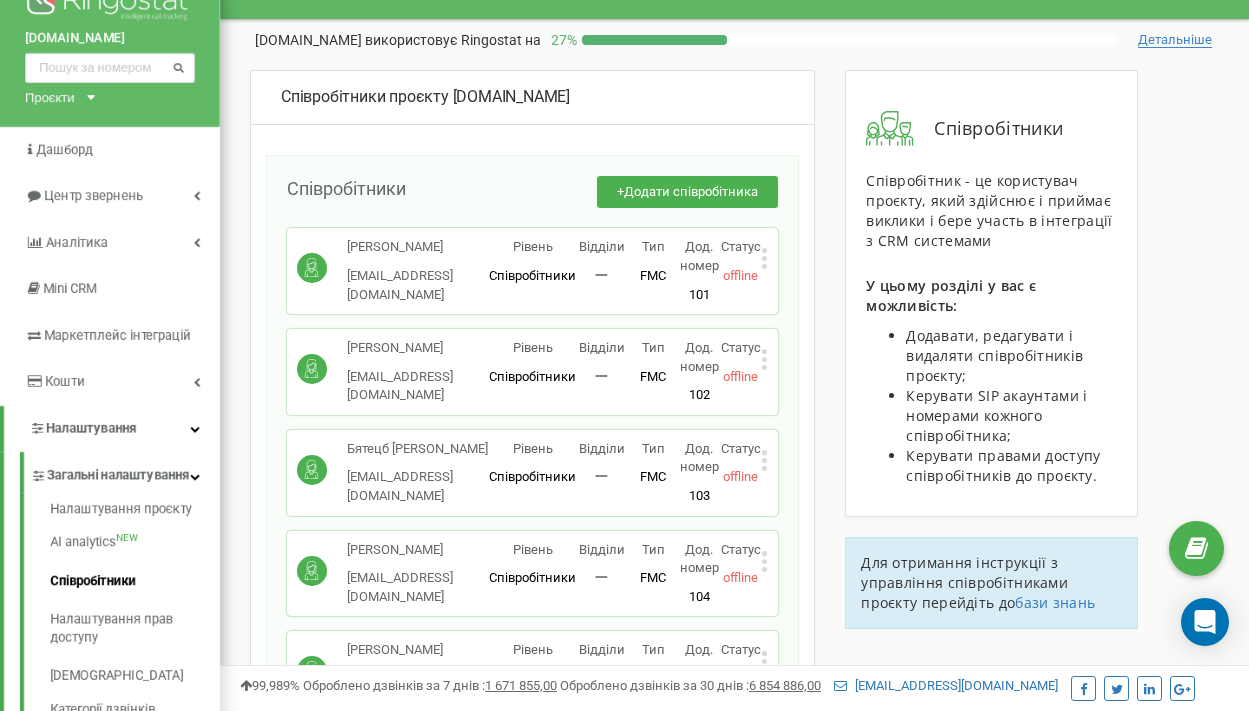scroll, scrollTop: 4700, scrollLeft: 0, axis: vertical 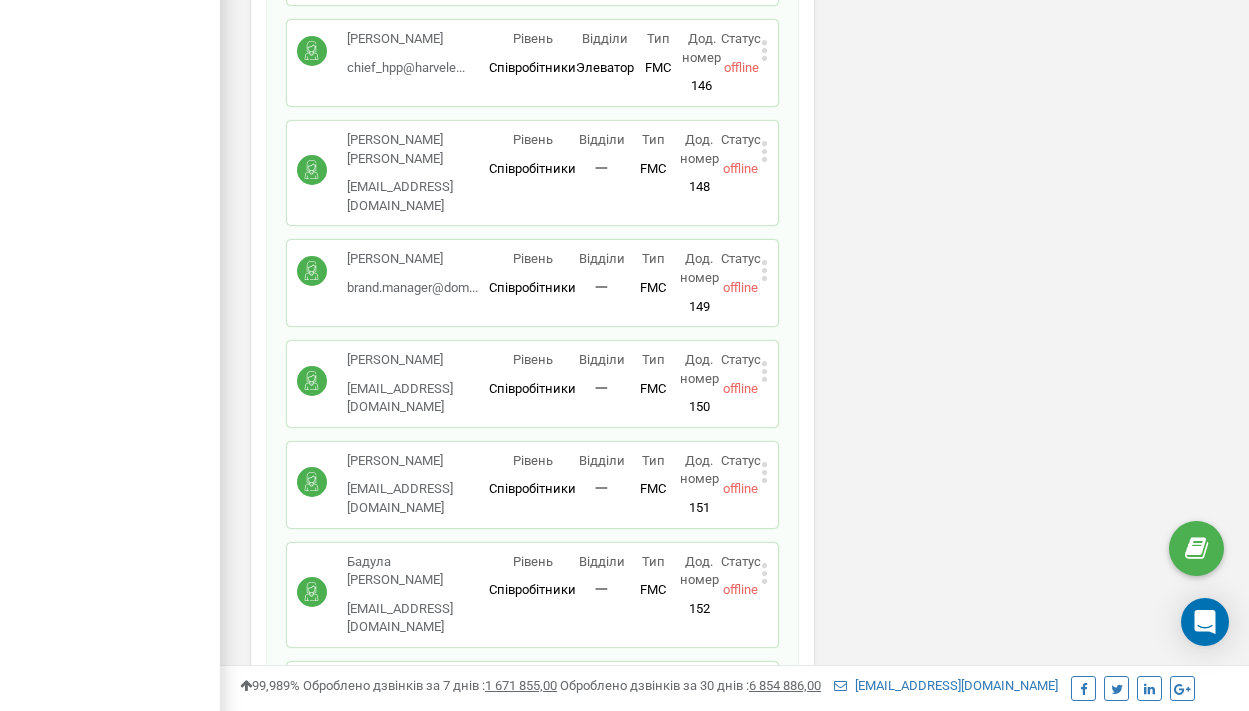 click on "Жога [PERSON_NAME]" at bounding box center [418, 461] 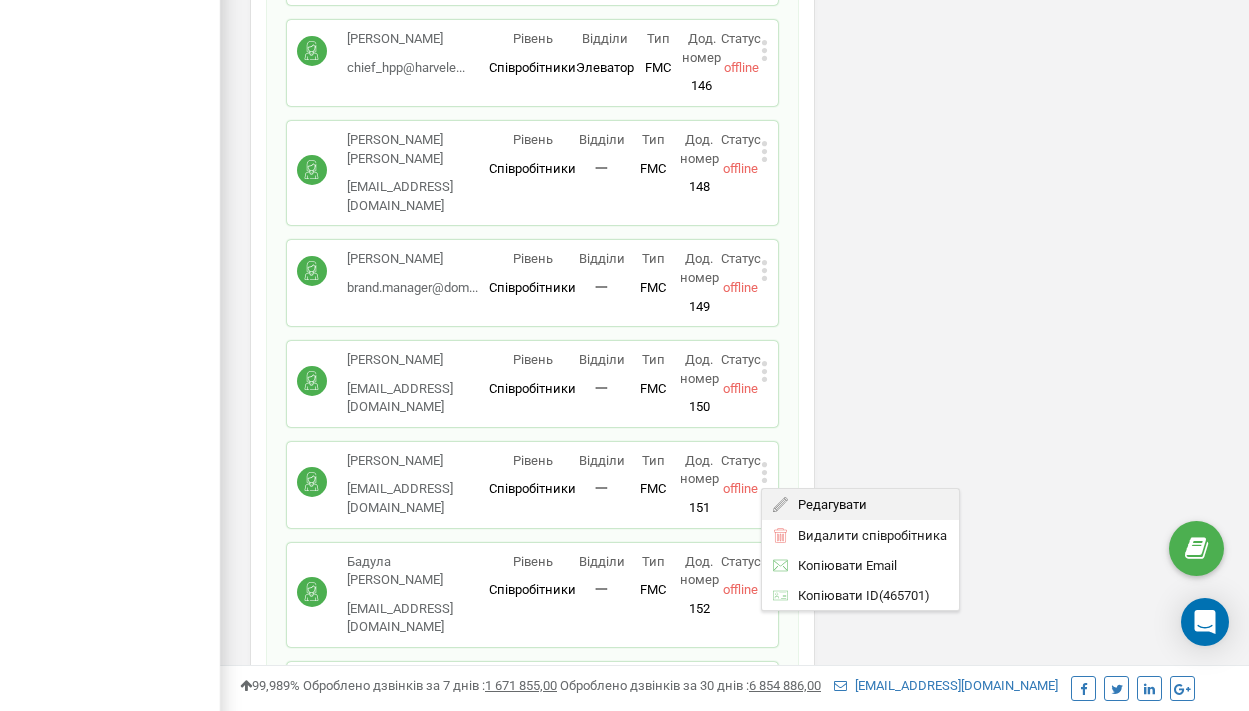 click on "Редагувати" at bounding box center (828, 504) 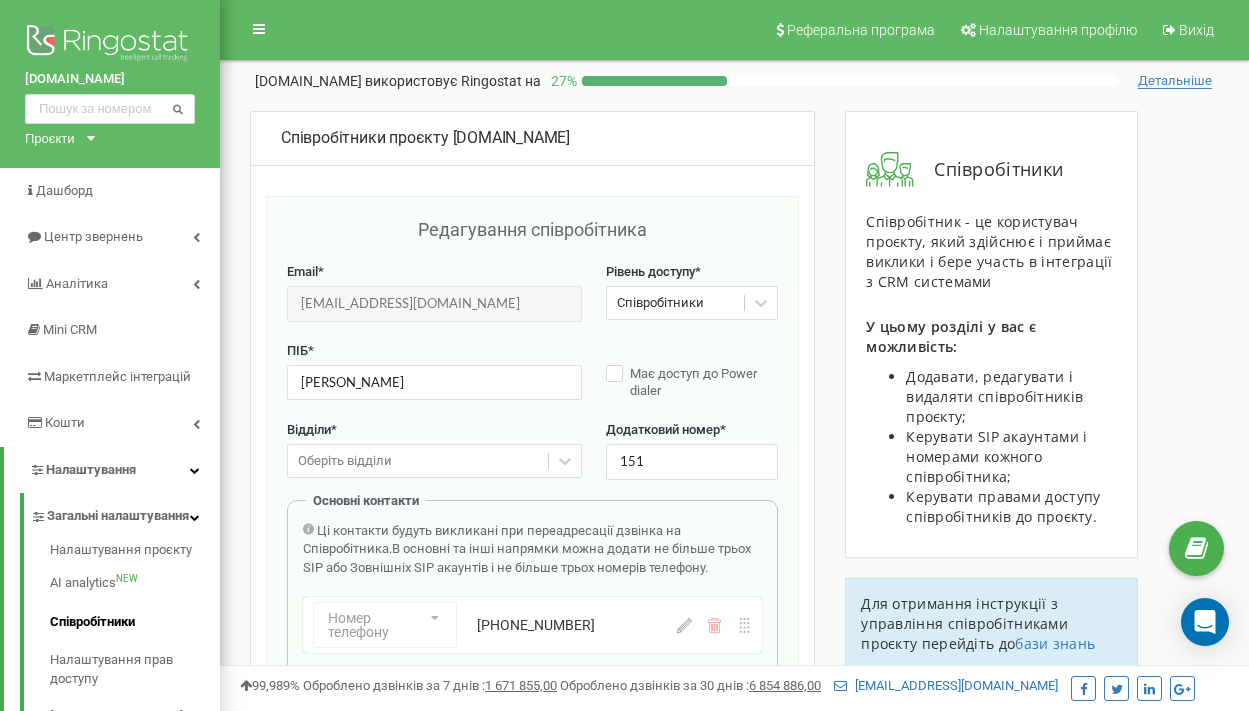 scroll, scrollTop: 0, scrollLeft: 0, axis: both 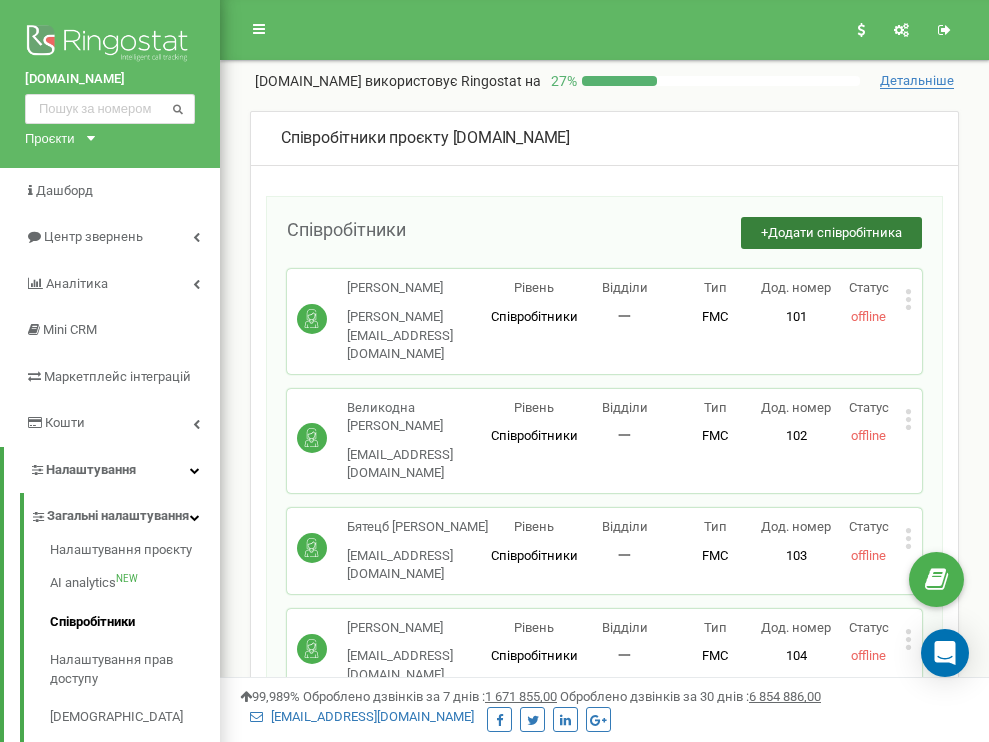 click on "+  Додати співробітника" at bounding box center [831, 233] 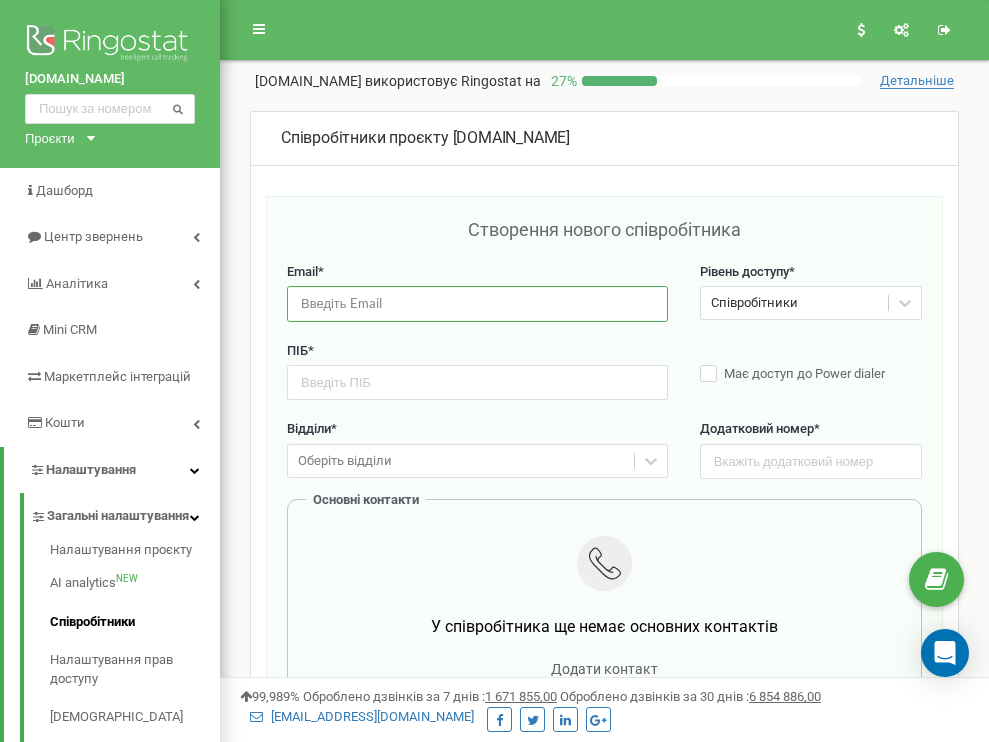 click at bounding box center [477, 303] 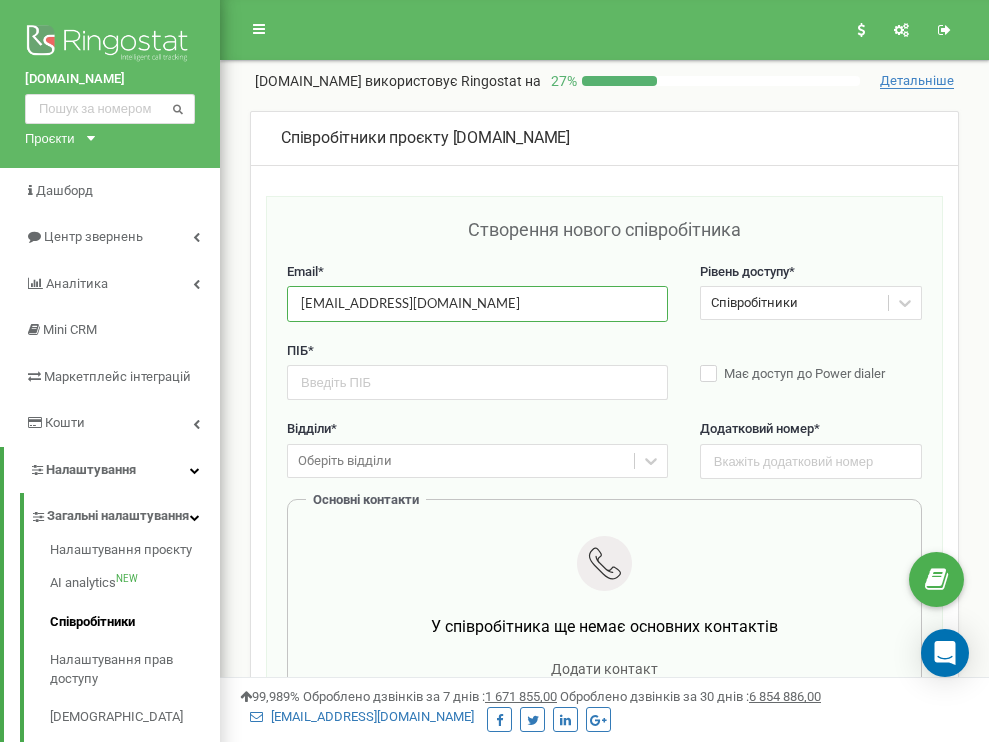 type on "[EMAIL_ADDRESS][DOMAIN_NAME]" 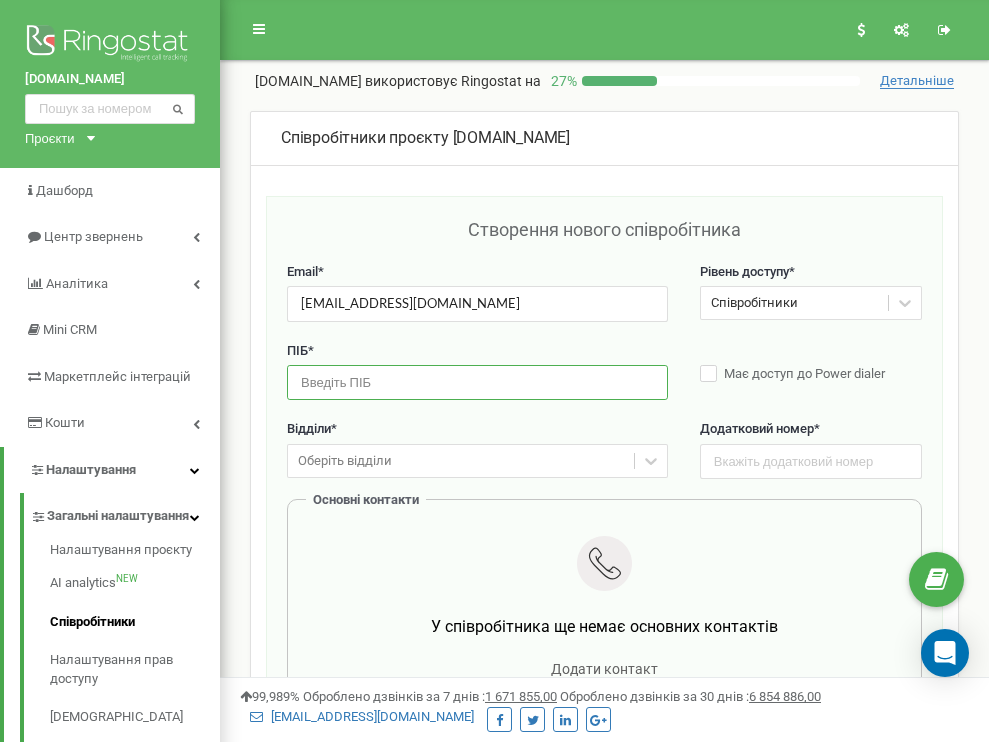 click at bounding box center [477, 382] 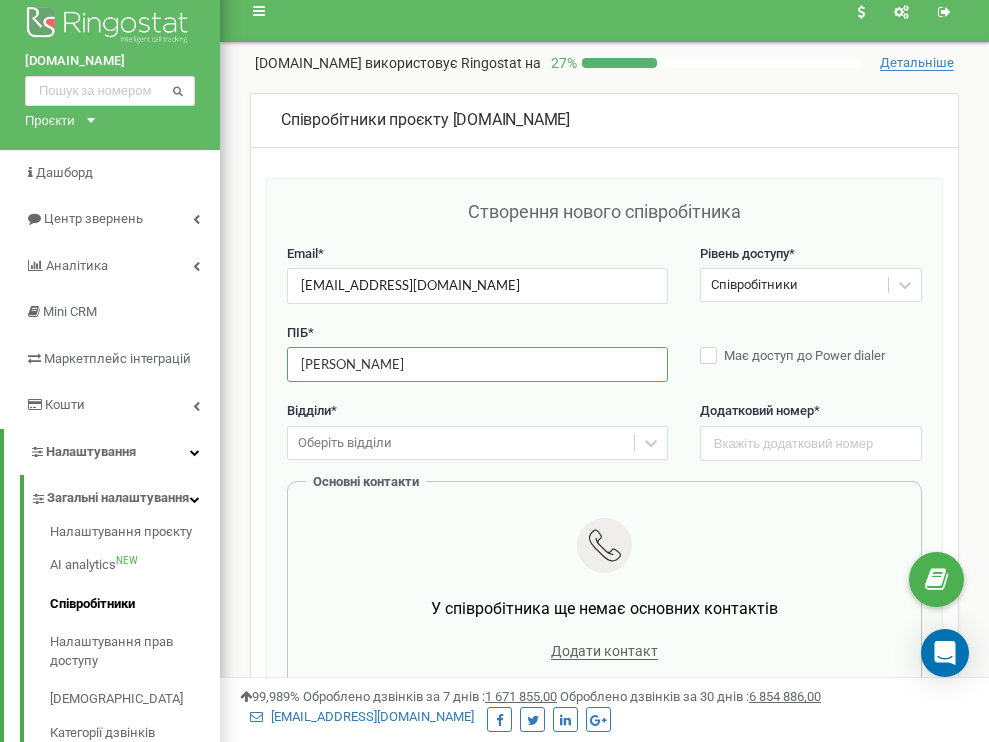scroll, scrollTop: 21, scrollLeft: 0, axis: vertical 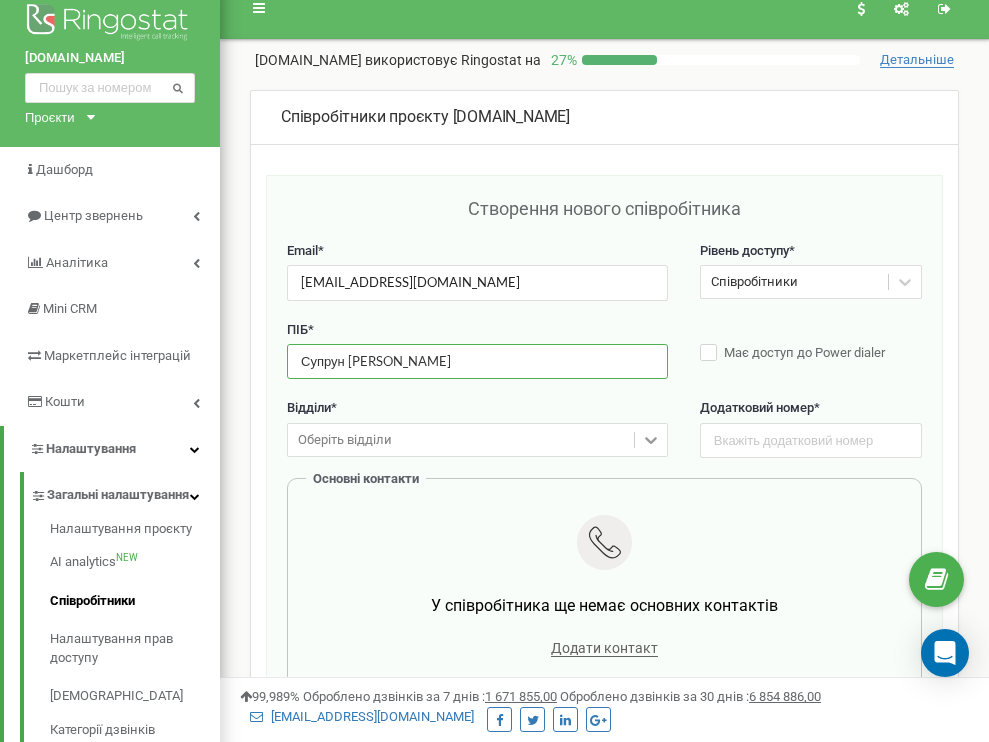 type on "Супрун [PERSON_NAME]" 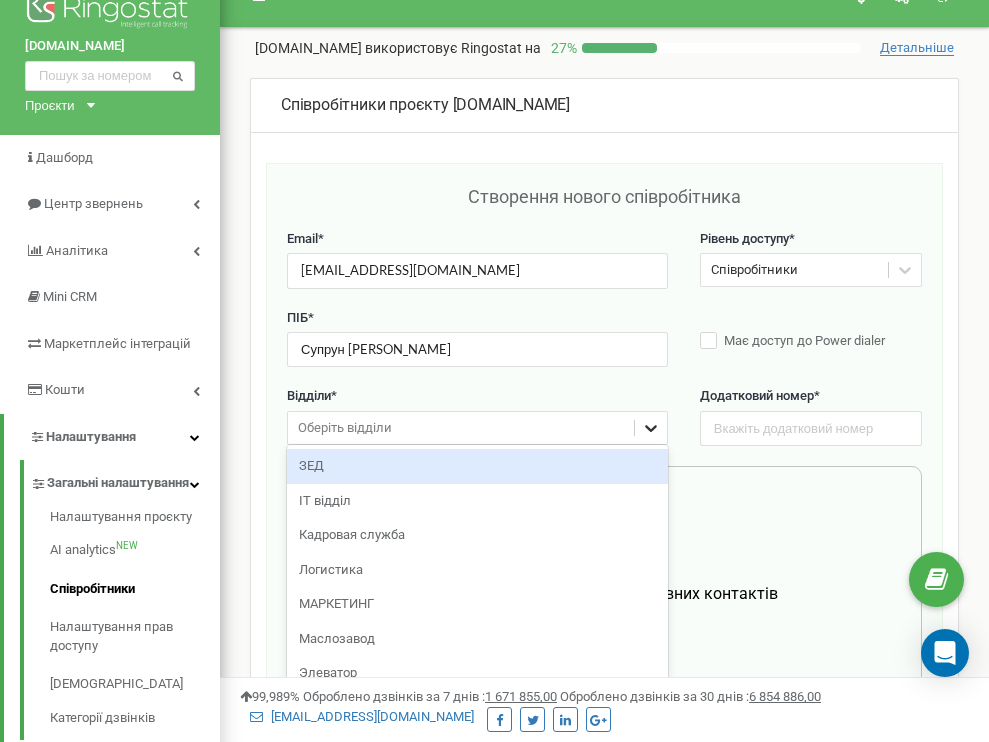 click 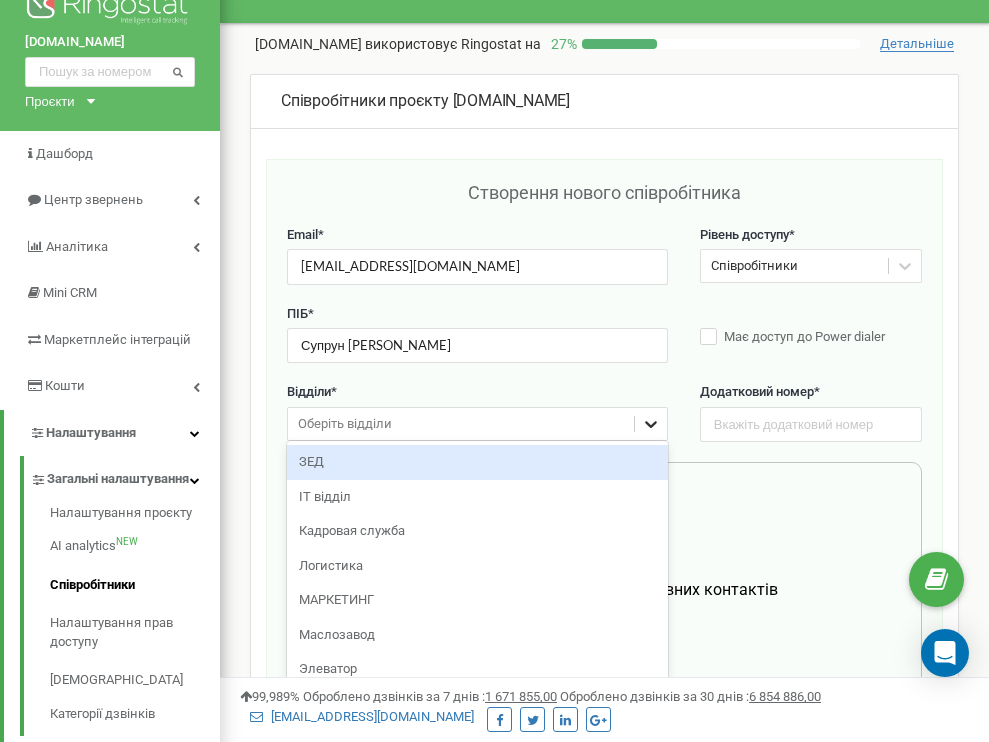 scroll, scrollTop: 40, scrollLeft: 0, axis: vertical 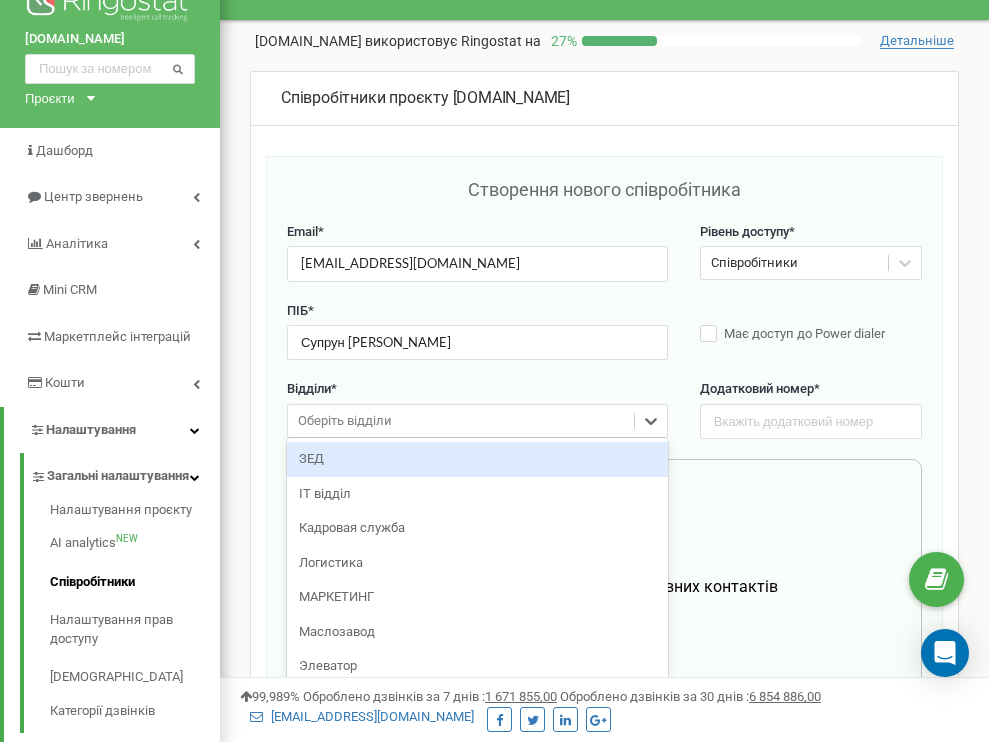 click on "Відділи *" at bounding box center [477, 389] 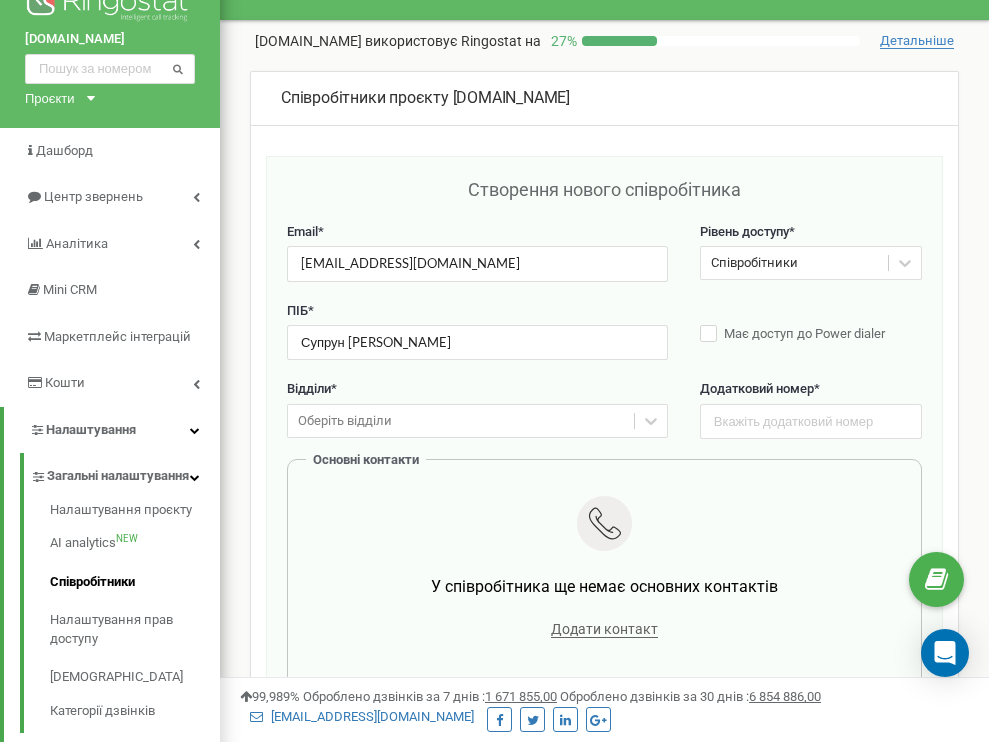 click on "Оберіть відділи" at bounding box center (461, 421) 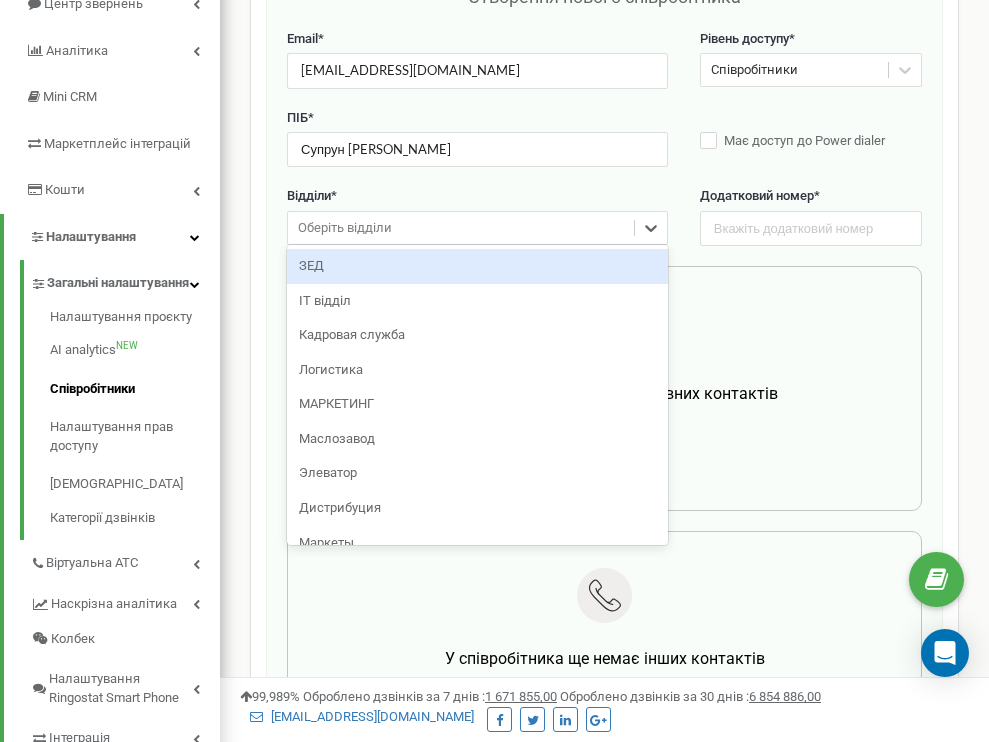 scroll, scrollTop: 238, scrollLeft: 0, axis: vertical 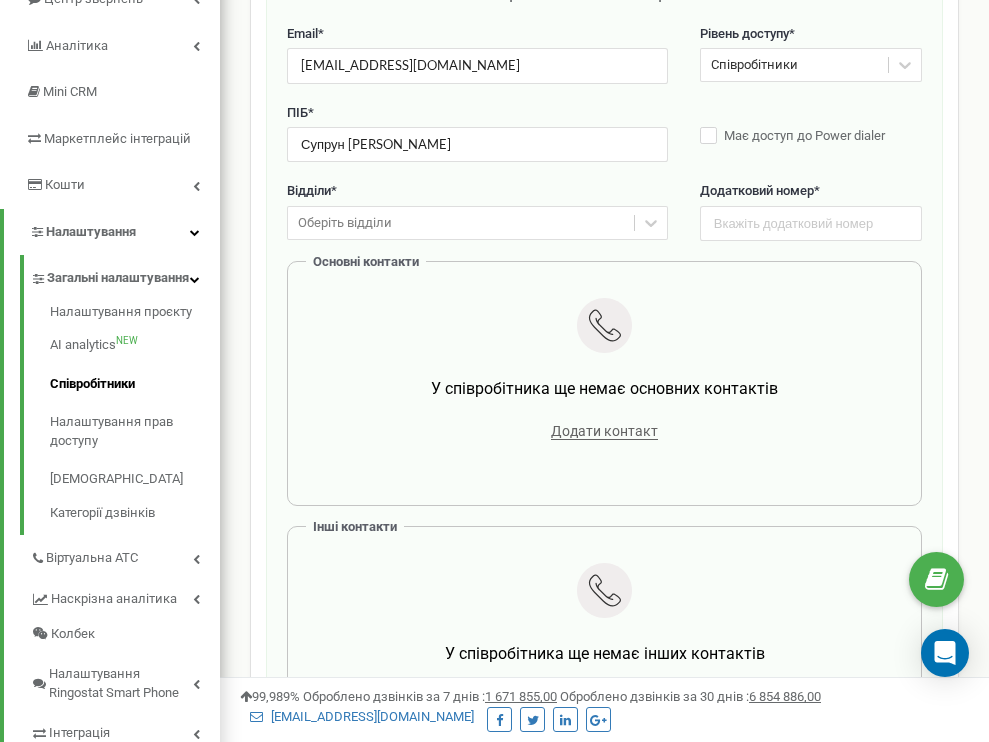 click on "ПІБ * Супрун Аліна   Має доступ до Power dialer" at bounding box center (604, 143) 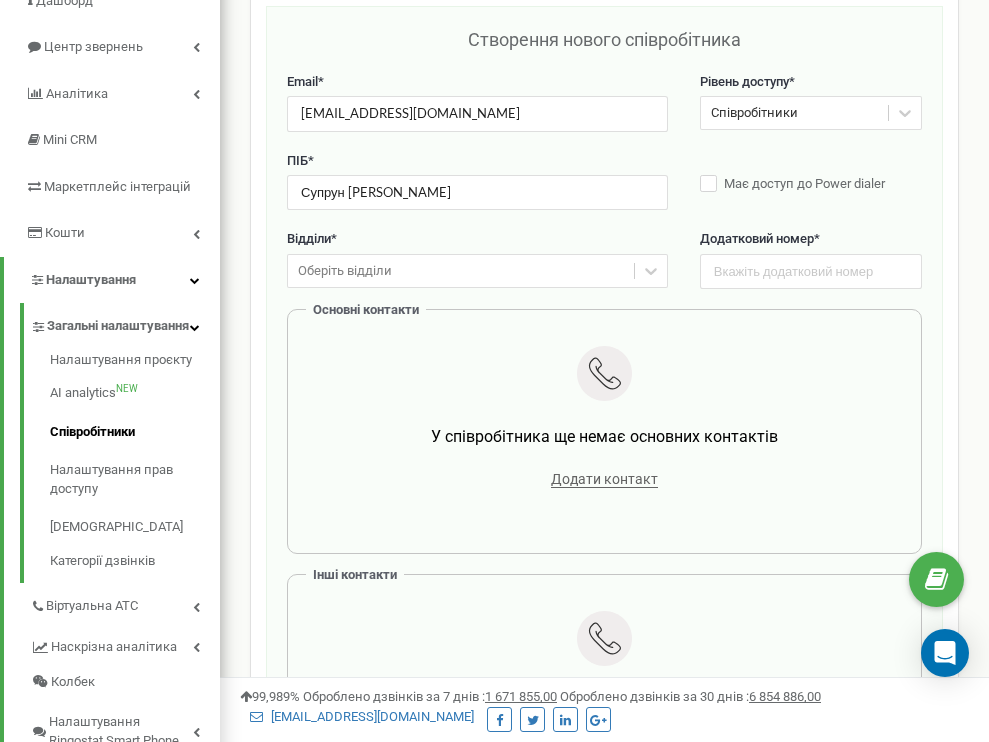 scroll, scrollTop: 185, scrollLeft: 0, axis: vertical 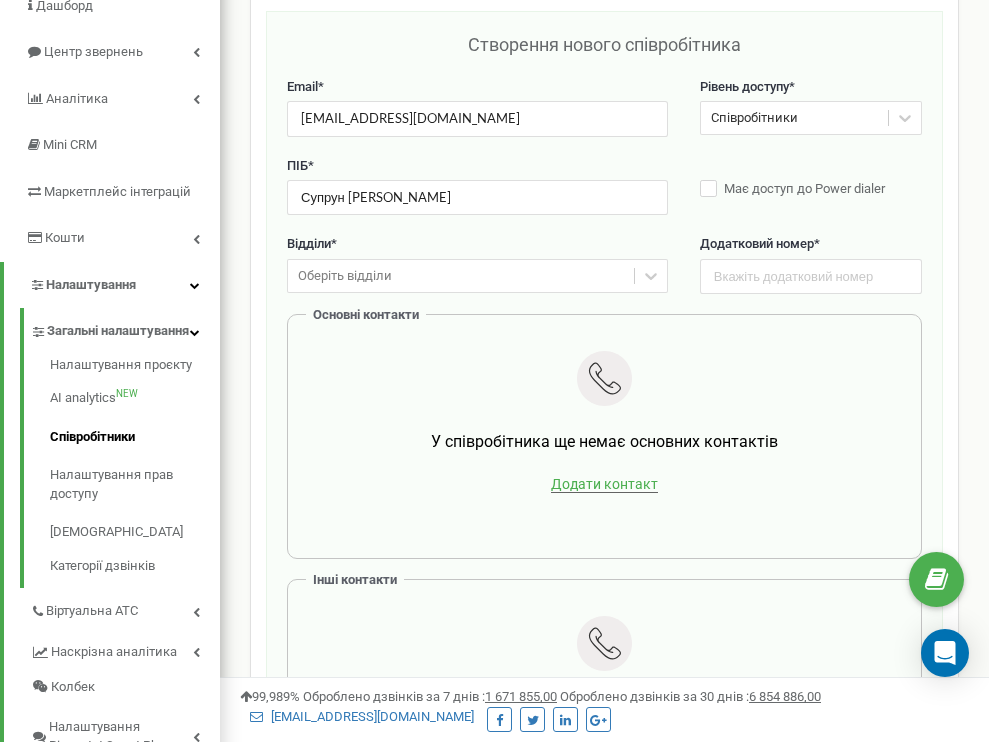 click on "Додати контакт" at bounding box center [604, 484] 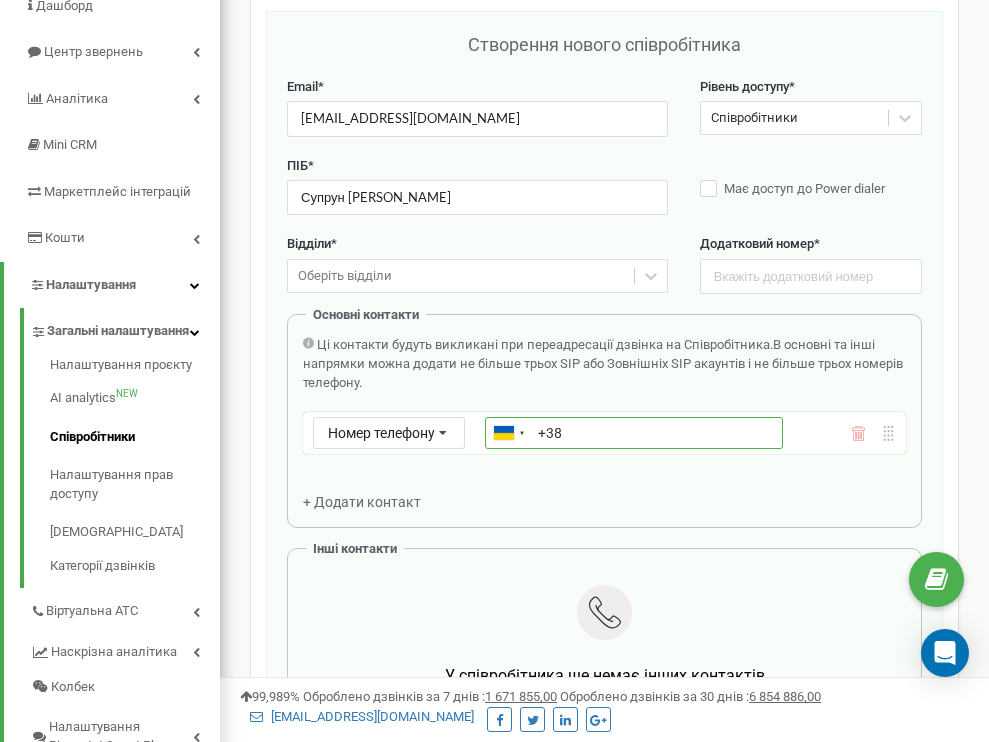 paste on "380504042965" 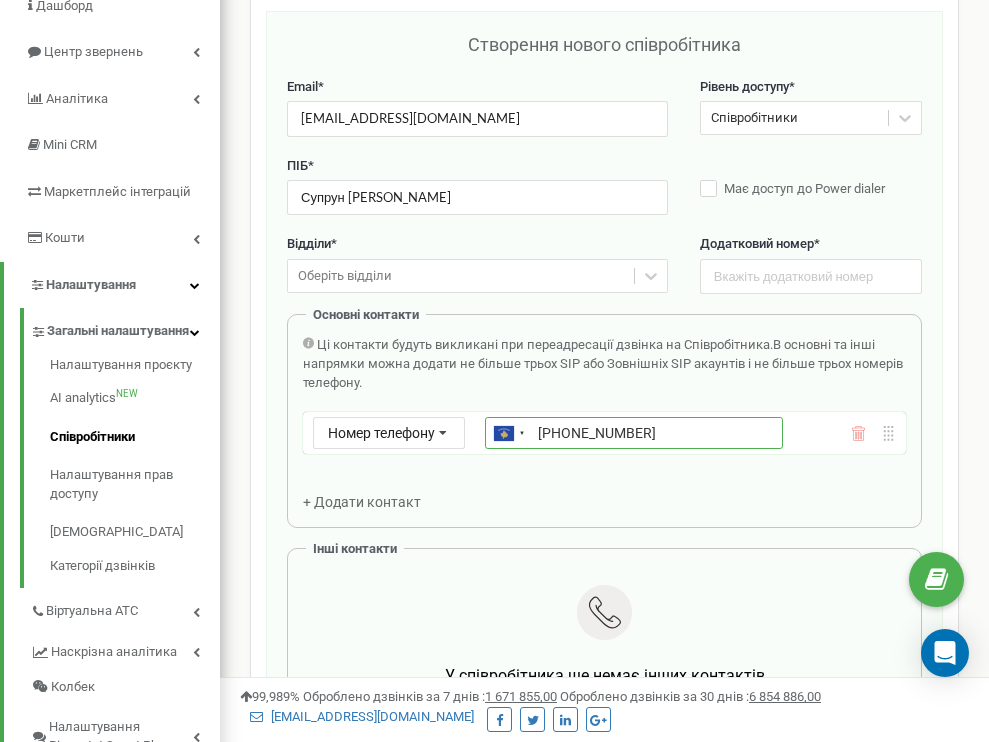 click on "+38380504042965" at bounding box center (633, 433) 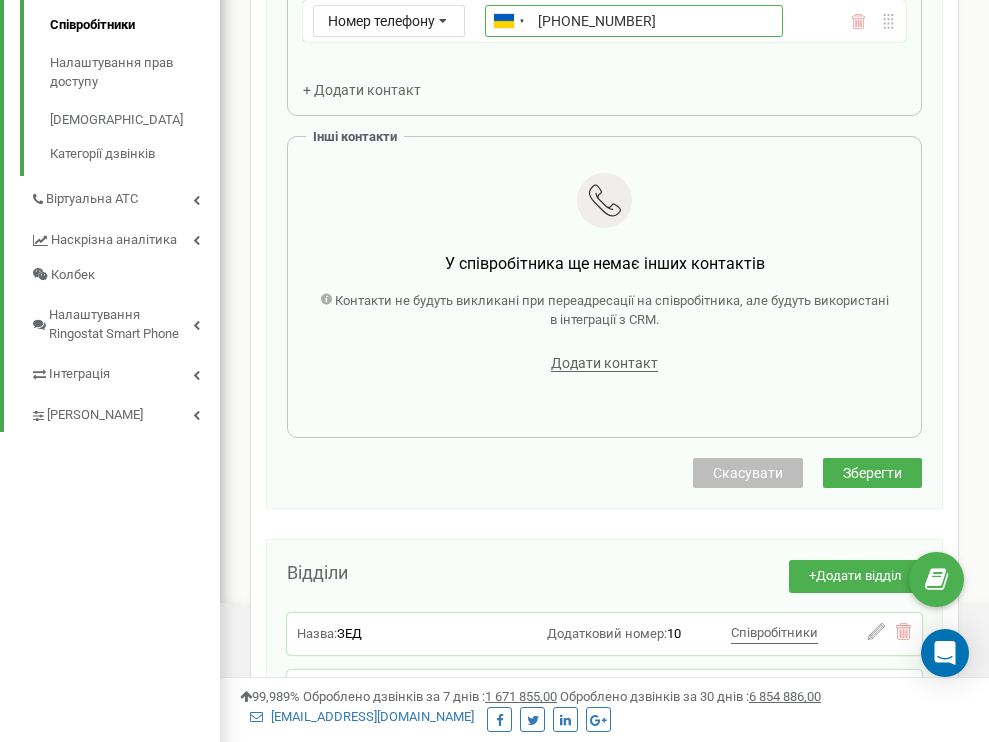 scroll, scrollTop: 606, scrollLeft: 0, axis: vertical 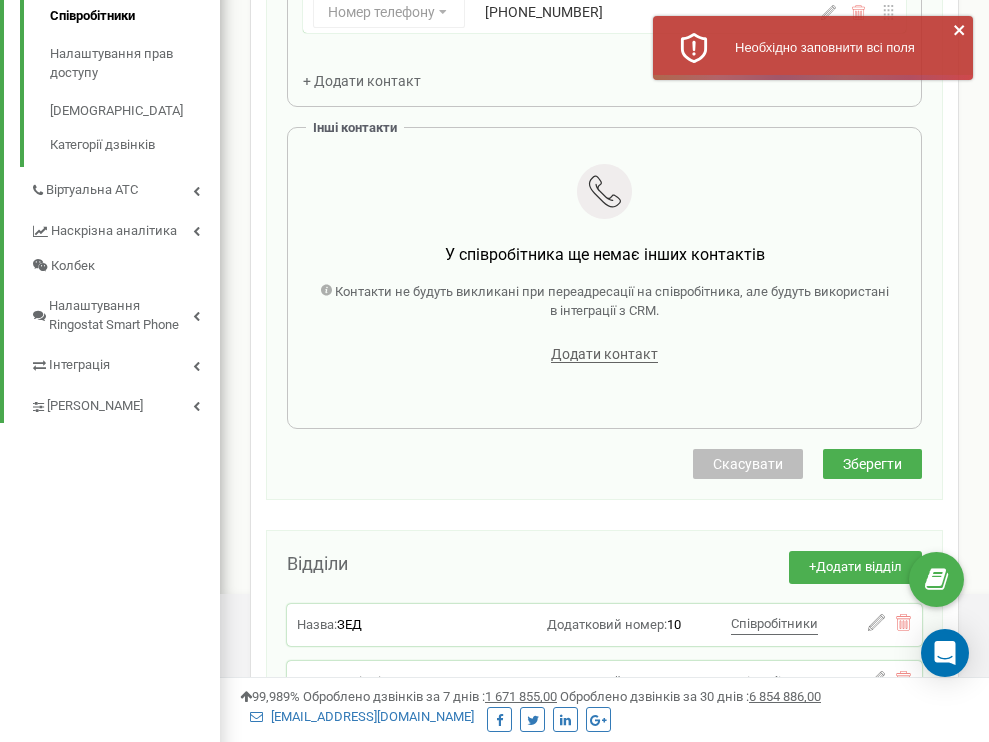 click on "Зберегти" at bounding box center (872, 464) 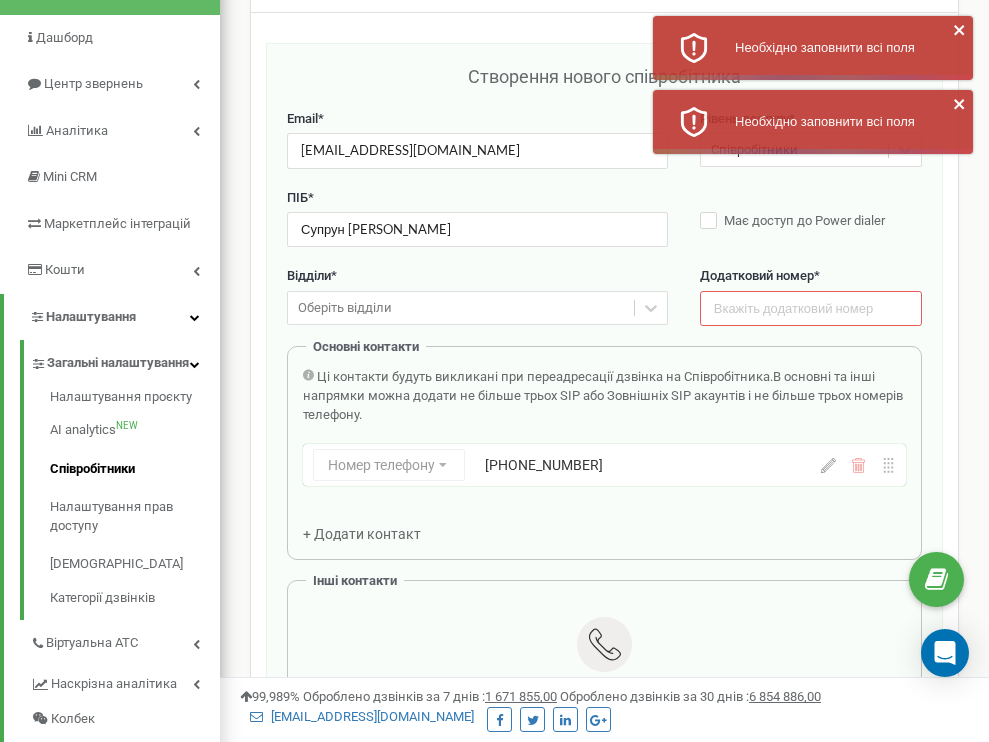 scroll, scrollTop: 72, scrollLeft: 0, axis: vertical 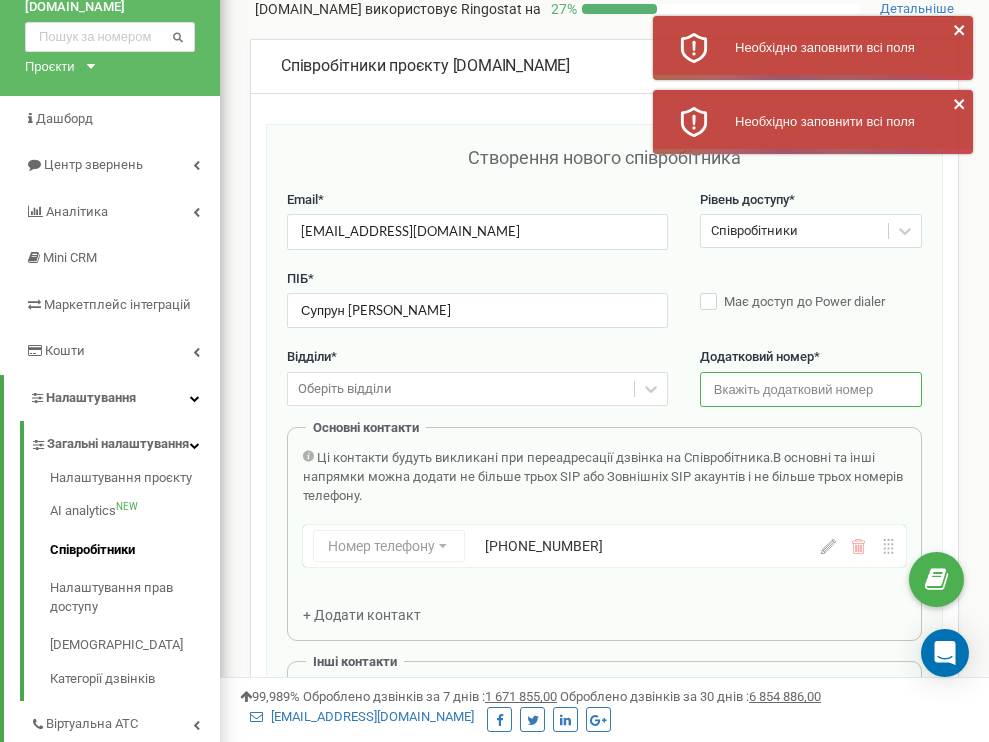 click at bounding box center (811, 389) 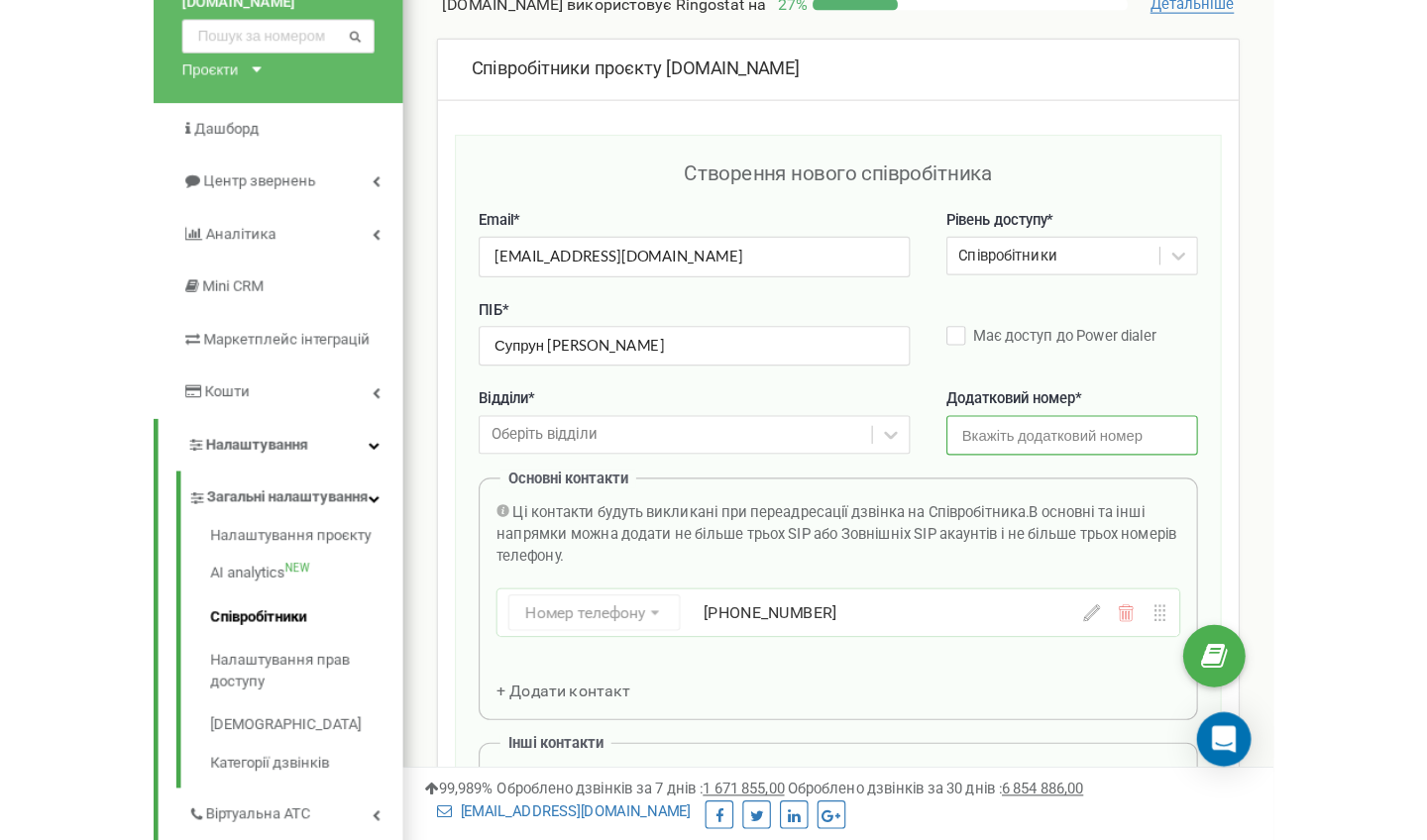 scroll, scrollTop: 81, scrollLeft: 0, axis: vertical 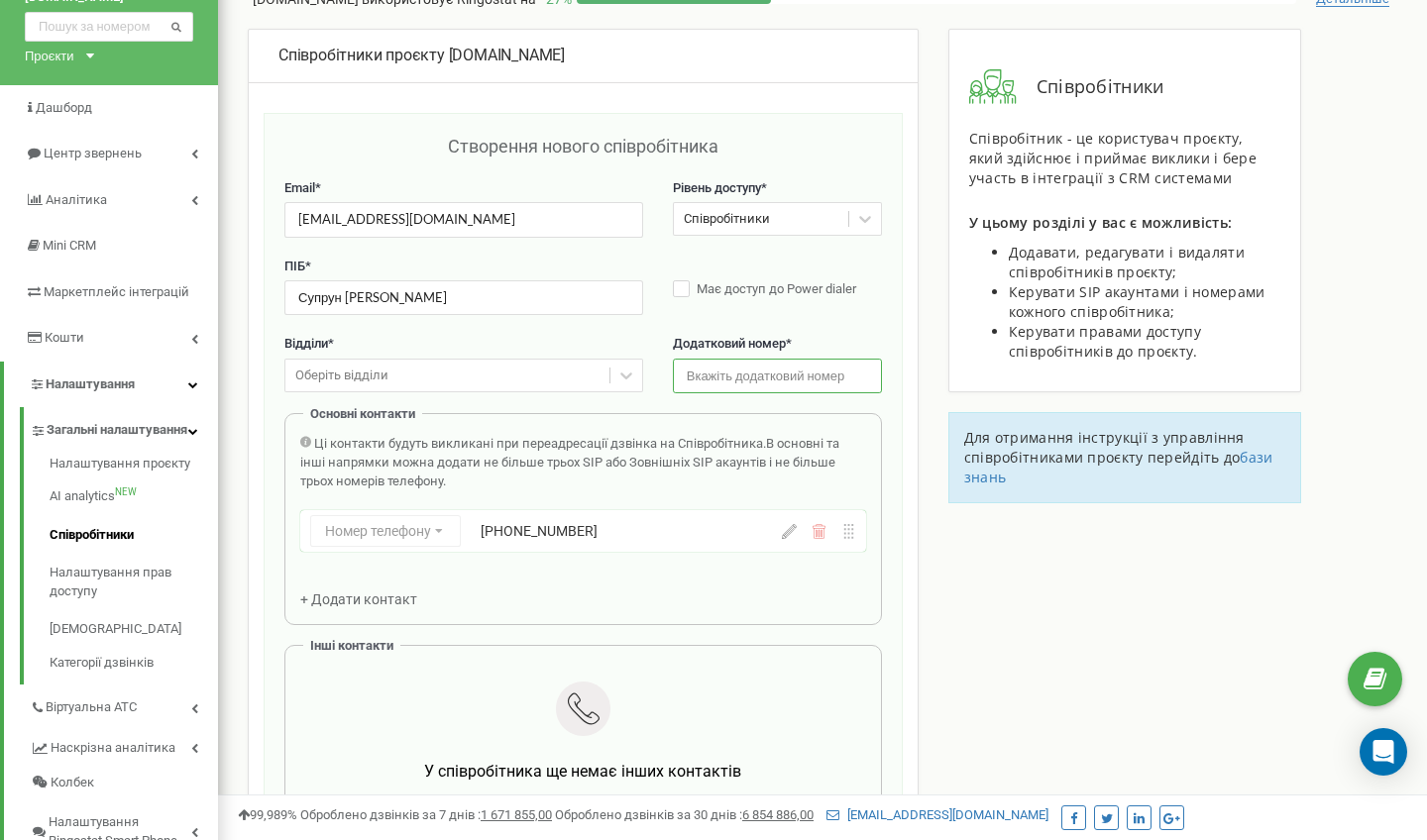 click at bounding box center [777, 375] 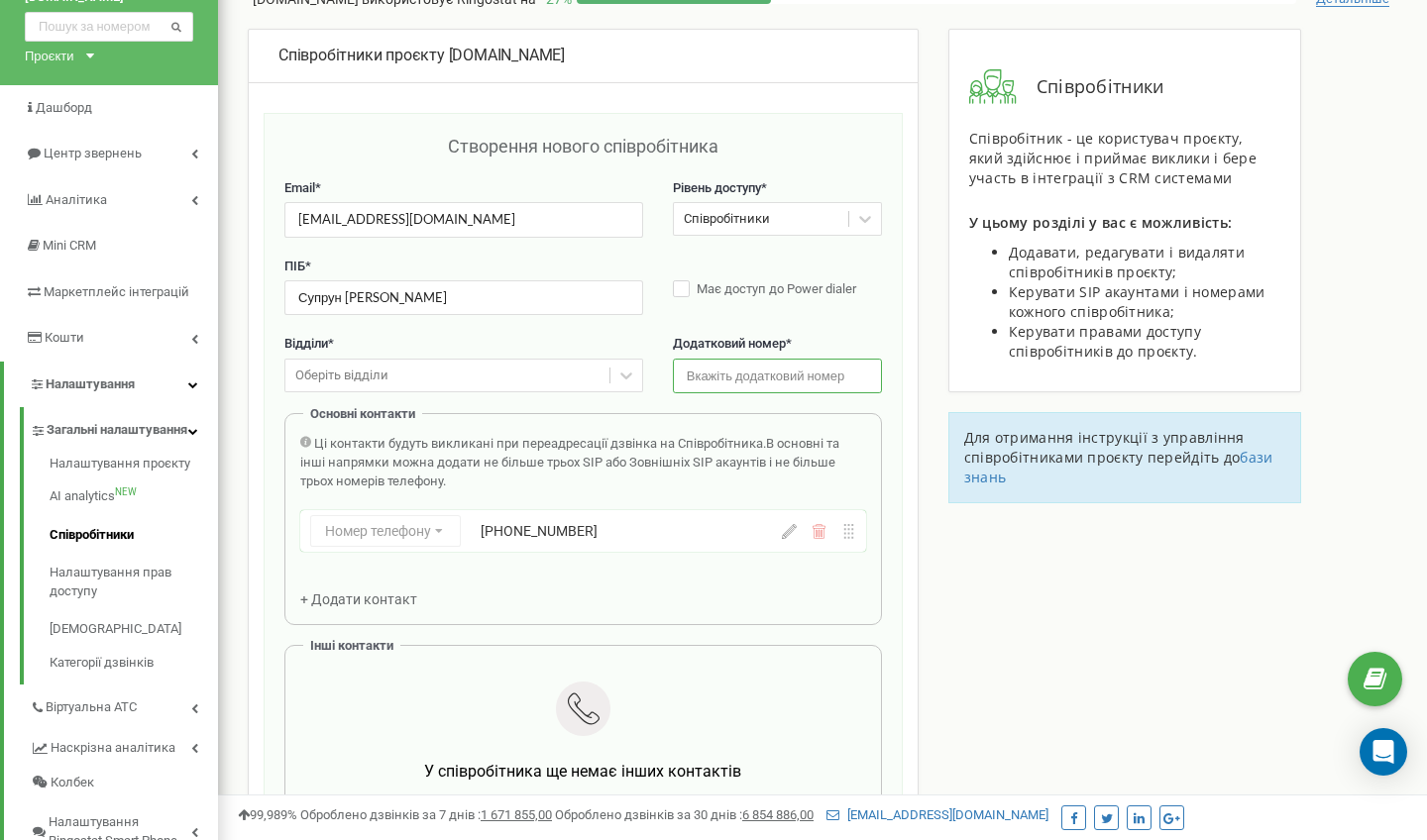 click at bounding box center (777, 375) 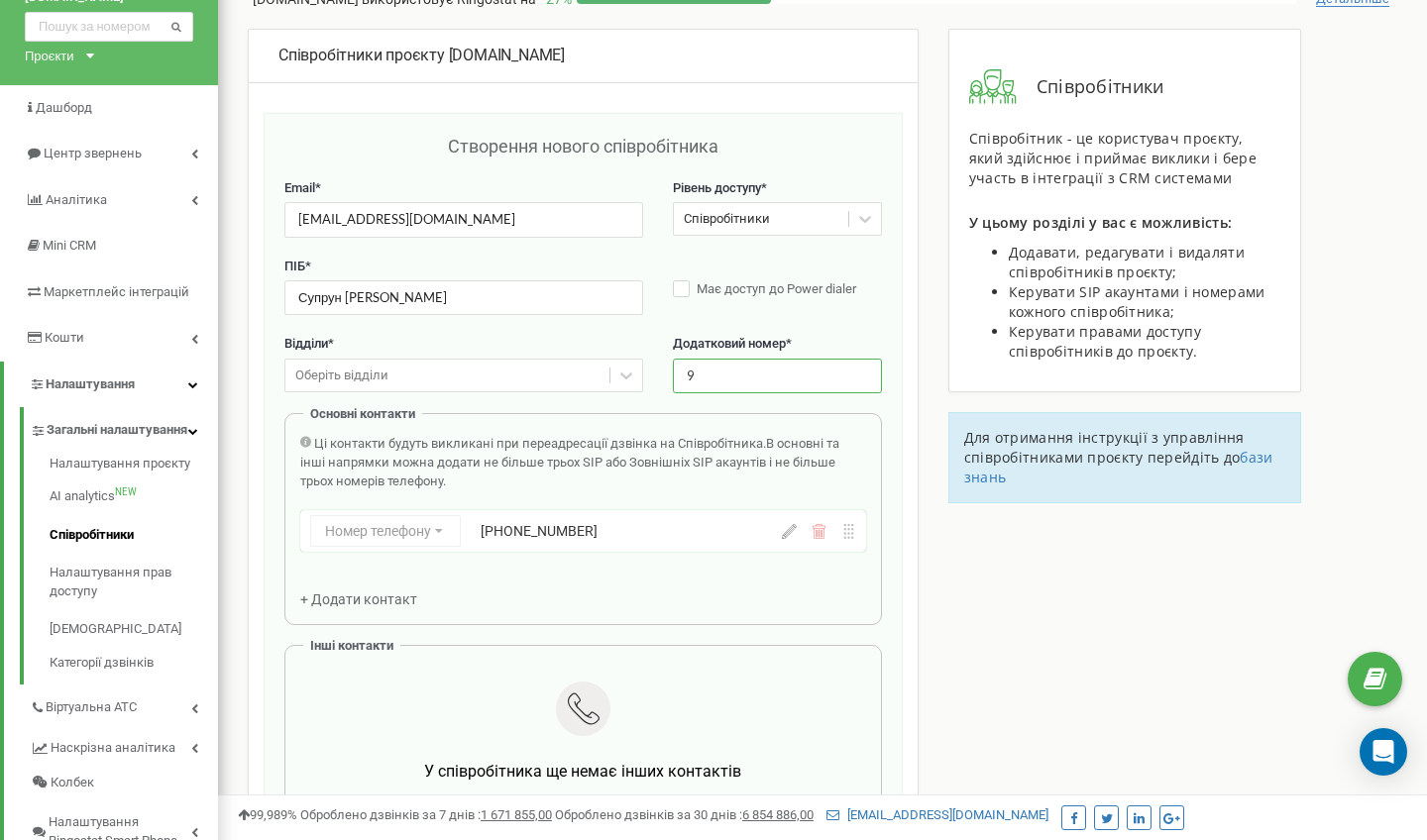 type on "91" 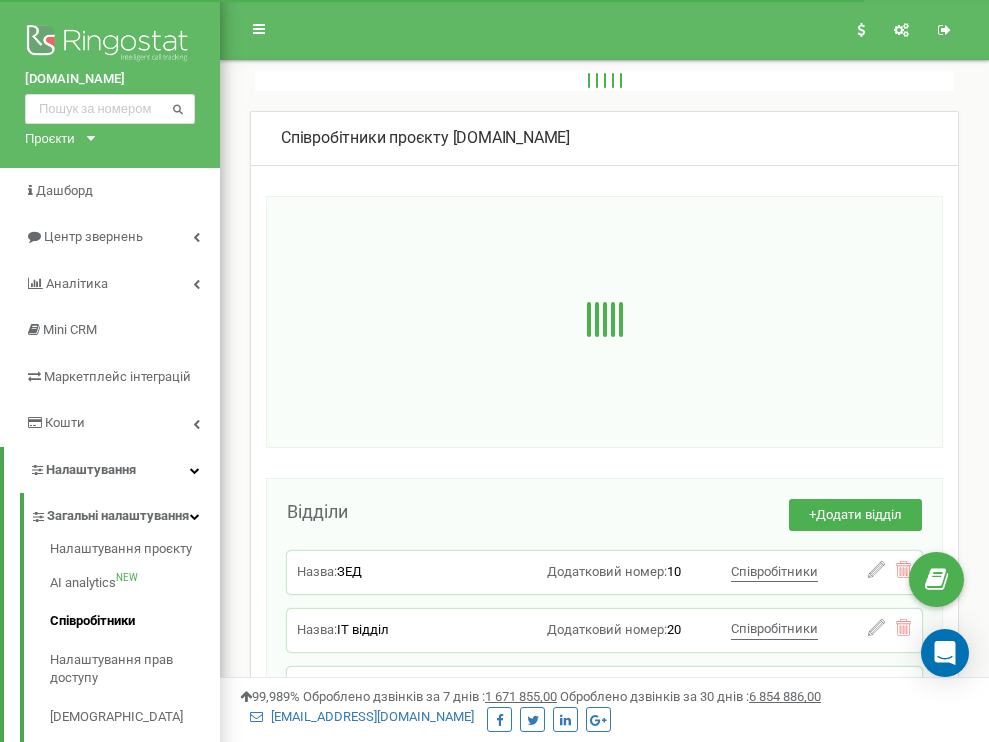 scroll, scrollTop: 0, scrollLeft: 0, axis: both 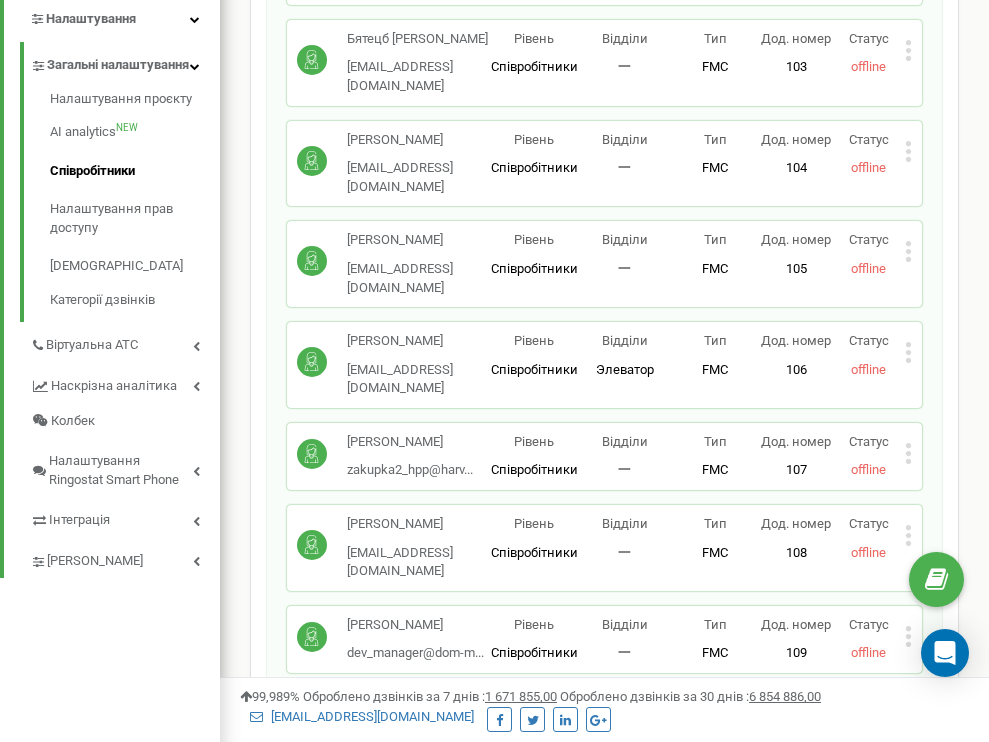 click on "[PERSON_NAME] [EMAIL_ADDRESS][DOMAIN_NAME] Рівень Співробітники Відділи 一 Тип FMC Робоче місце дозволяє використовувати співробітнику лише номер FMC. При додаванні SIP-облікового запису або прив'язці зовнішнього номера телефону, це робоче місце буде змінено на стандартний Business phone з усіма можливостями. Дод. номер 108 Статус offline Редагувати   Видалити співробітника Копіювати Email Копіювати ID ( 411426 )" at bounding box center [604, 548] 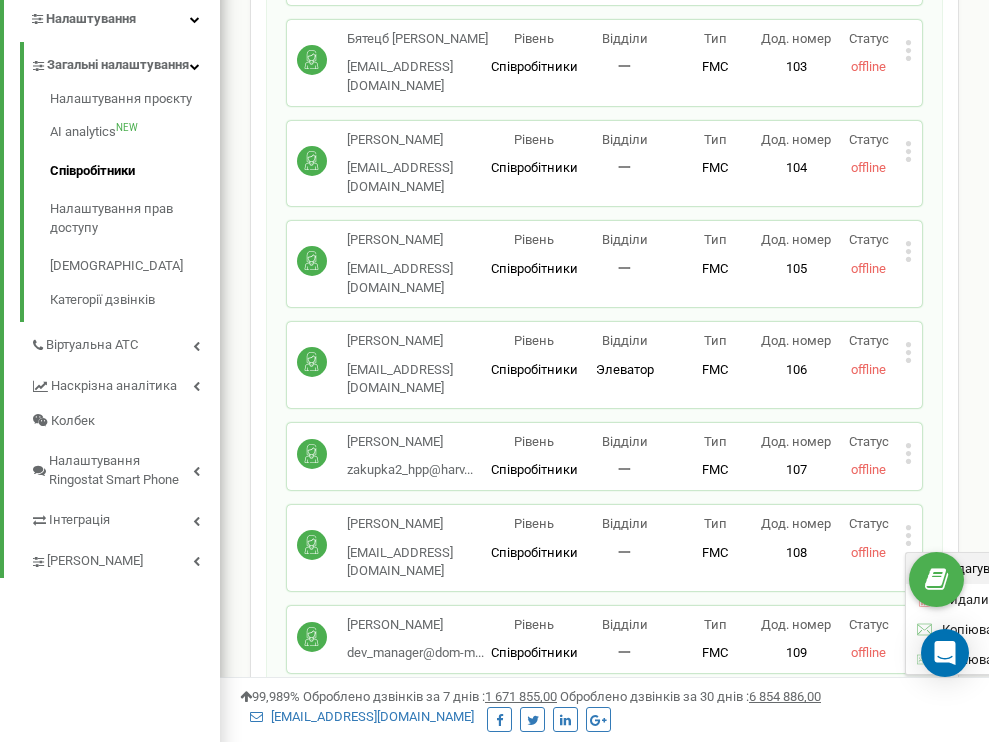click on "Редагувати" at bounding box center (1004, 568) 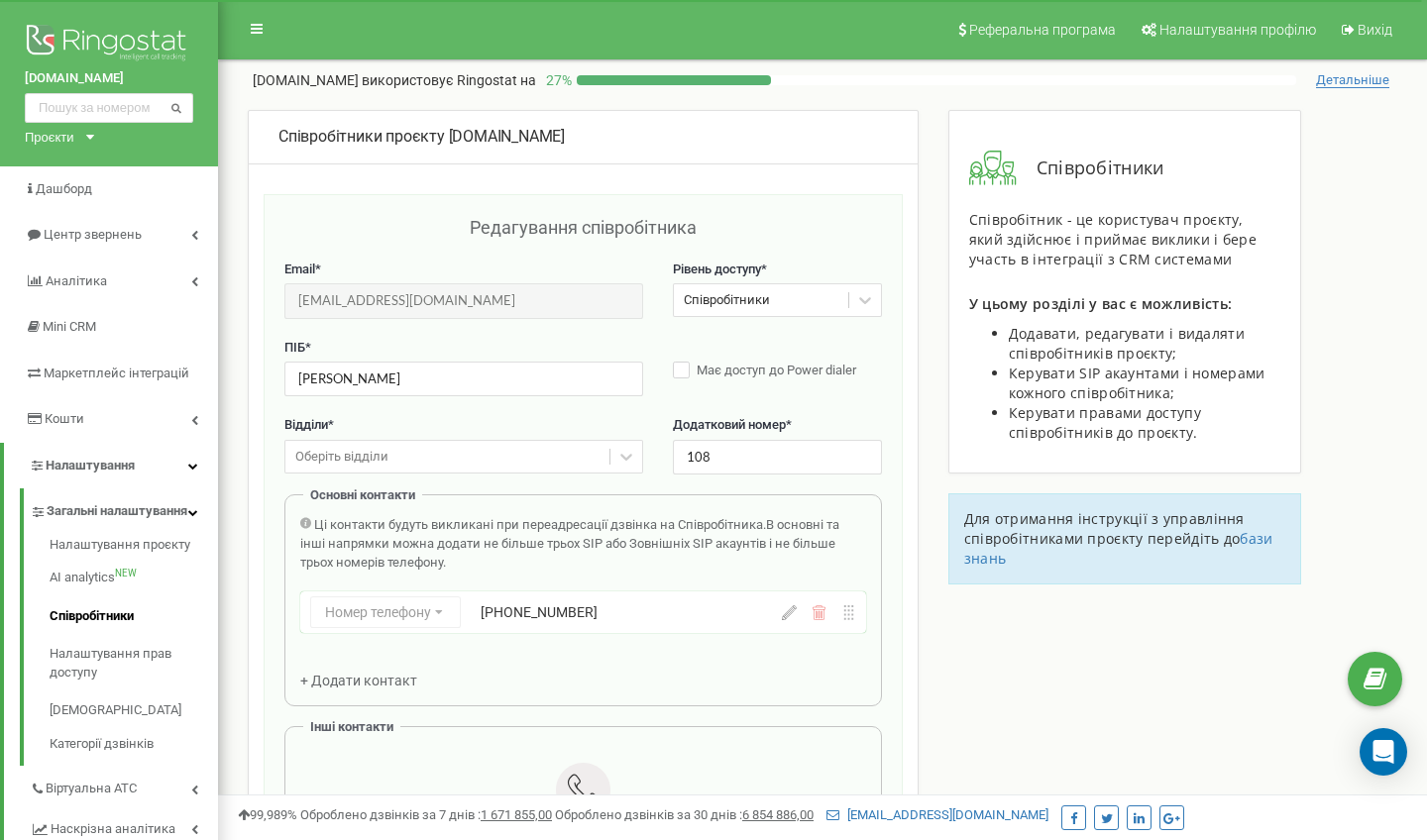 scroll, scrollTop: 0, scrollLeft: 0, axis: both 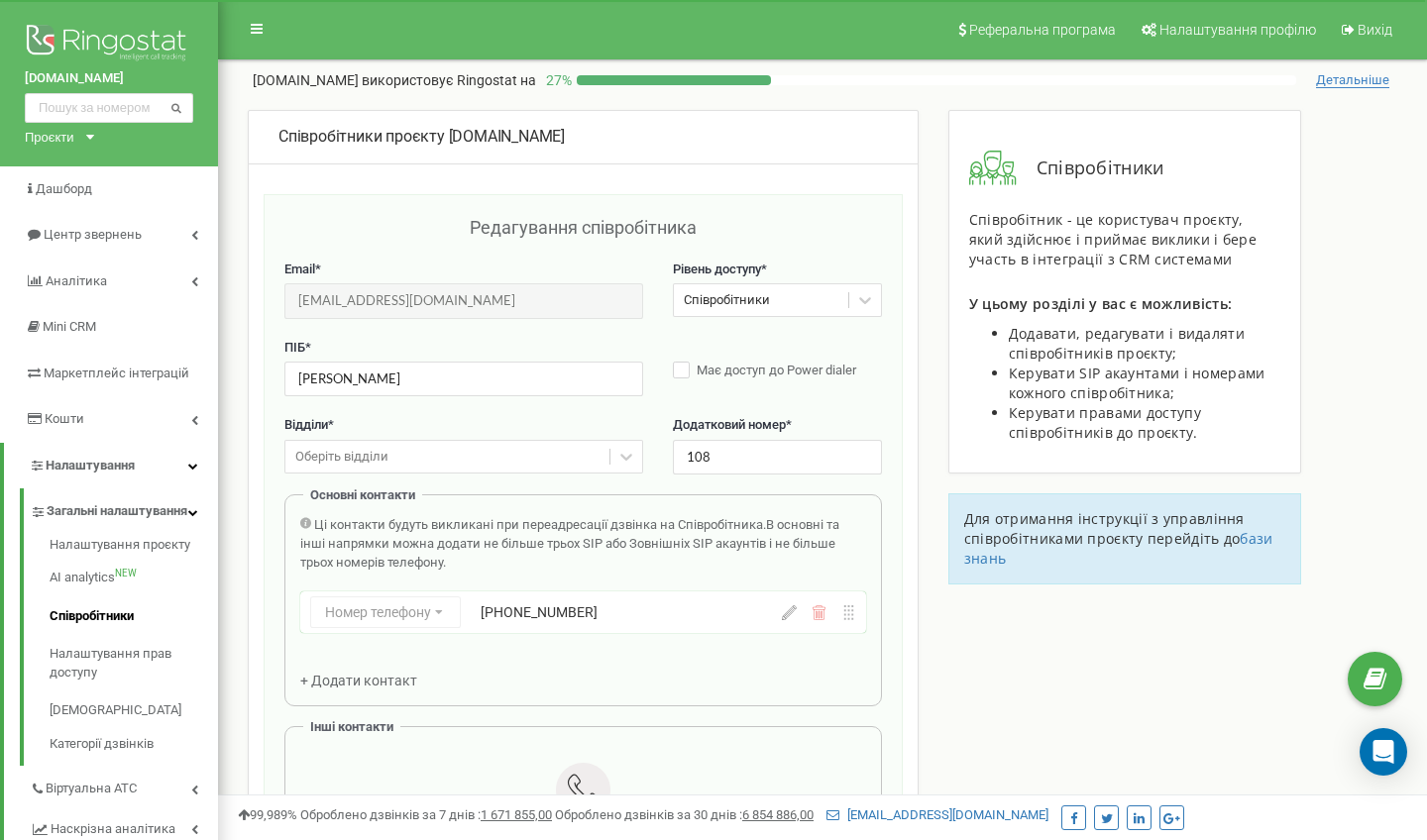 click on "Співробітники" at bounding box center [134, 616] 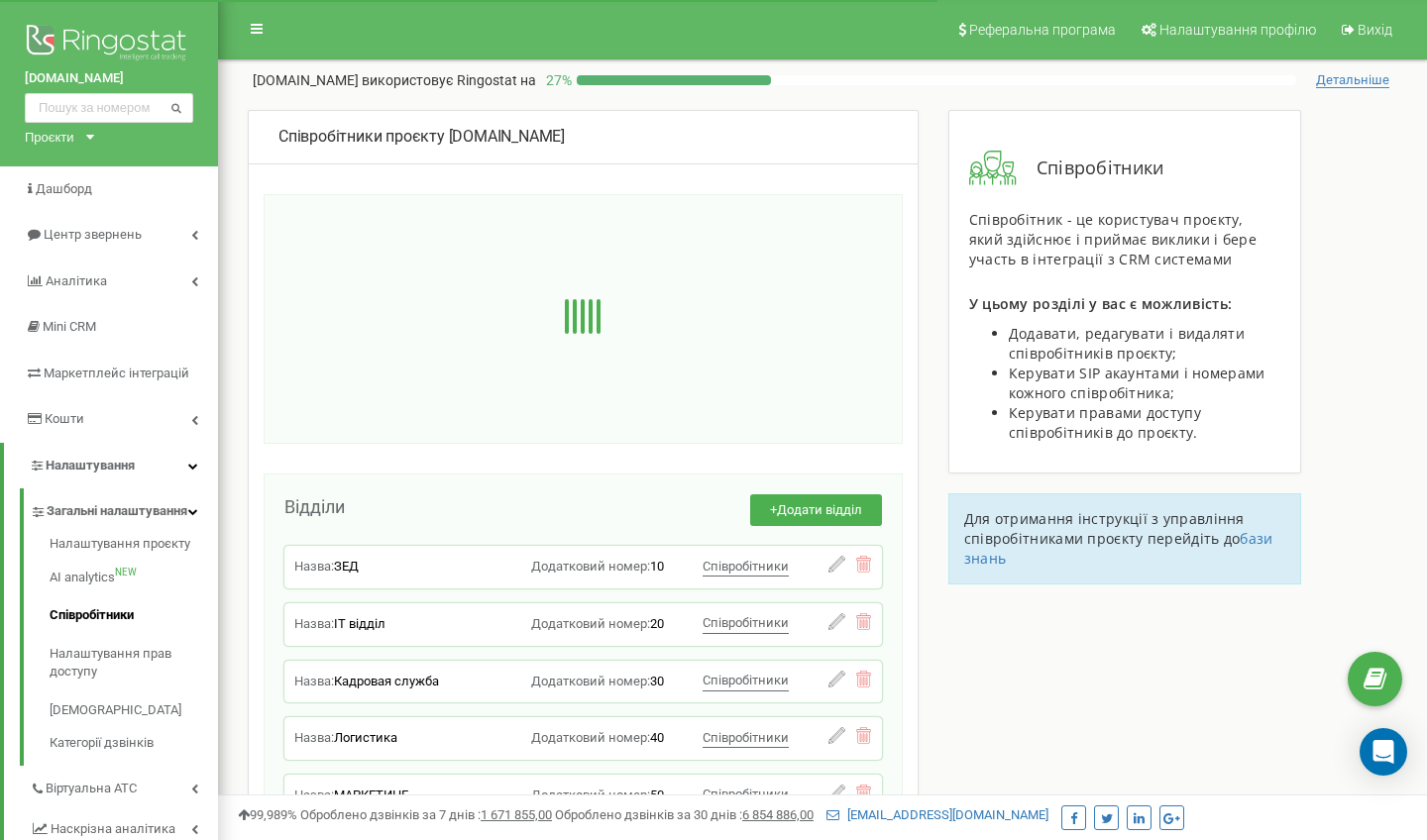scroll, scrollTop: 93, scrollLeft: 0, axis: vertical 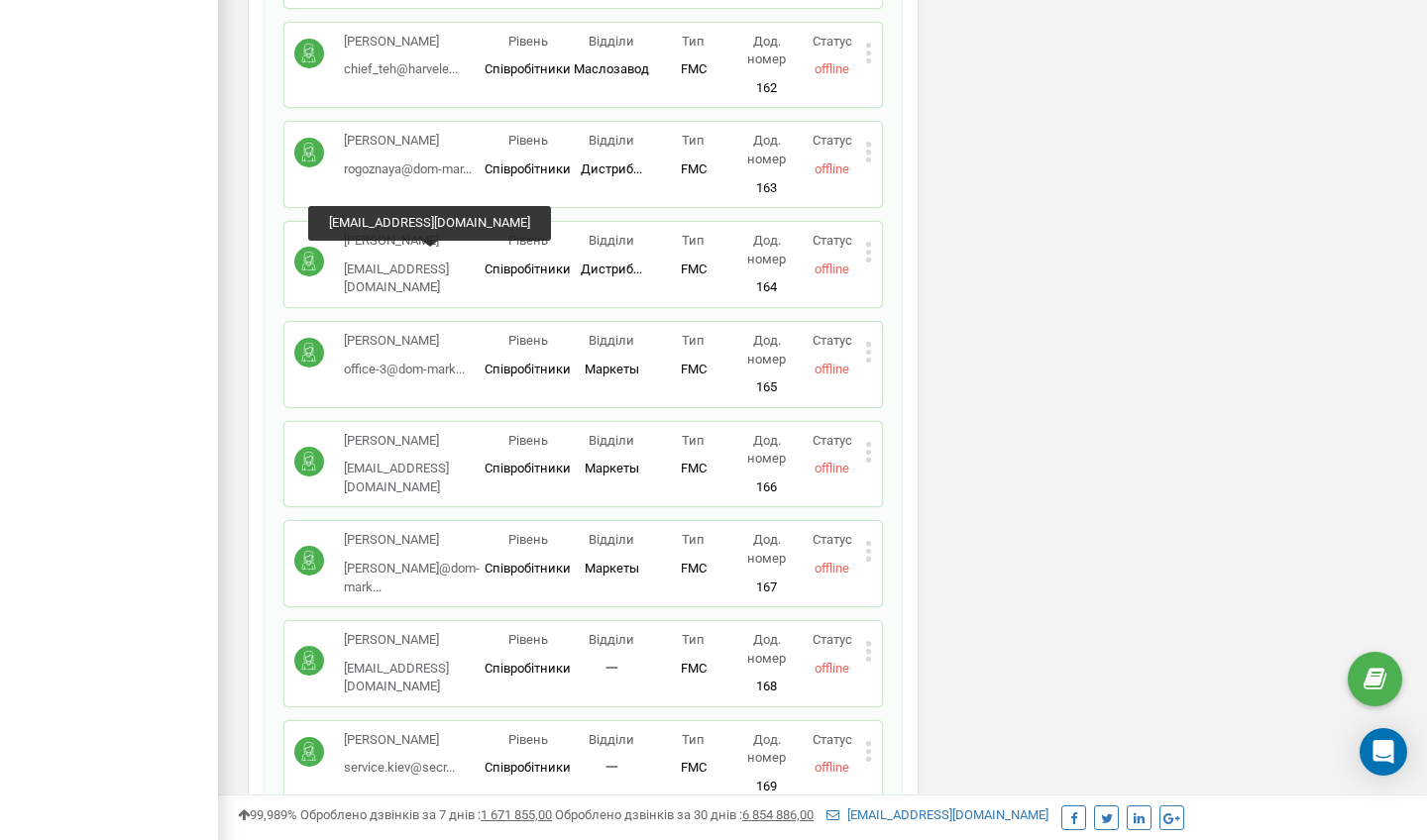 click on "office-3@dom-mark..." at bounding box center (404, 368) 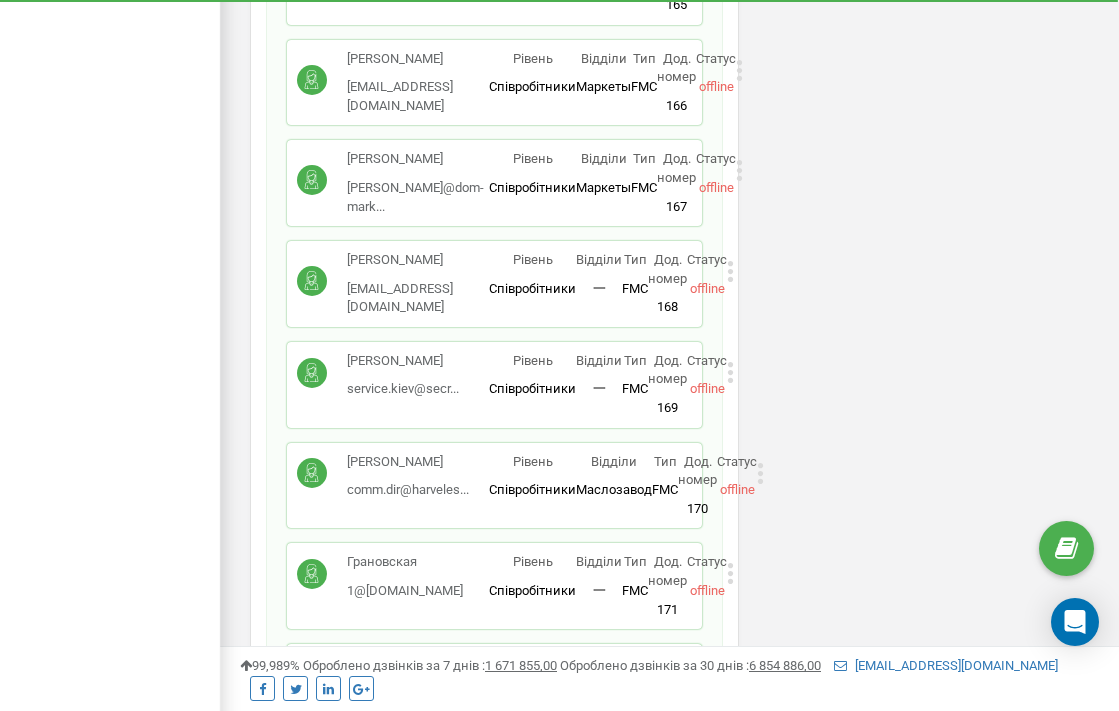 scroll, scrollTop: 3593, scrollLeft: 0, axis: vertical 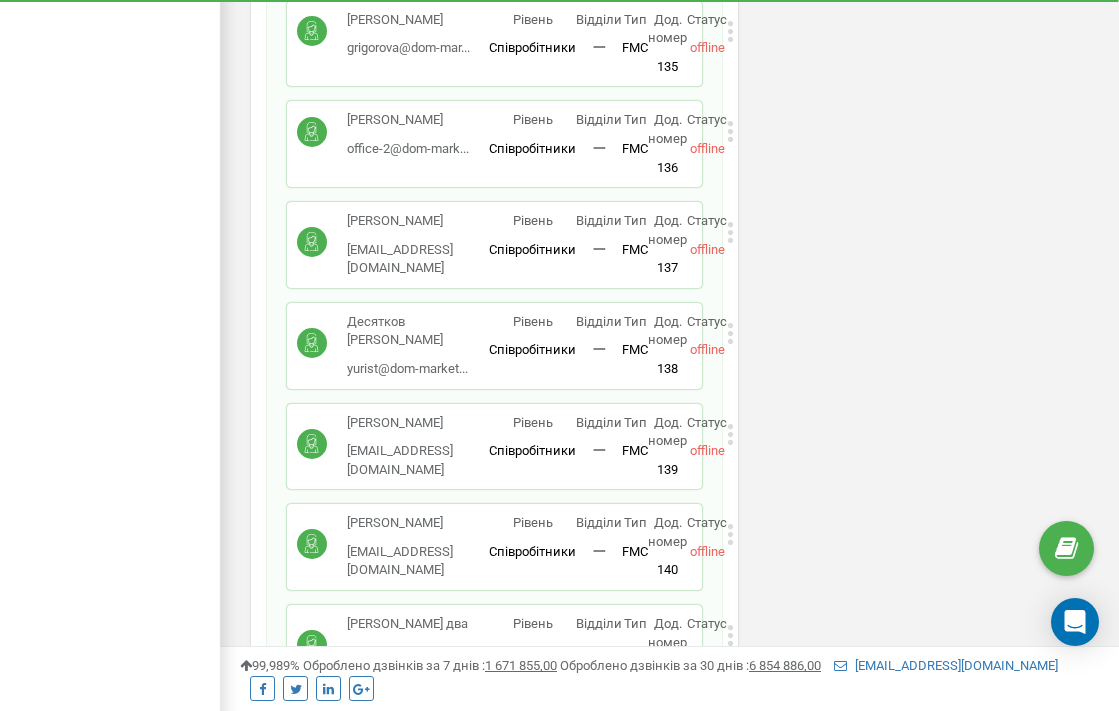 click 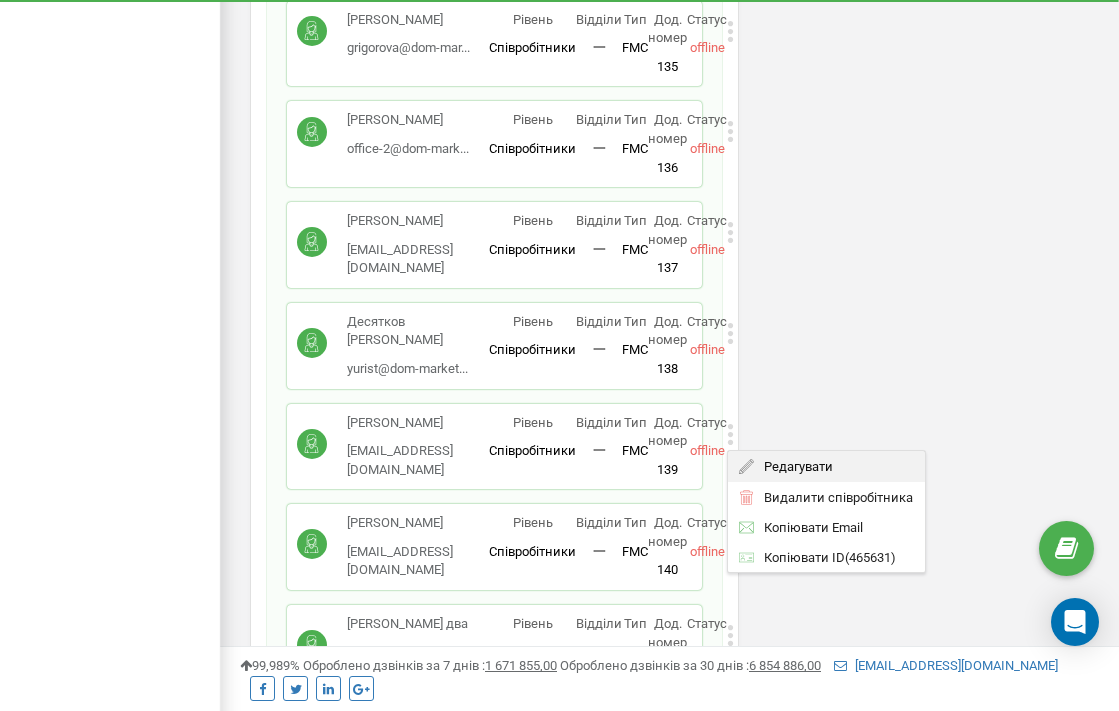 click 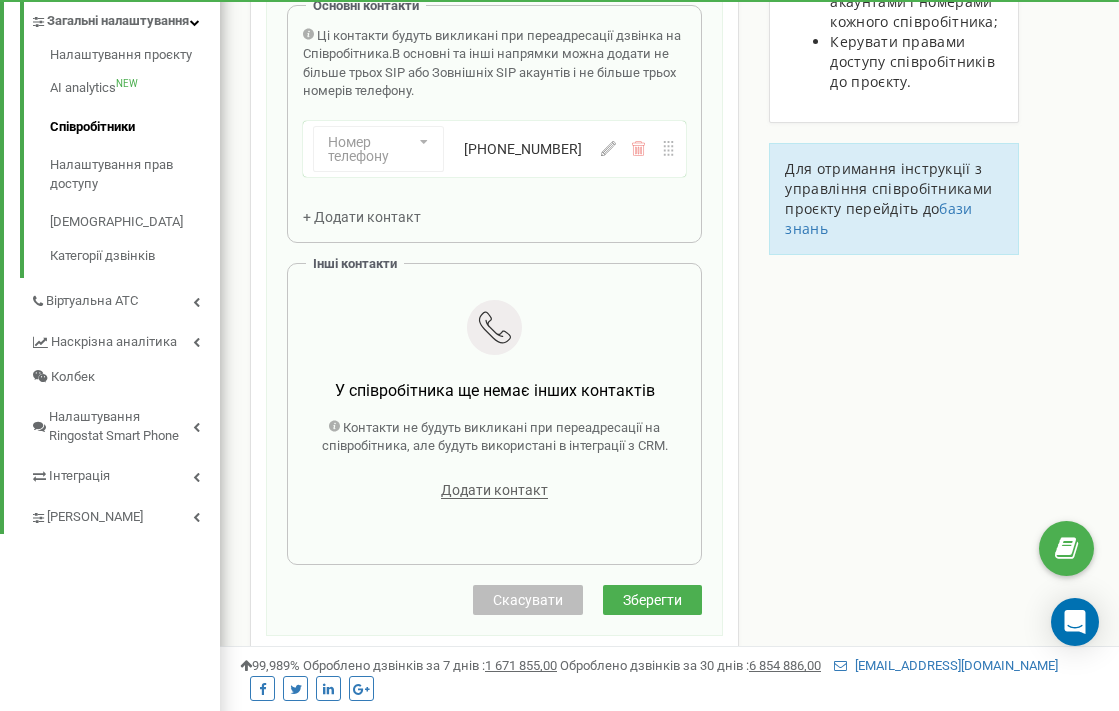 scroll, scrollTop: 64, scrollLeft: 0, axis: vertical 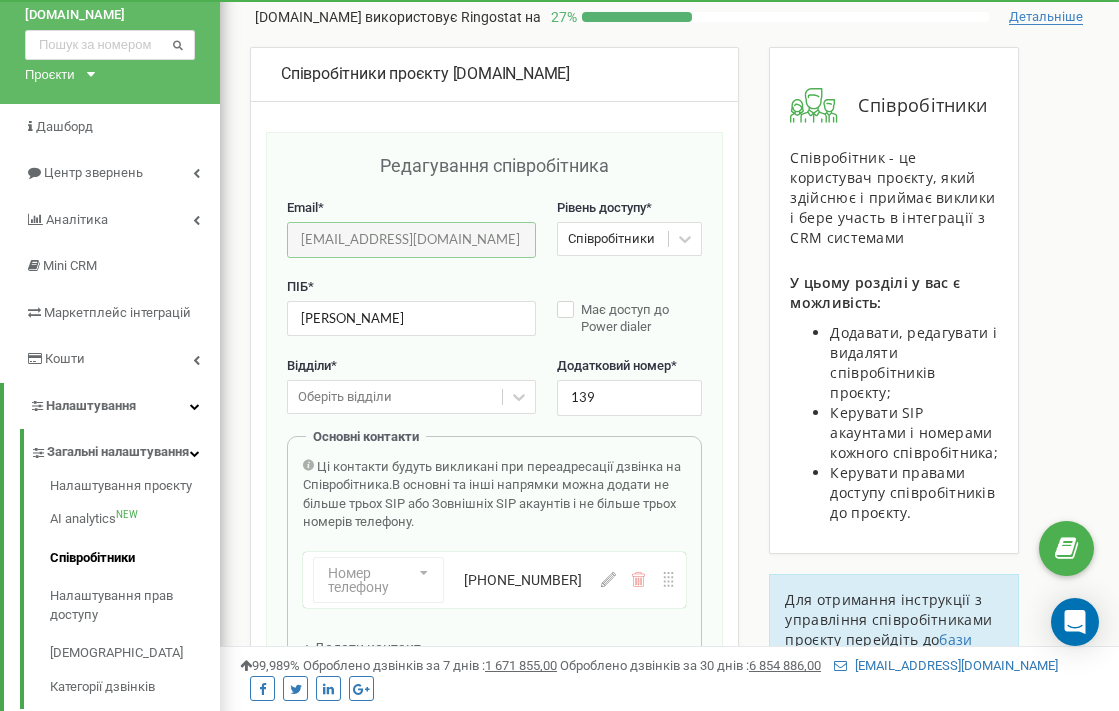 click on "[EMAIL_ADDRESS][DOMAIN_NAME]" at bounding box center [411, 239] 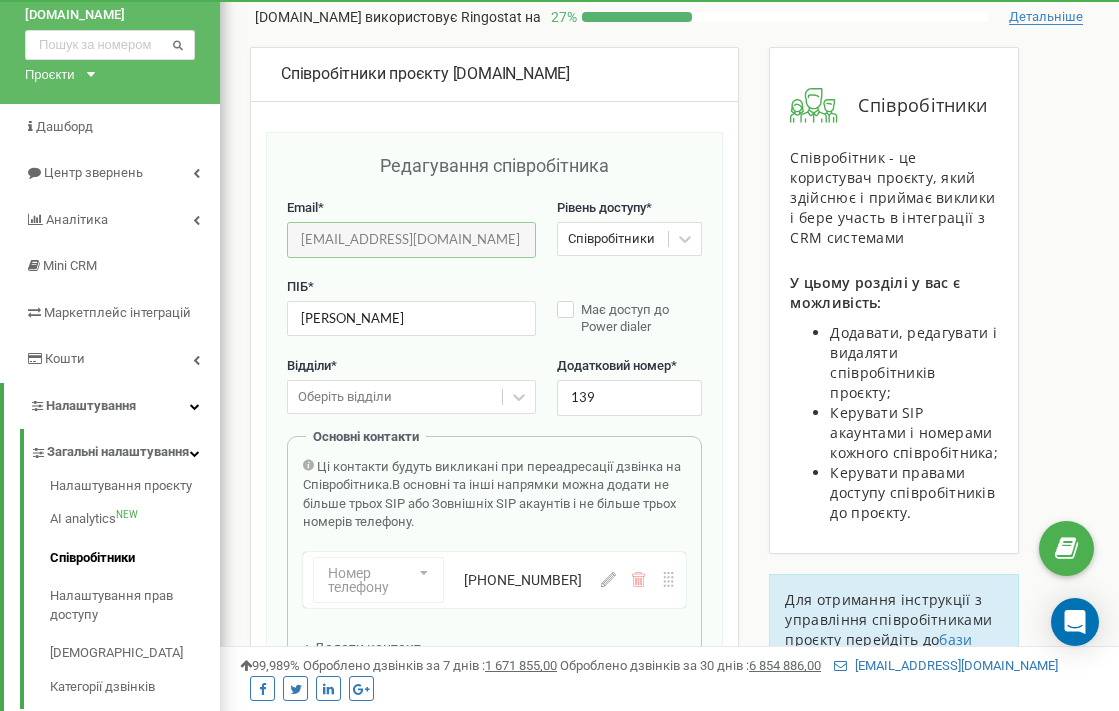 click on "[EMAIL_ADDRESS][DOMAIN_NAME]" at bounding box center (411, 239) 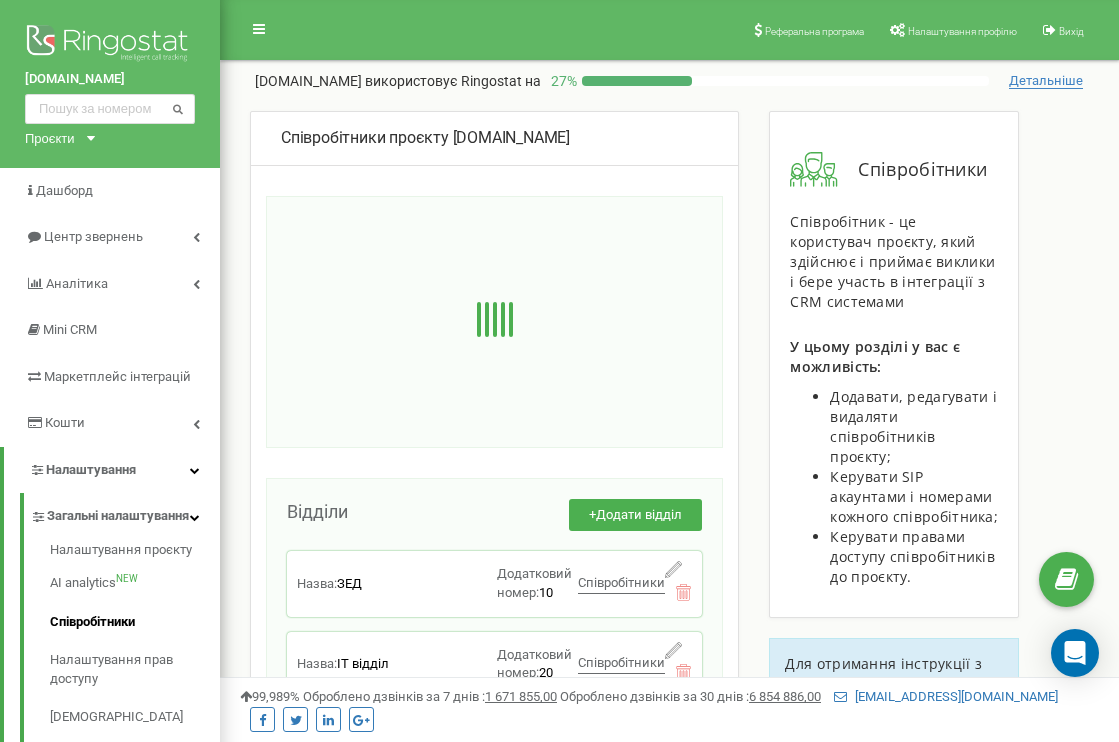 scroll, scrollTop: 0, scrollLeft: 0, axis: both 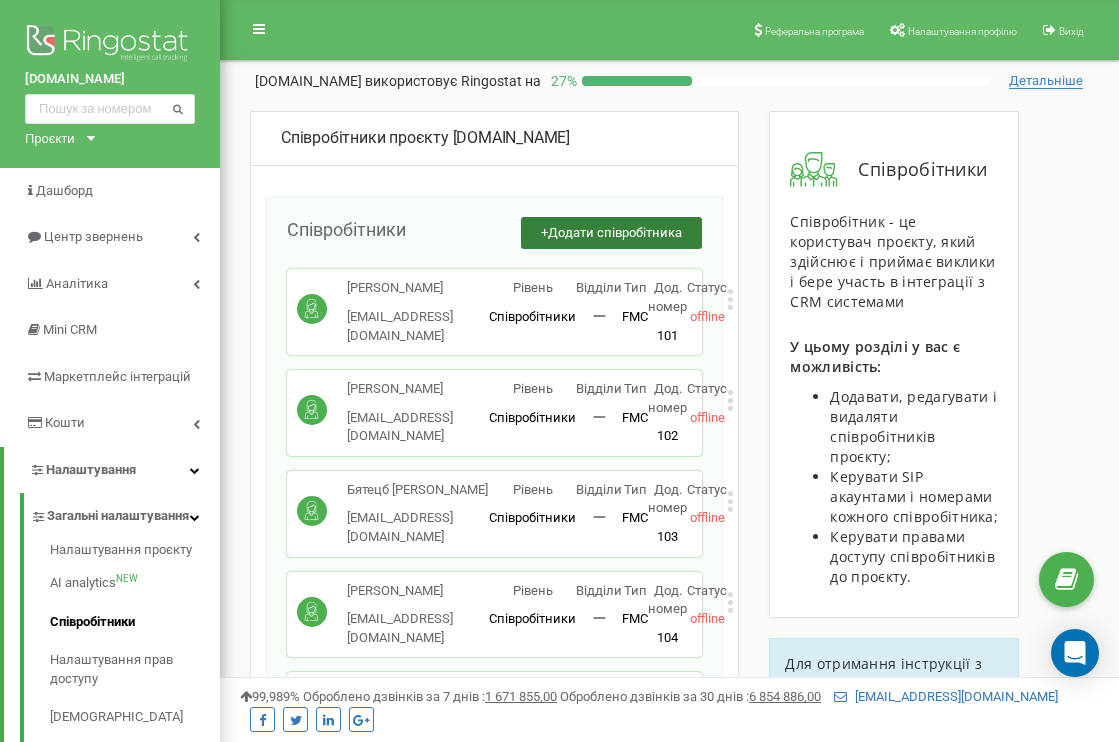 click on "+  Додати співробітника" at bounding box center (611, 233) 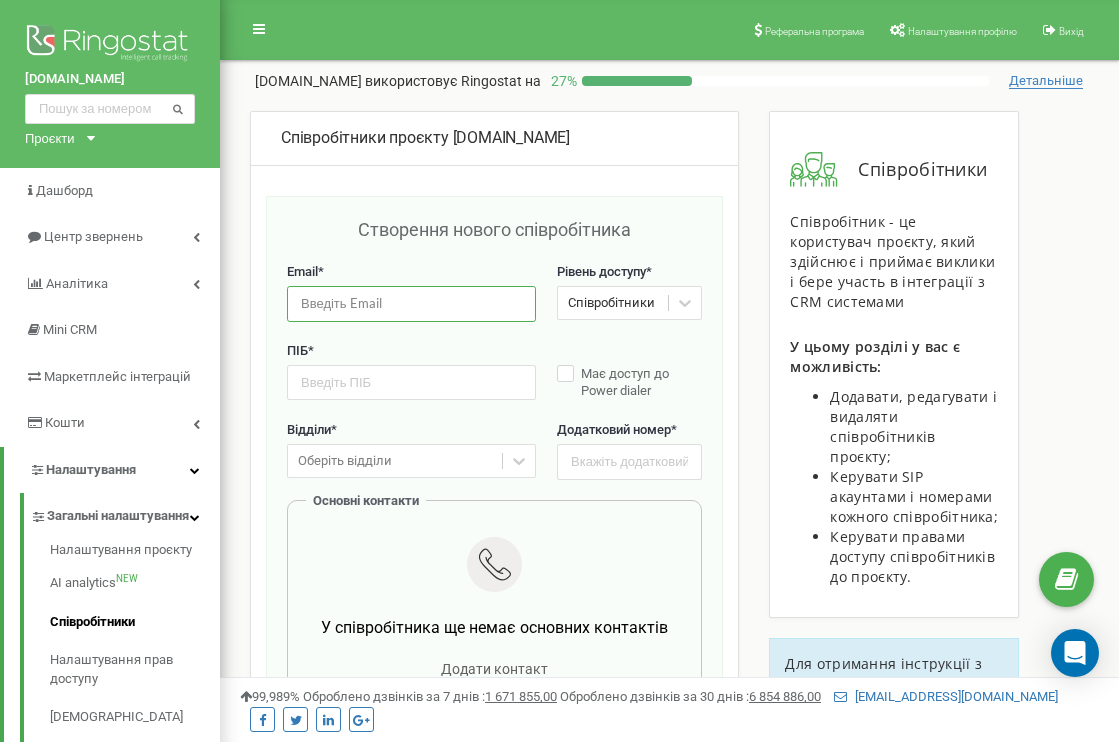 click at bounding box center [411, 303] 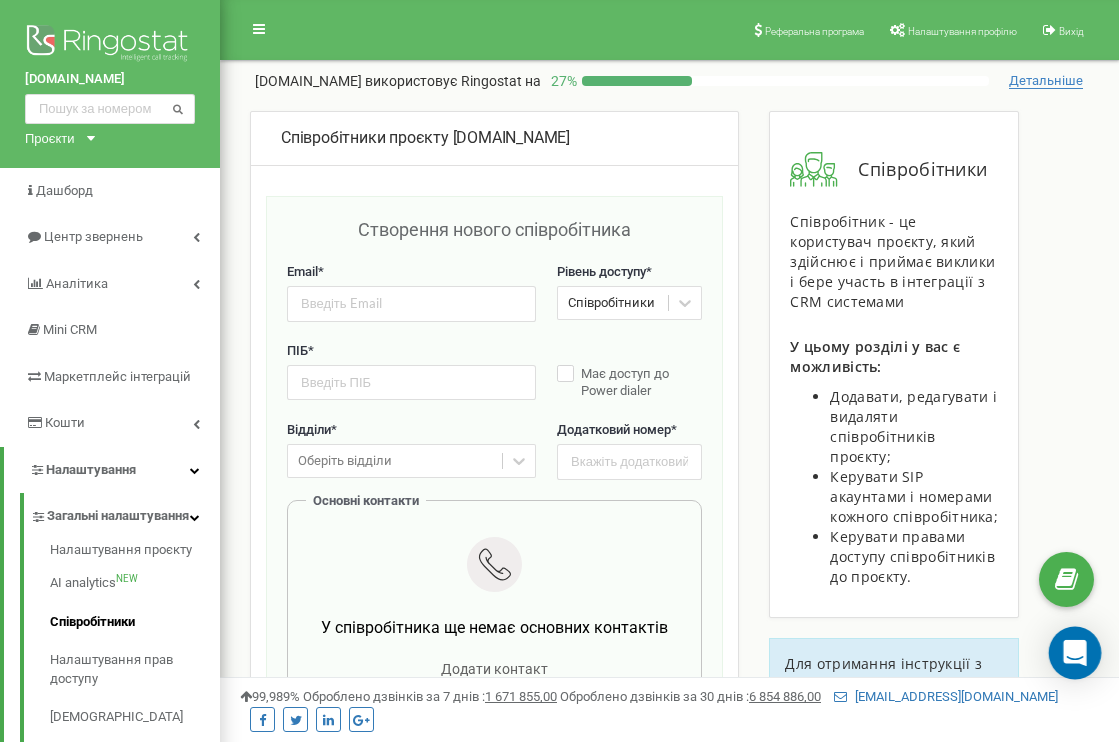 click at bounding box center (1075, 653) 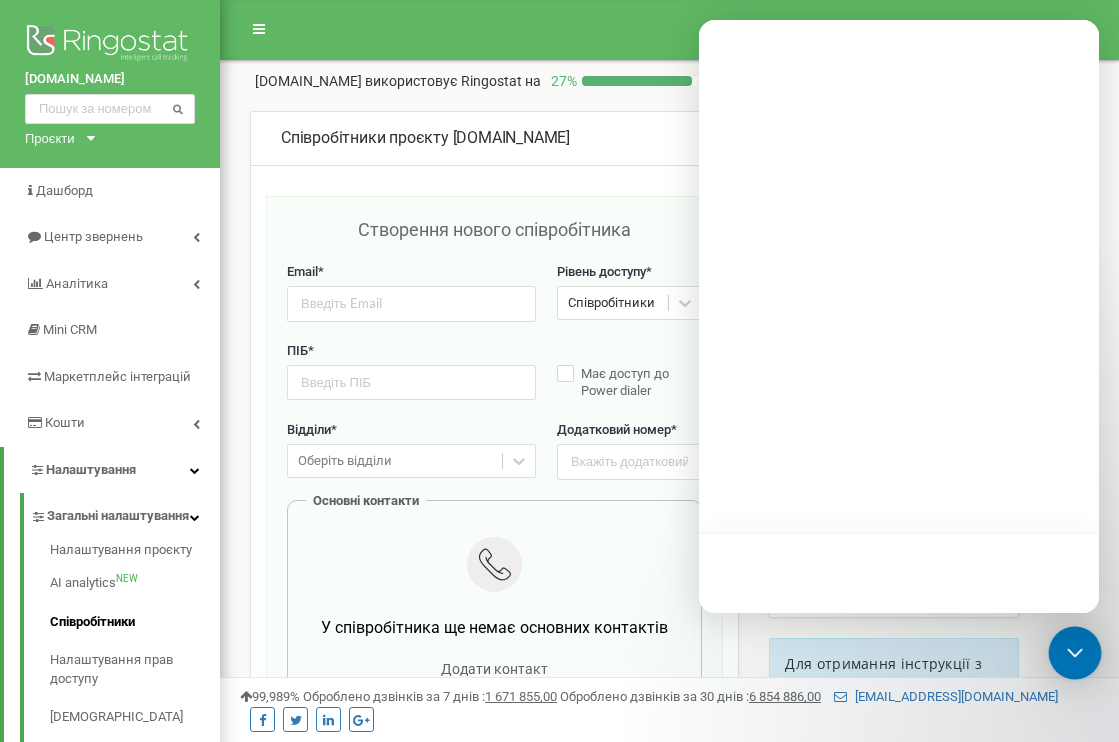 scroll, scrollTop: 0, scrollLeft: 0, axis: both 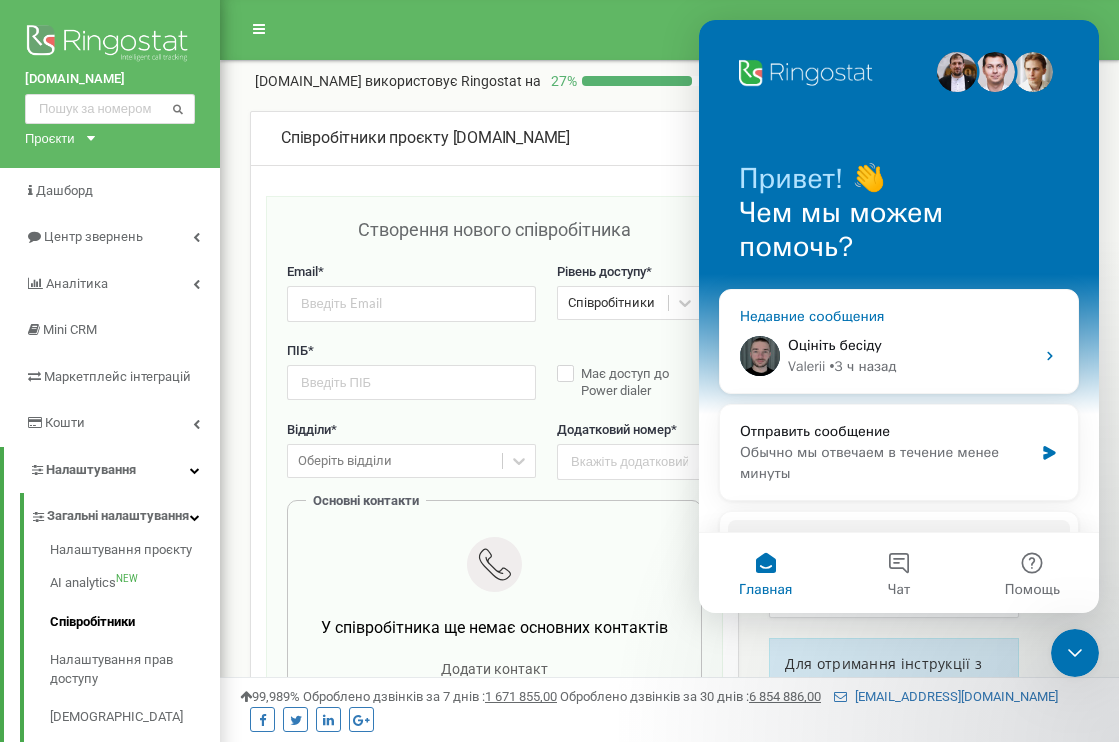 click on "Оцініть бесіду Valerii •  3 ч назад" at bounding box center (899, 356) 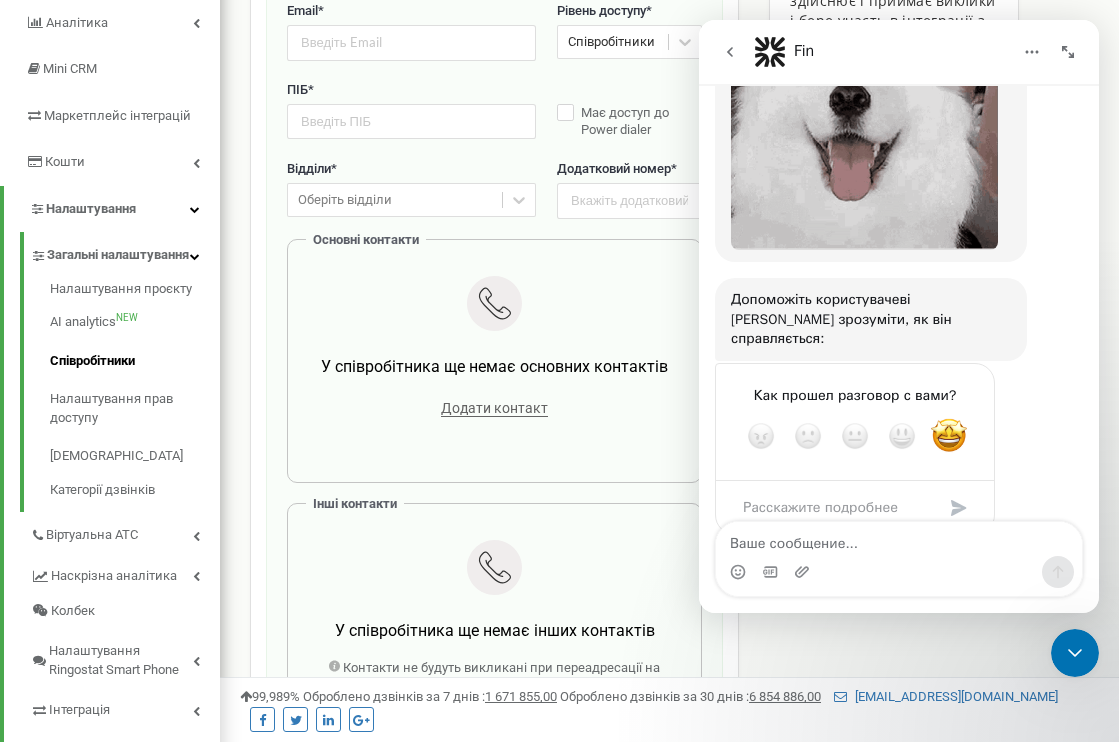 scroll, scrollTop: 2017, scrollLeft: 0, axis: vertical 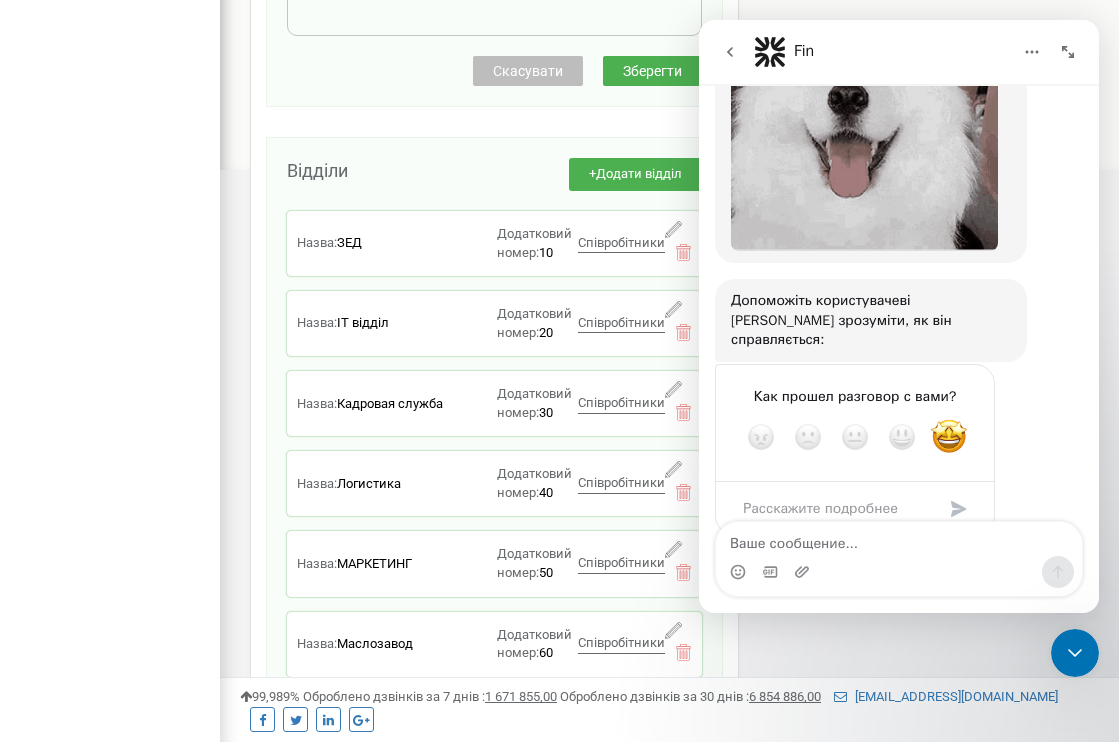 click 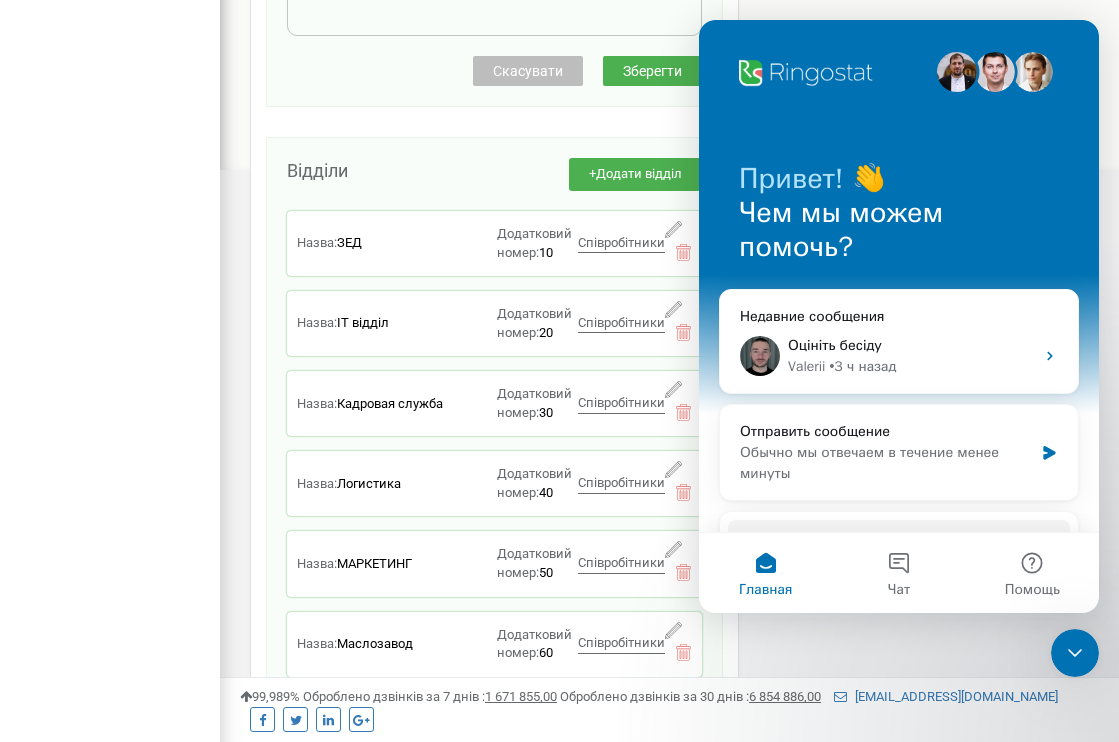 scroll, scrollTop: 0, scrollLeft: 0, axis: both 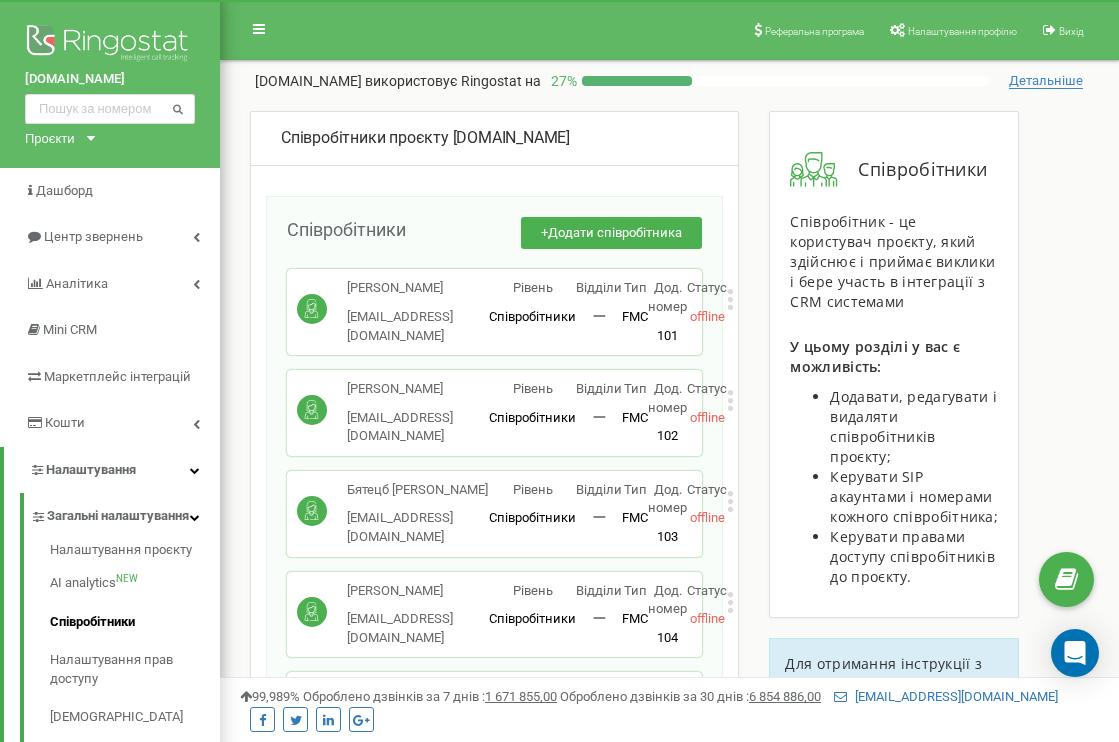click on "offline" at bounding box center (707, 418) 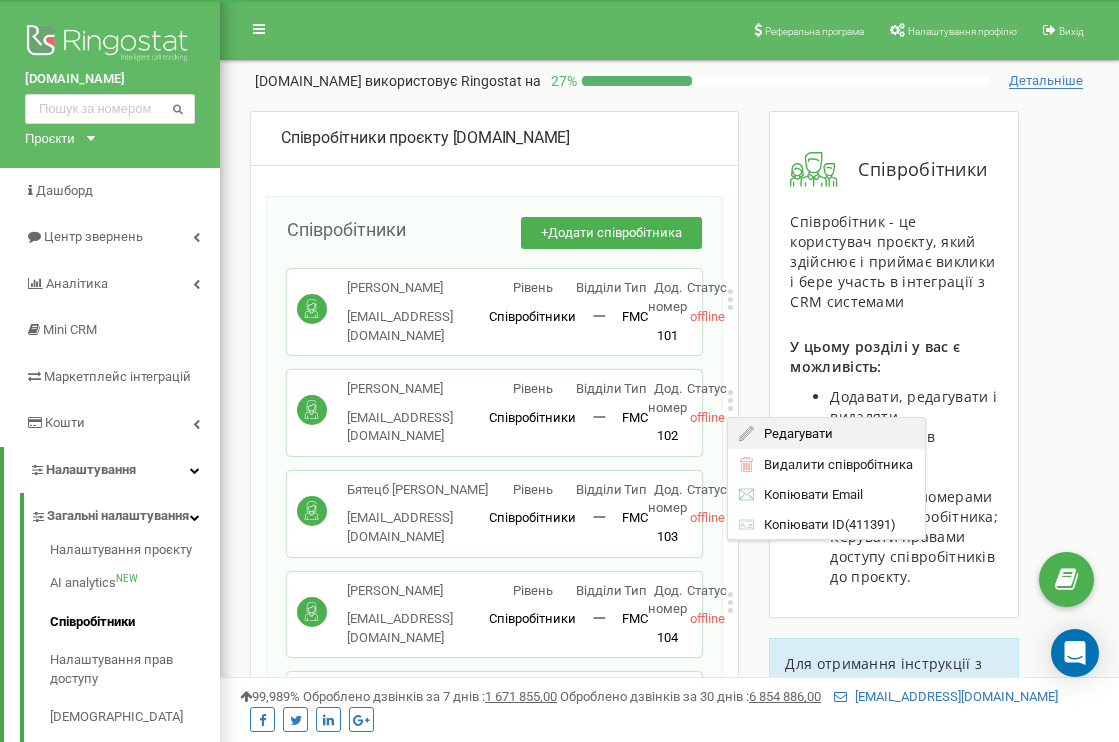 click on "Редагувати" at bounding box center [826, 433] 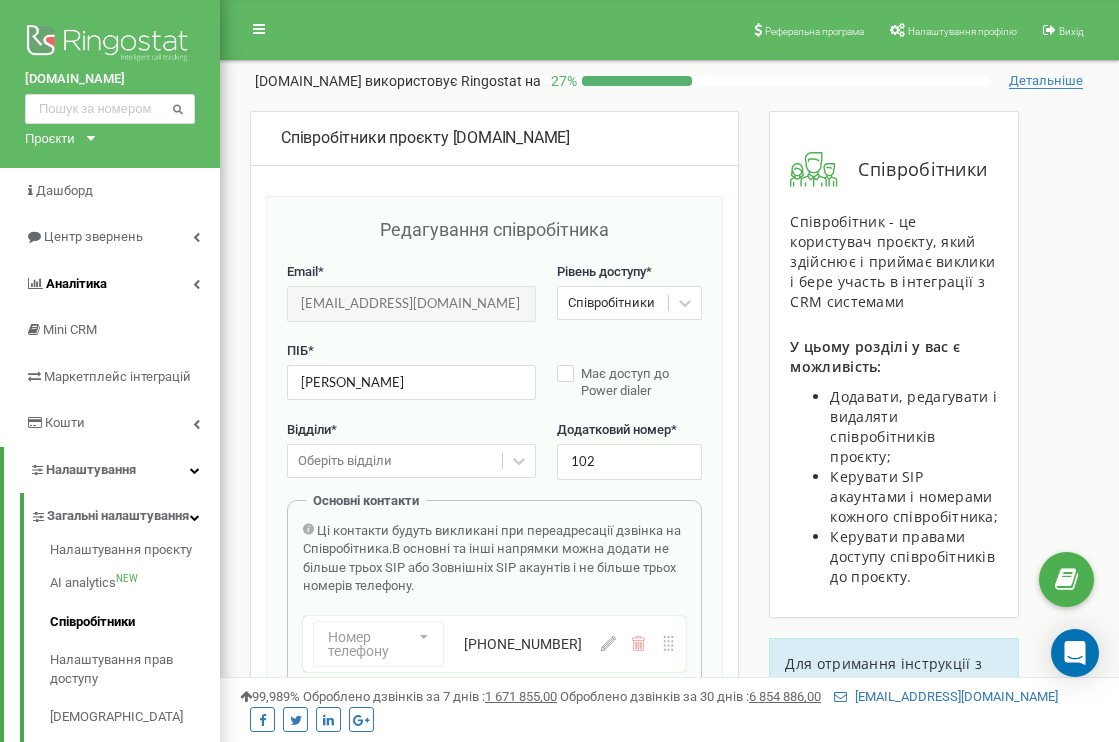 scroll, scrollTop: 0, scrollLeft: 0, axis: both 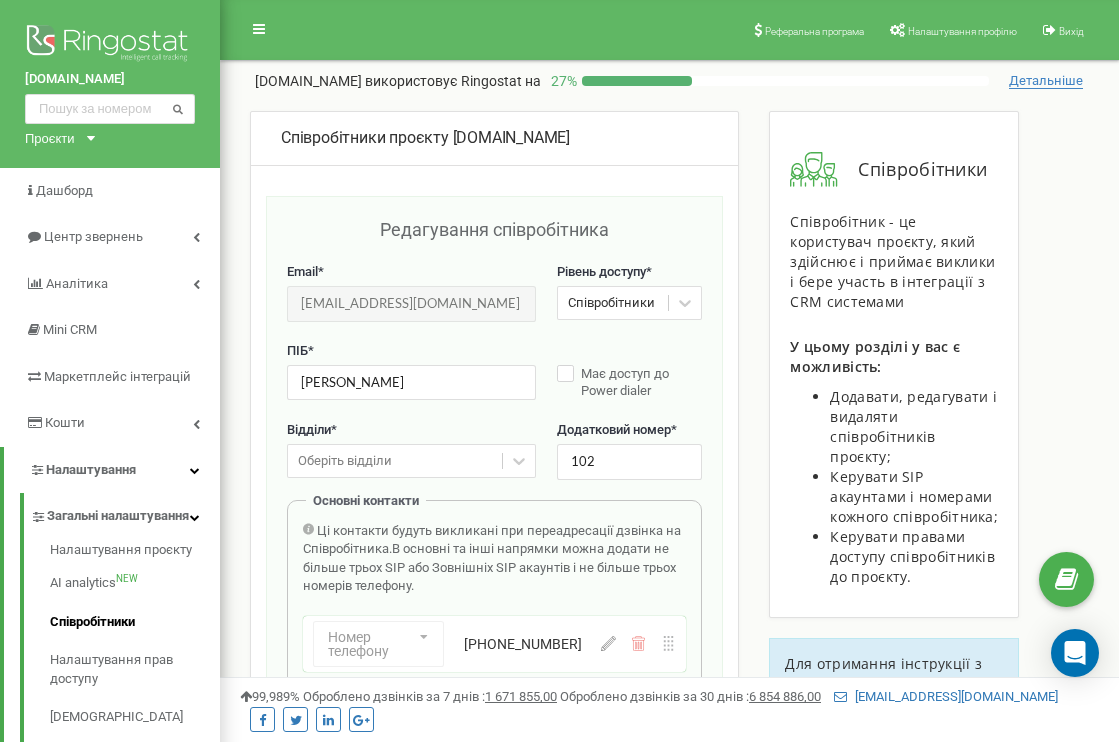 click on "Співробітники" at bounding box center (135, 622) 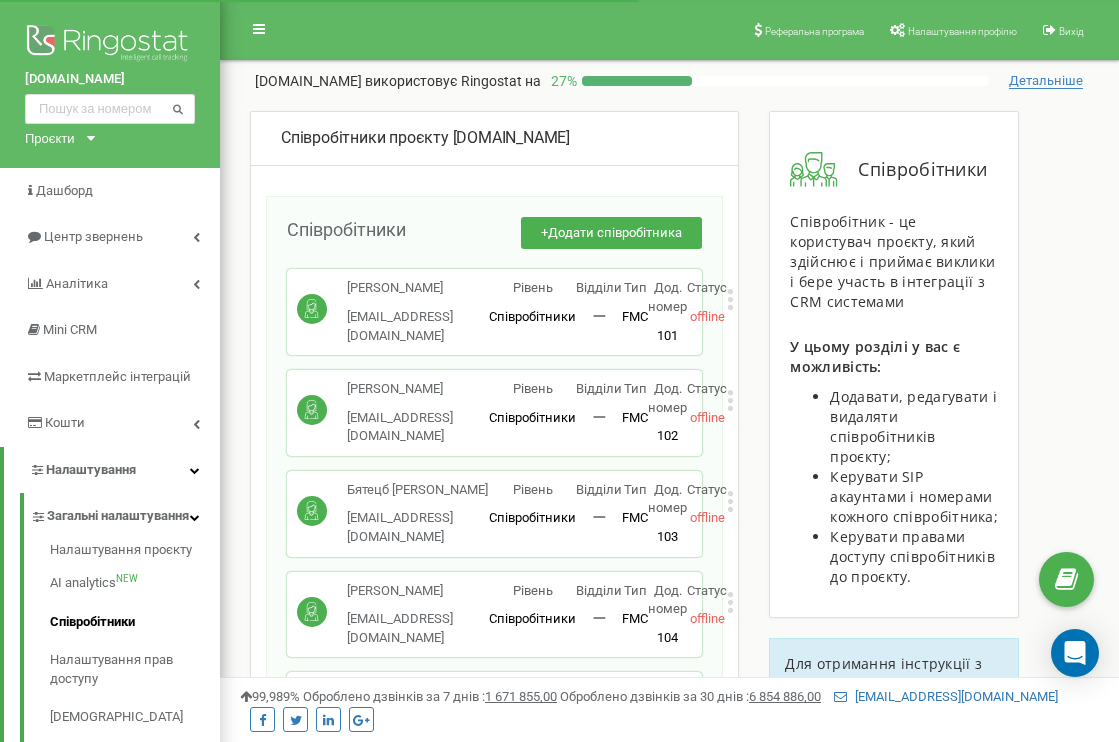 scroll, scrollTop: 0, scrollLeft: 0, axis: both 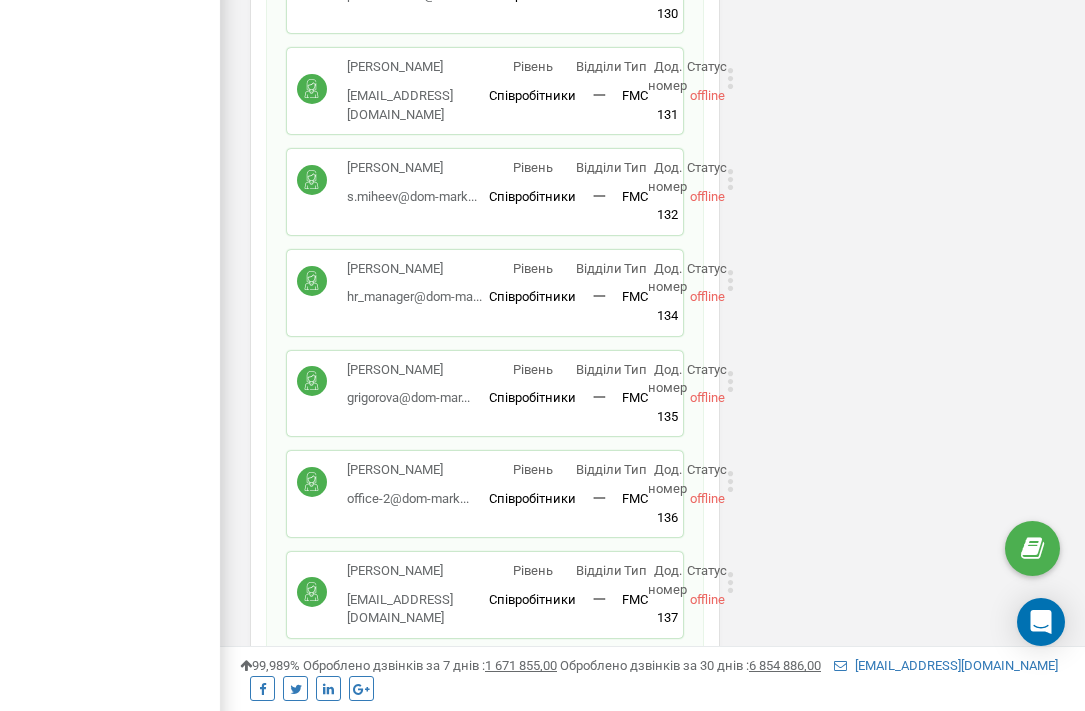 click 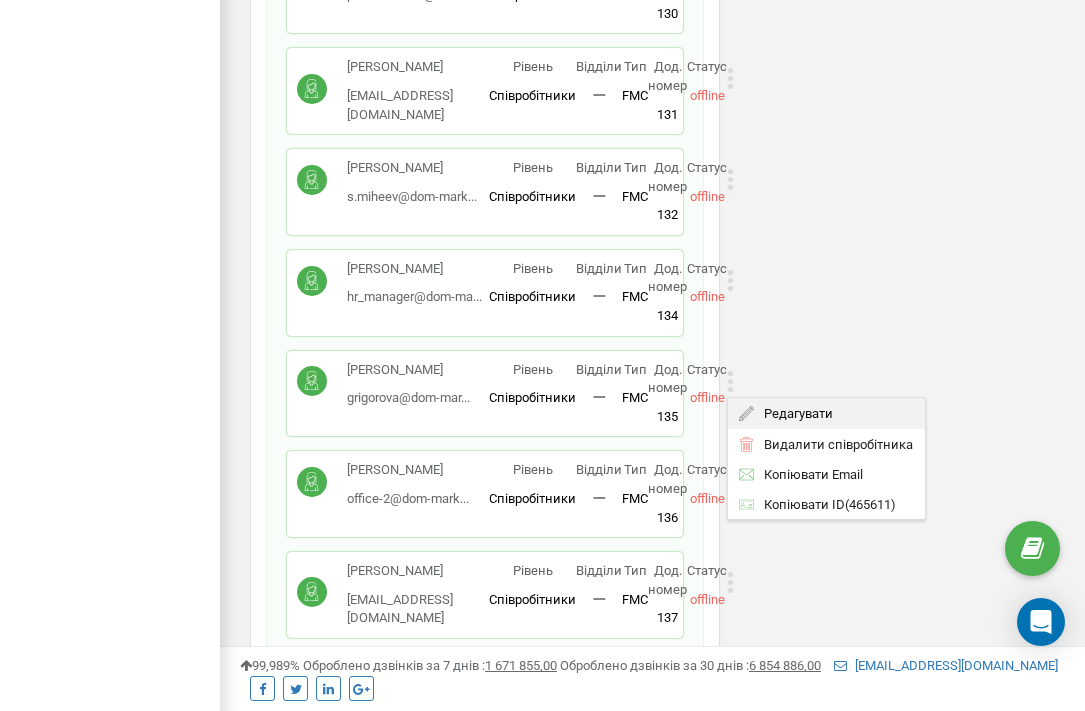 click on "Редагувати" at bounding box center [826, 413] 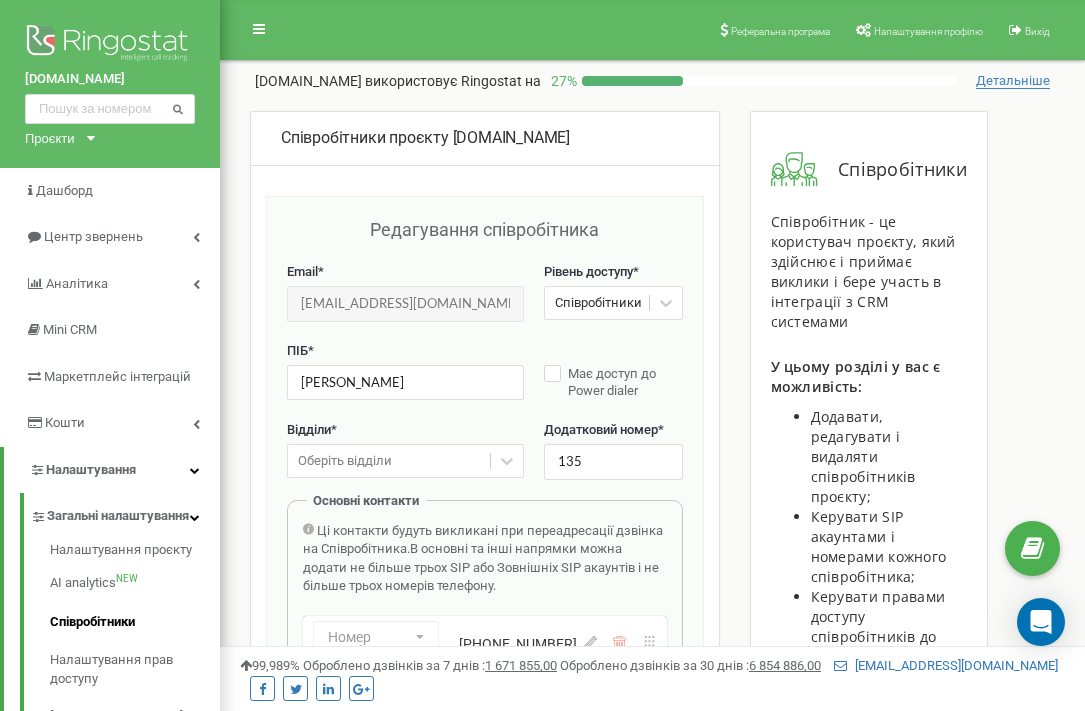 scroll, scrollTop: 0, scrollLeft: 0, axis: both 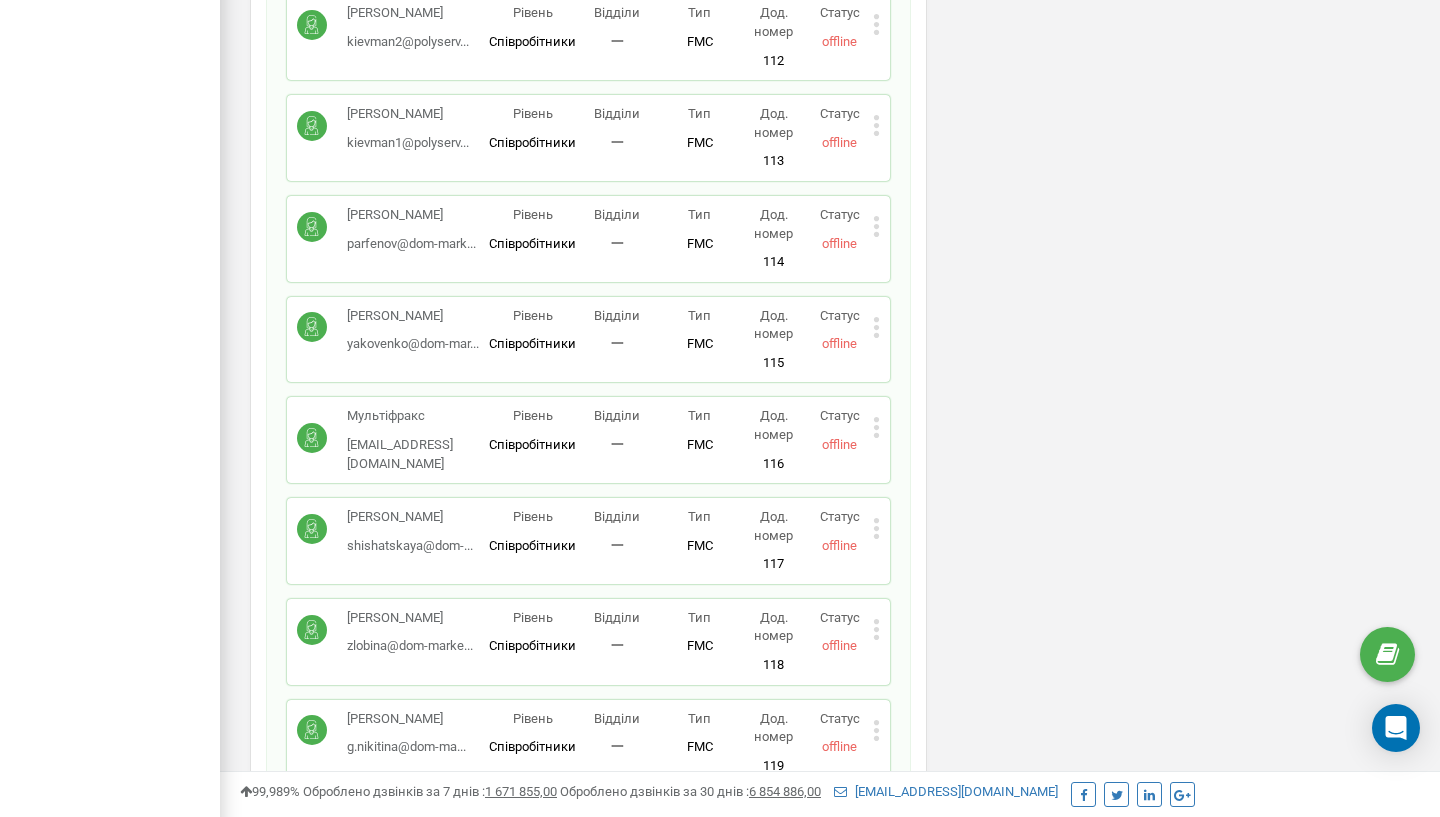 drag, startPoint x: 1205, startPoint y: 14, endPoint x: 1359, endPoint y: -12, distance: 156.17938 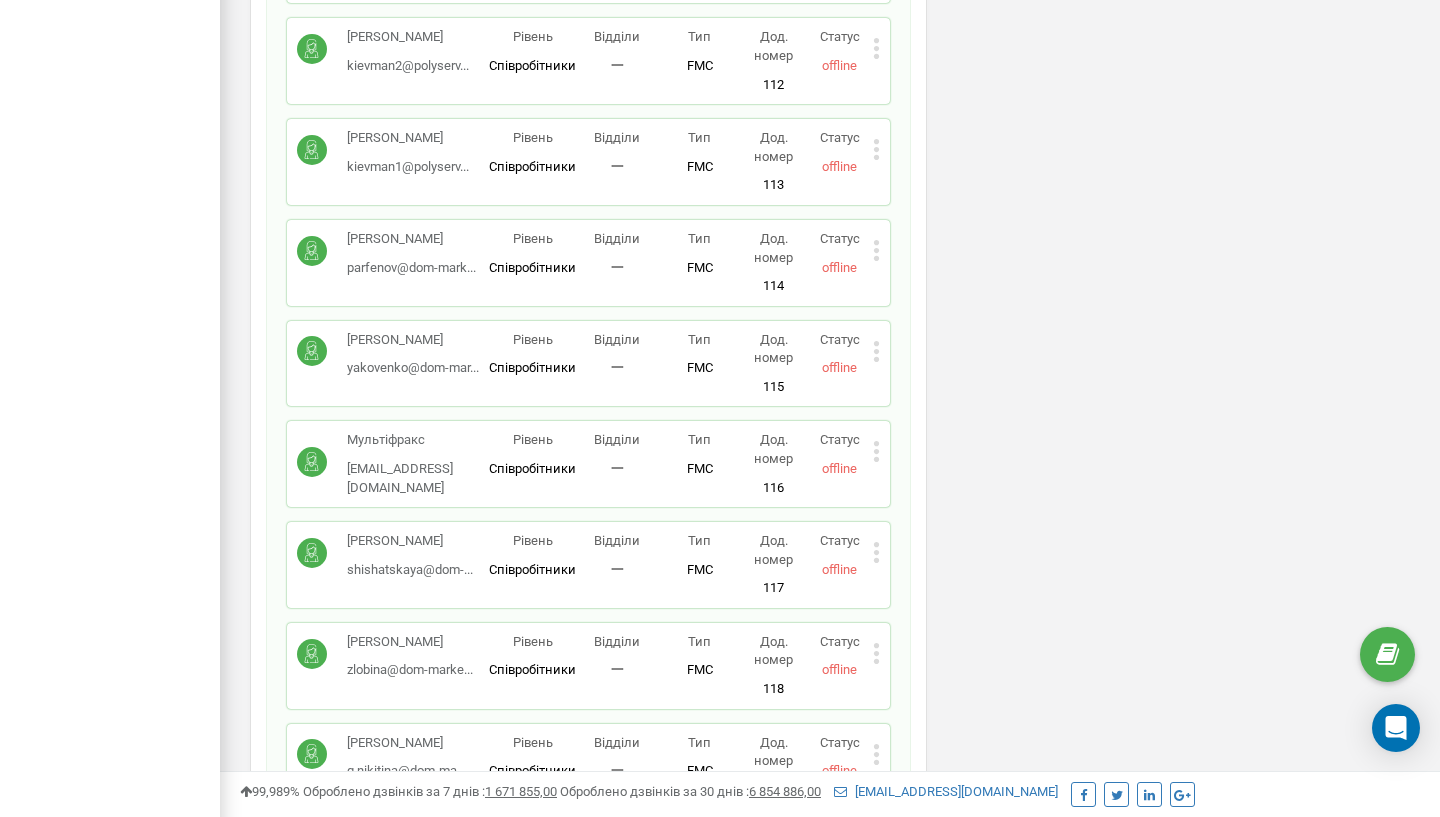 click at bounding box center [720, 3312] 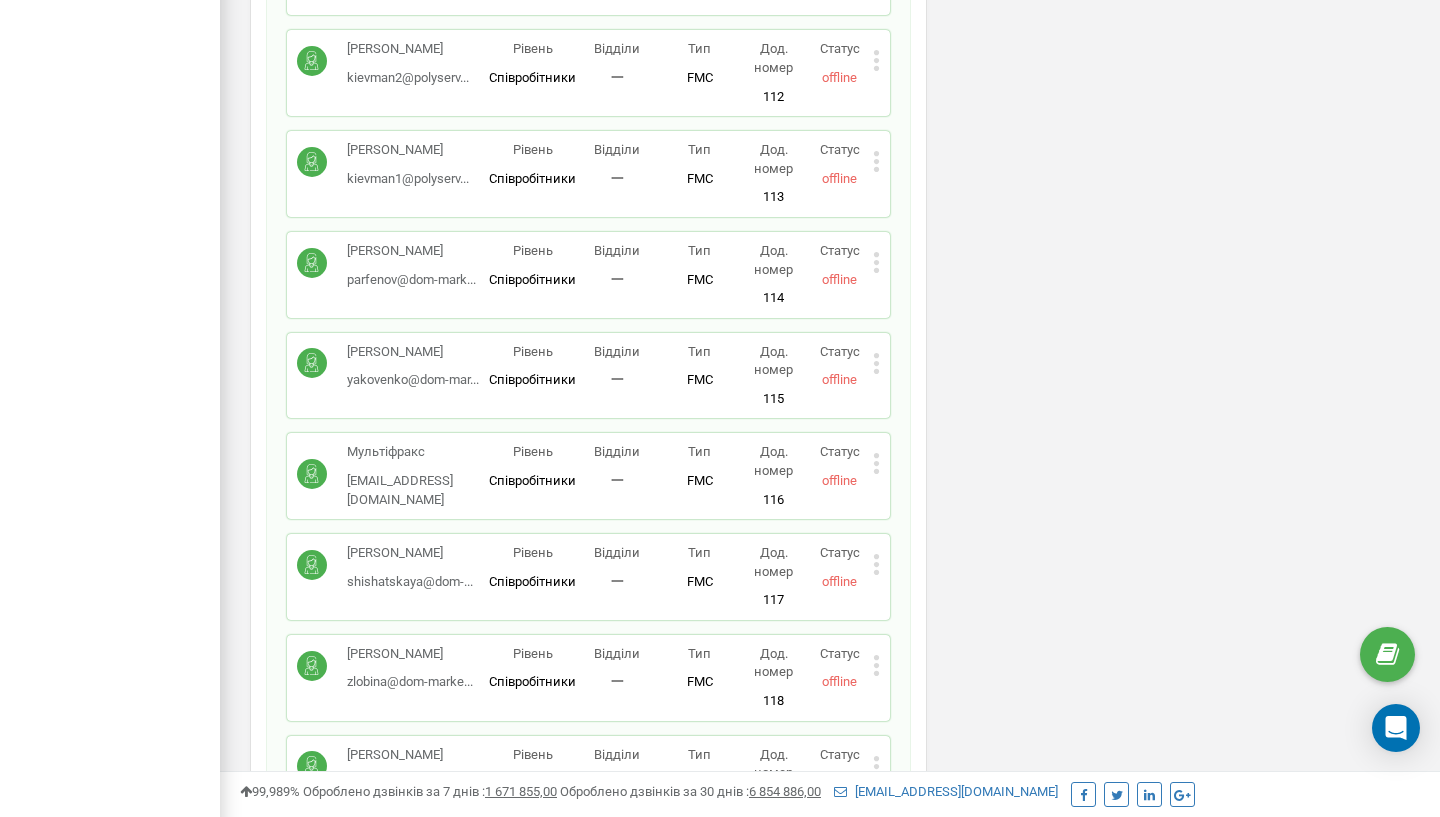 drag, startPoint x: 1359, startPoint y: -12, endPoint x: 1340, endPoint y: -21, distance: 21.023796 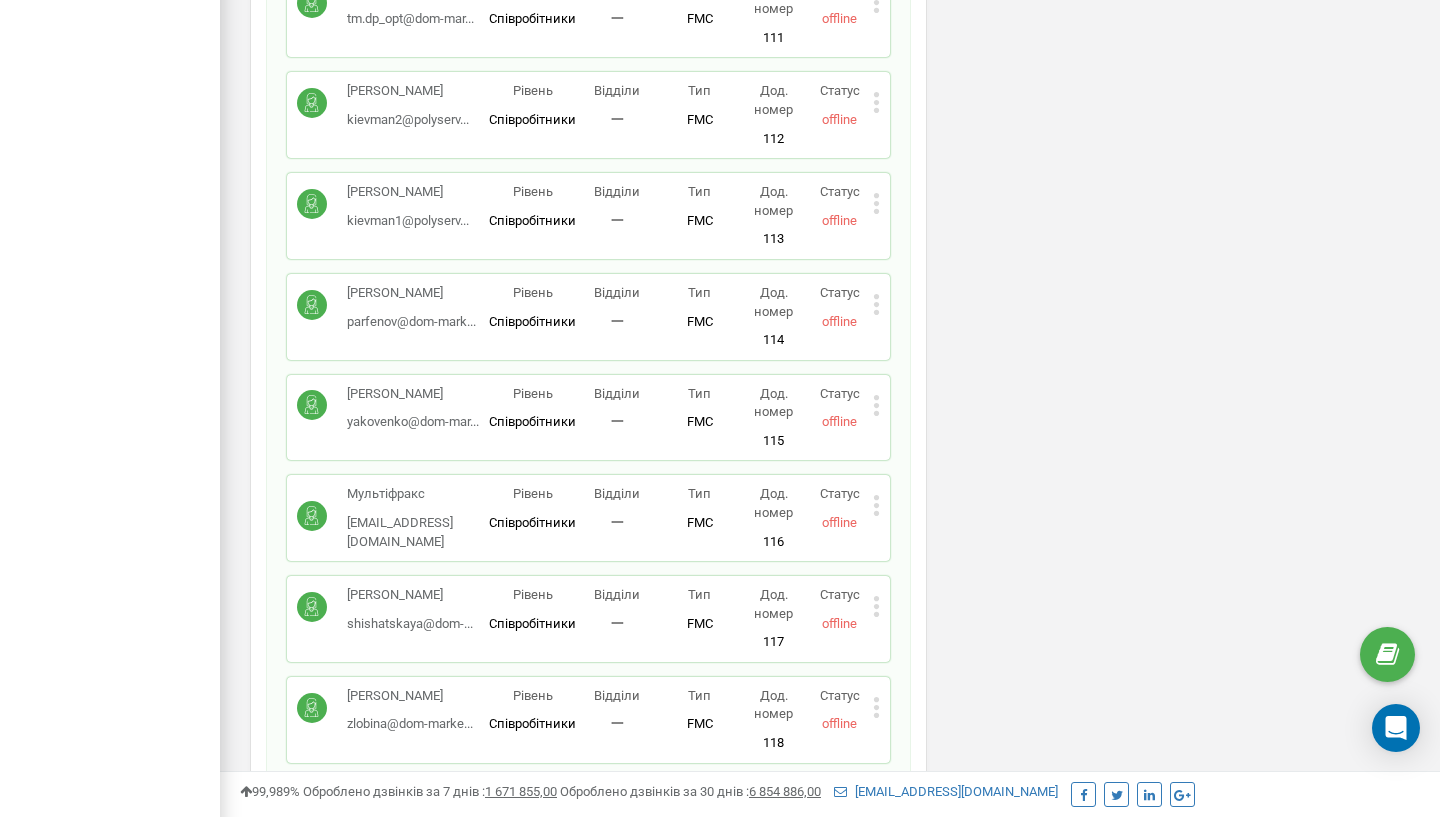 click at bounding box center (720, 3366) 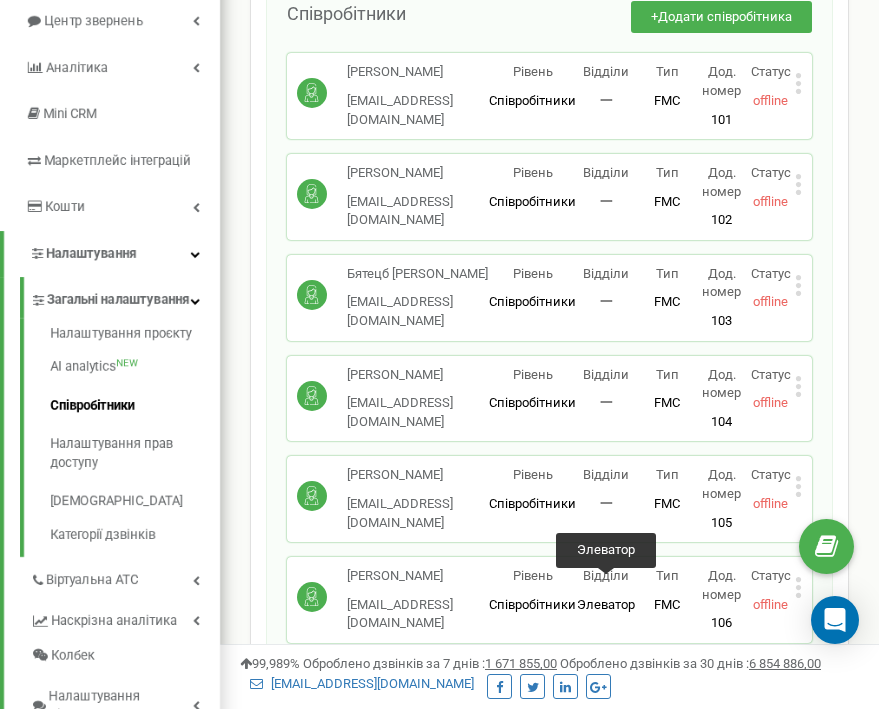 scroll, scrollTop: 222, scrollLeft: 0, axis: vertical 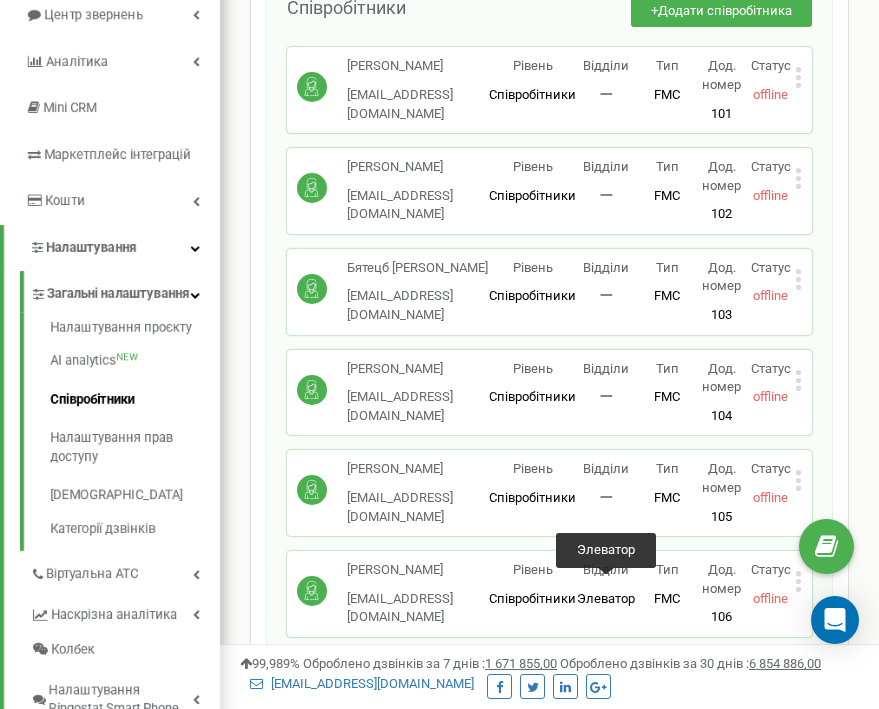 click 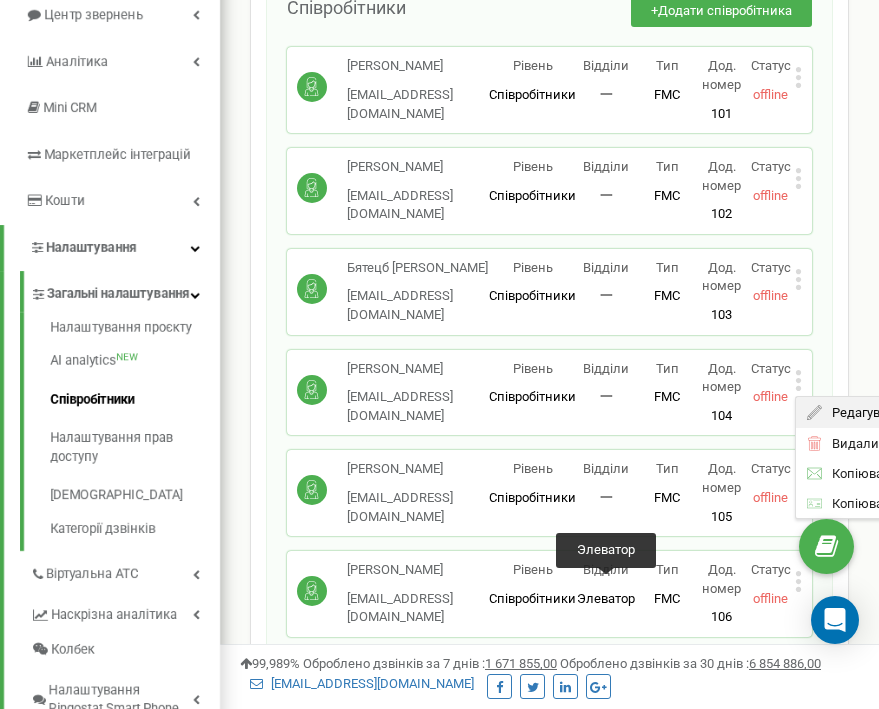 click on "Редагувати" at bounding box center (894, 412) 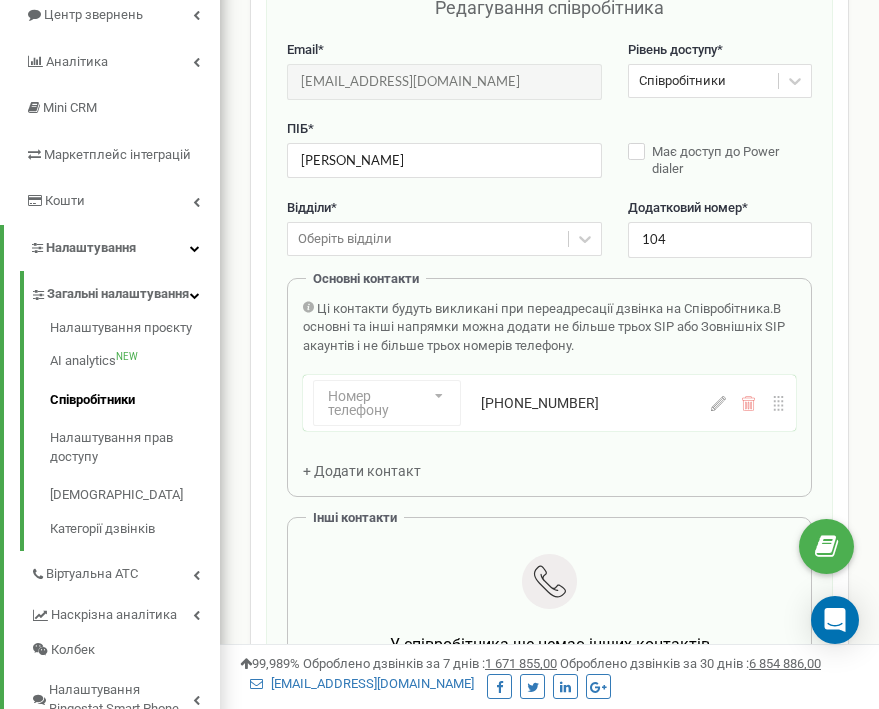 scroll, scrollTop: 200, scrollLeft: 0, axis: vertical 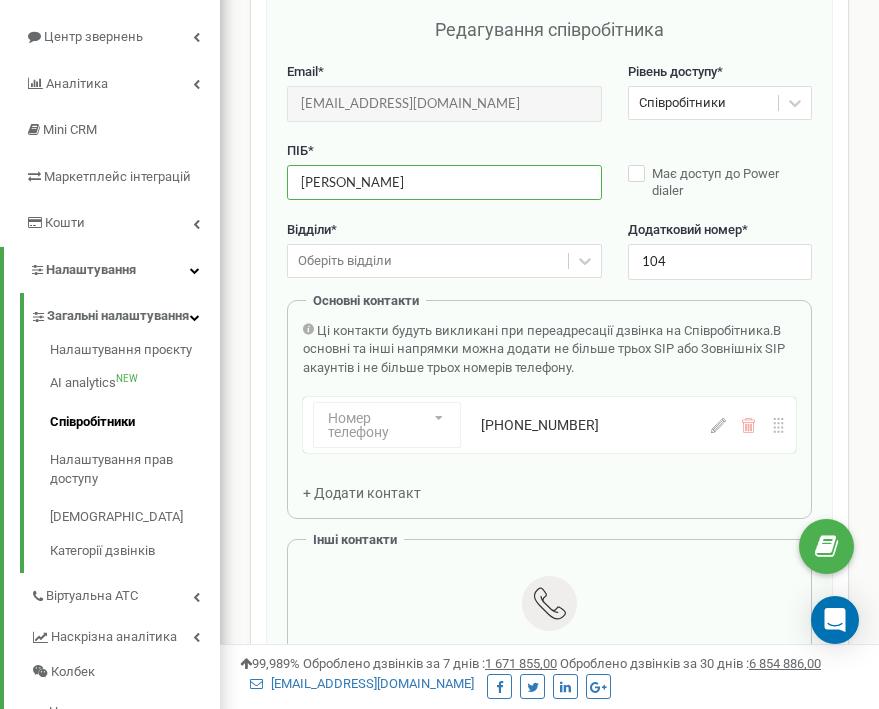 click on "[PERSON_NAME]" at bounding box center (444, 182) 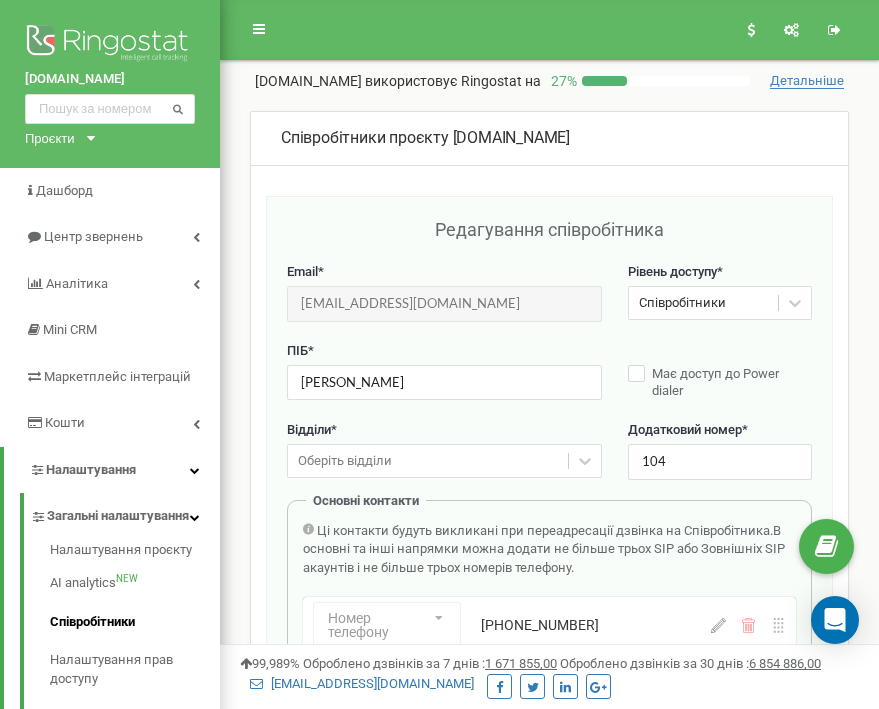 scroll, scrollTop: 0, scrollLeft: 0, axis: both 